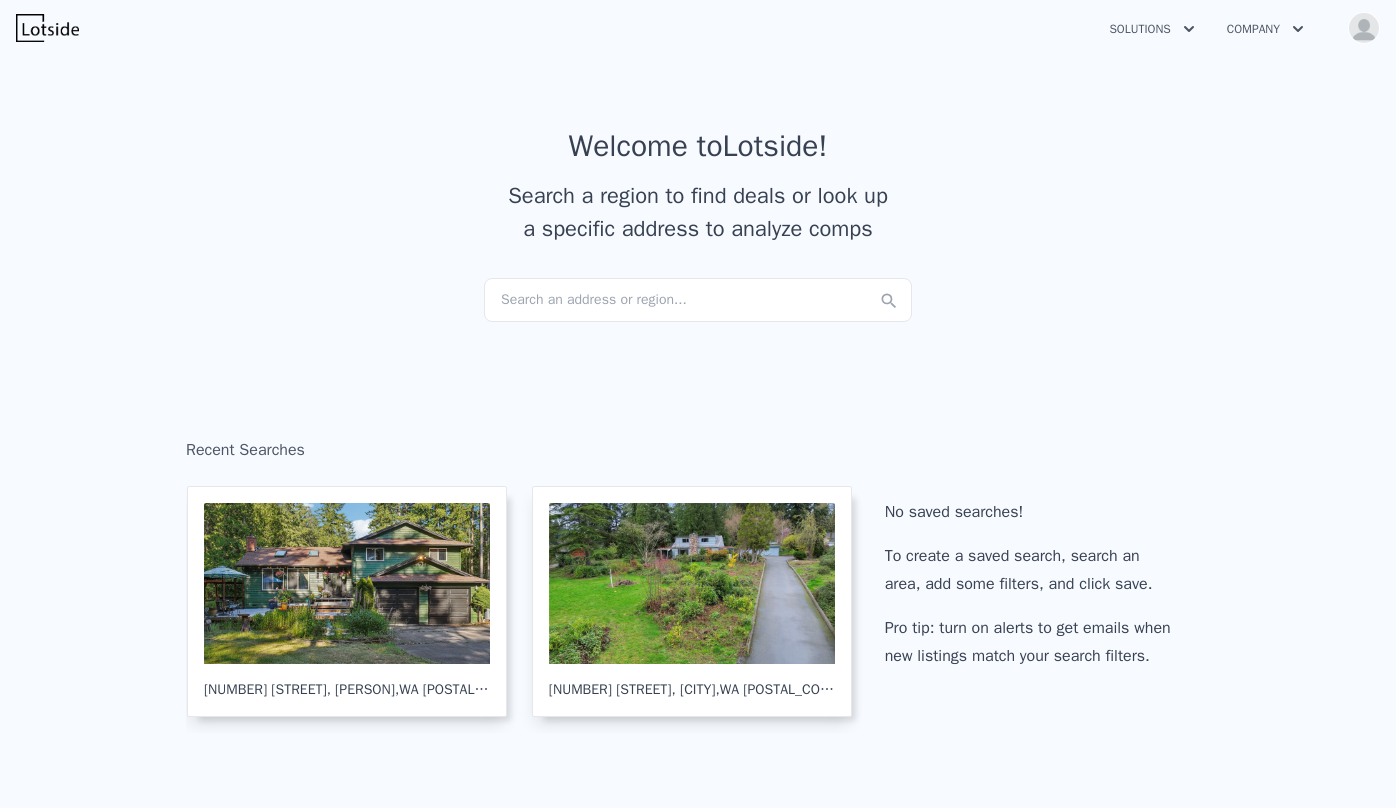 scroll, scrollTop: 0, scrollLeft: 0, axis: both 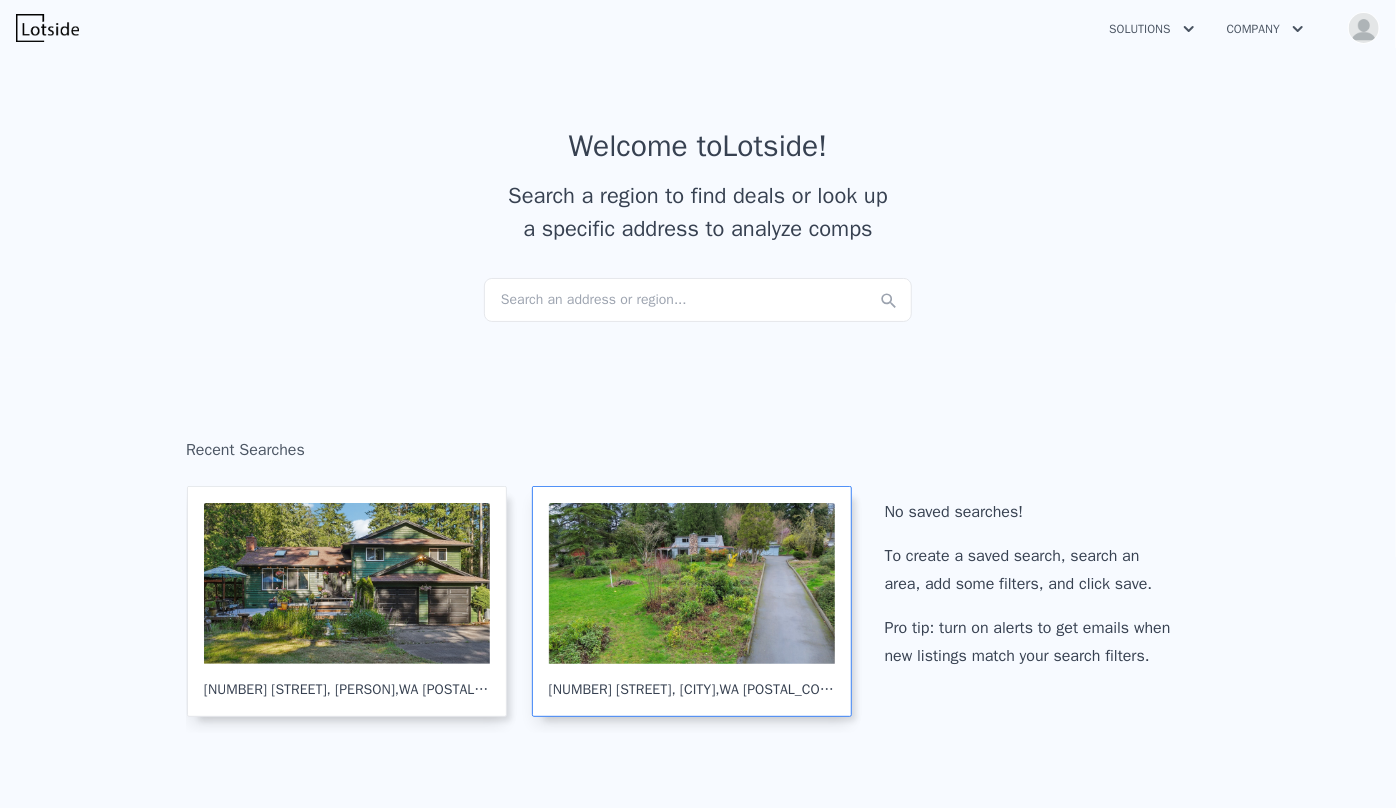 click at bounding box center (692, 583) 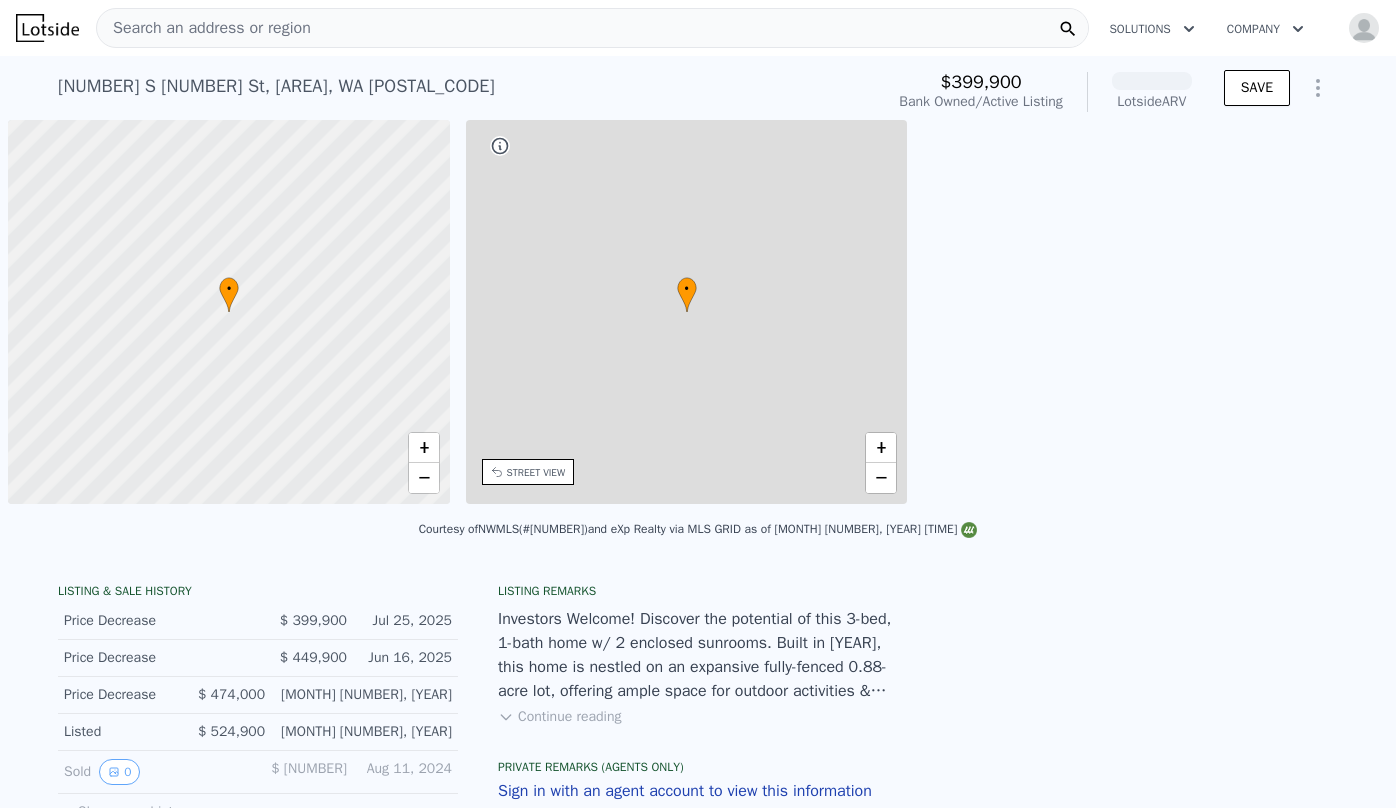 scroll, scrollTop: 0, scrollLeft: 0, axis: both 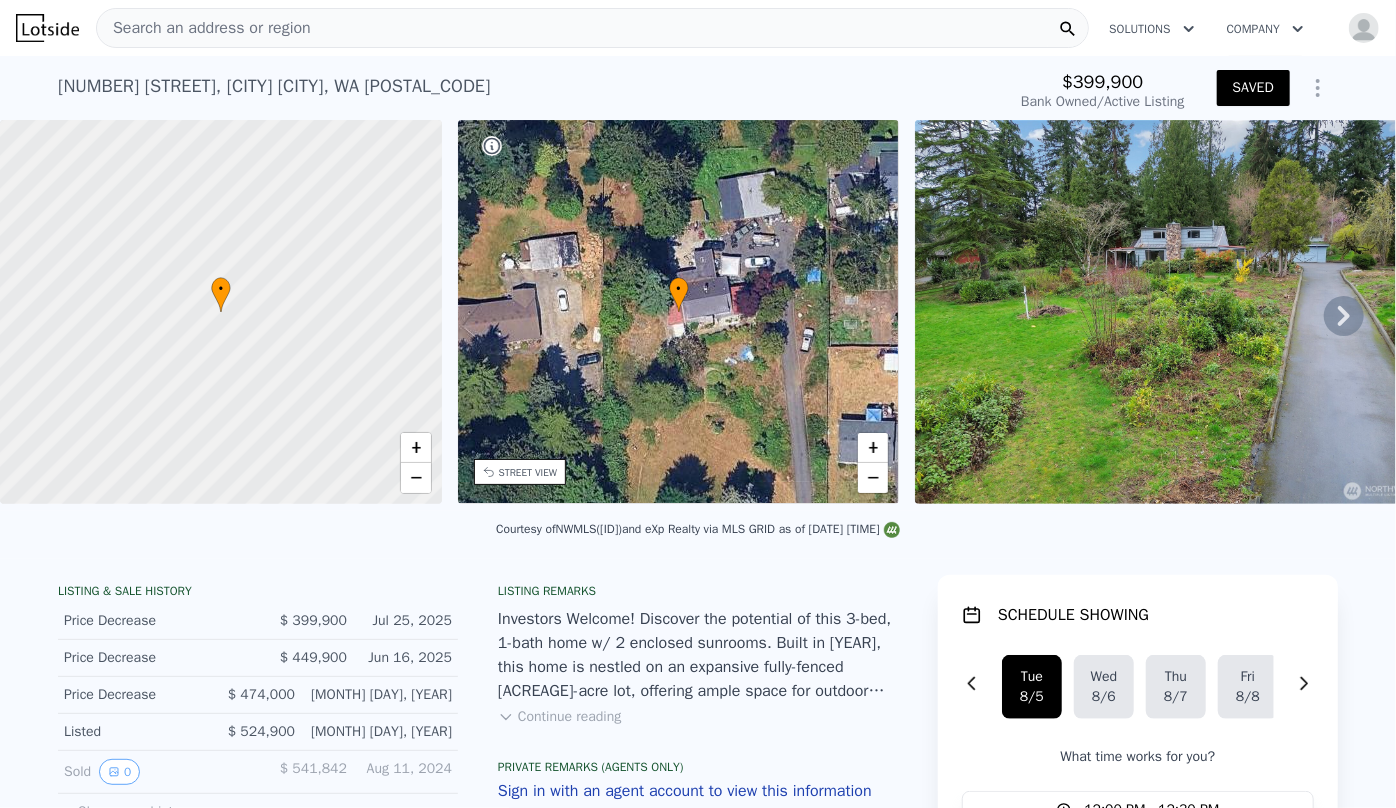 click at bounding box center [1364, 28] 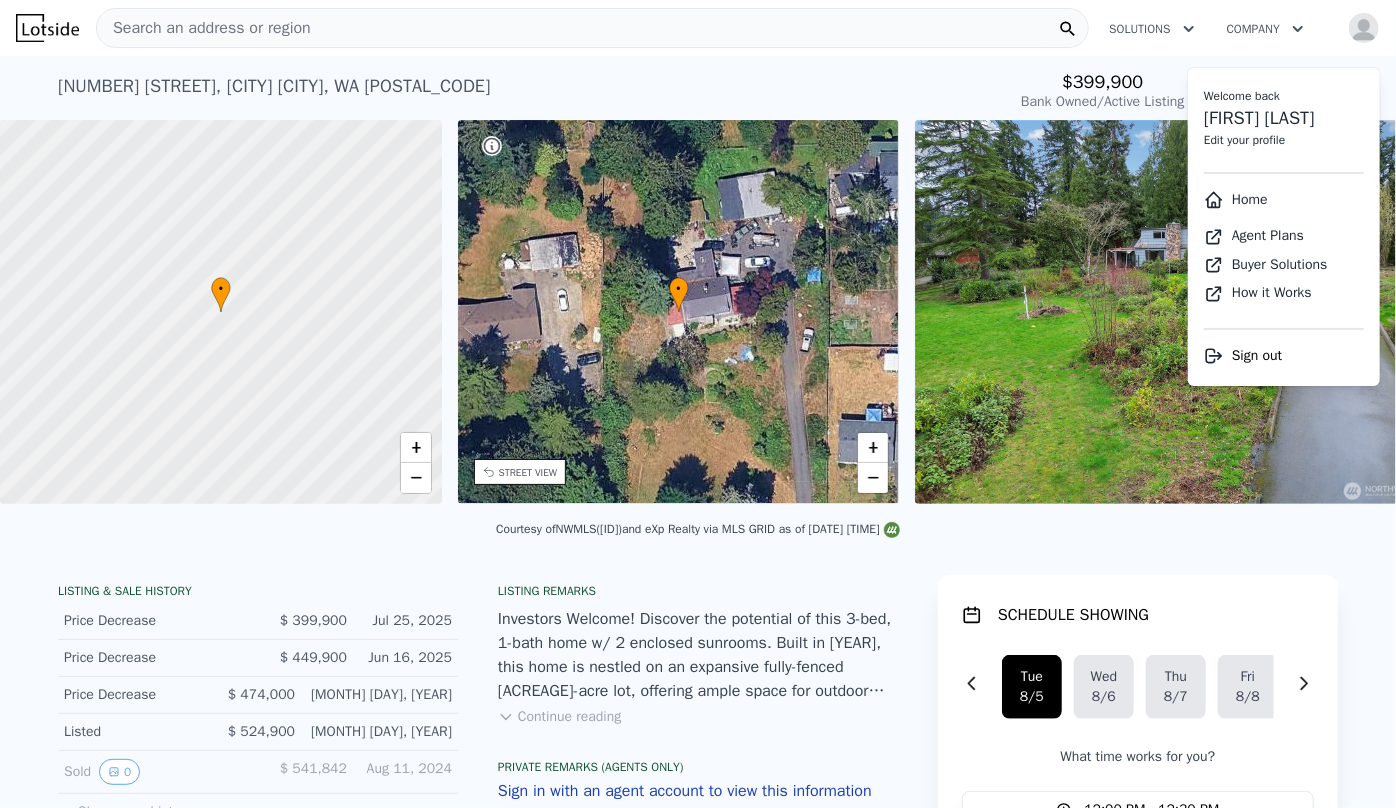 click on "Home" at bounding box center (1236, 199) 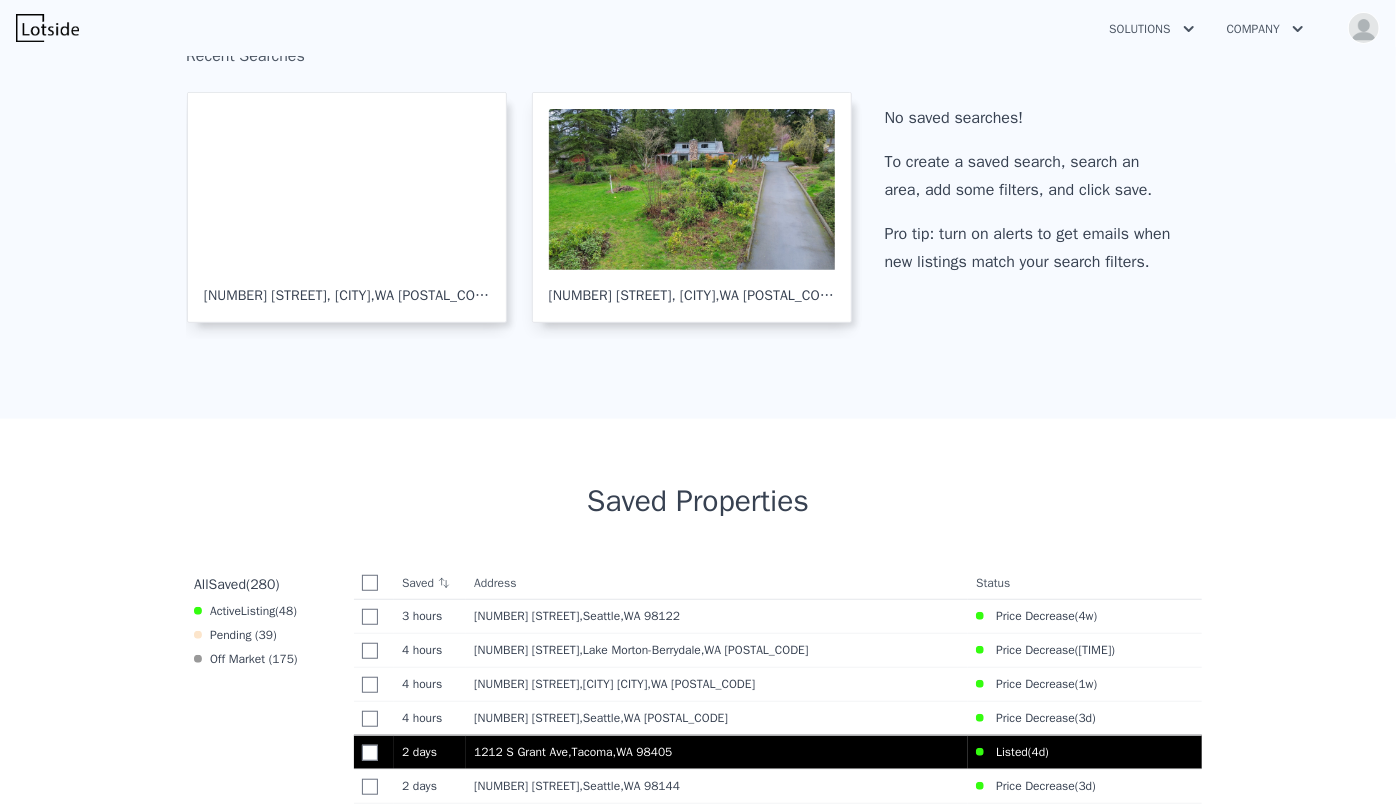 scroll, scrollTop: 636, scrollLeft: 0, axis: vertical 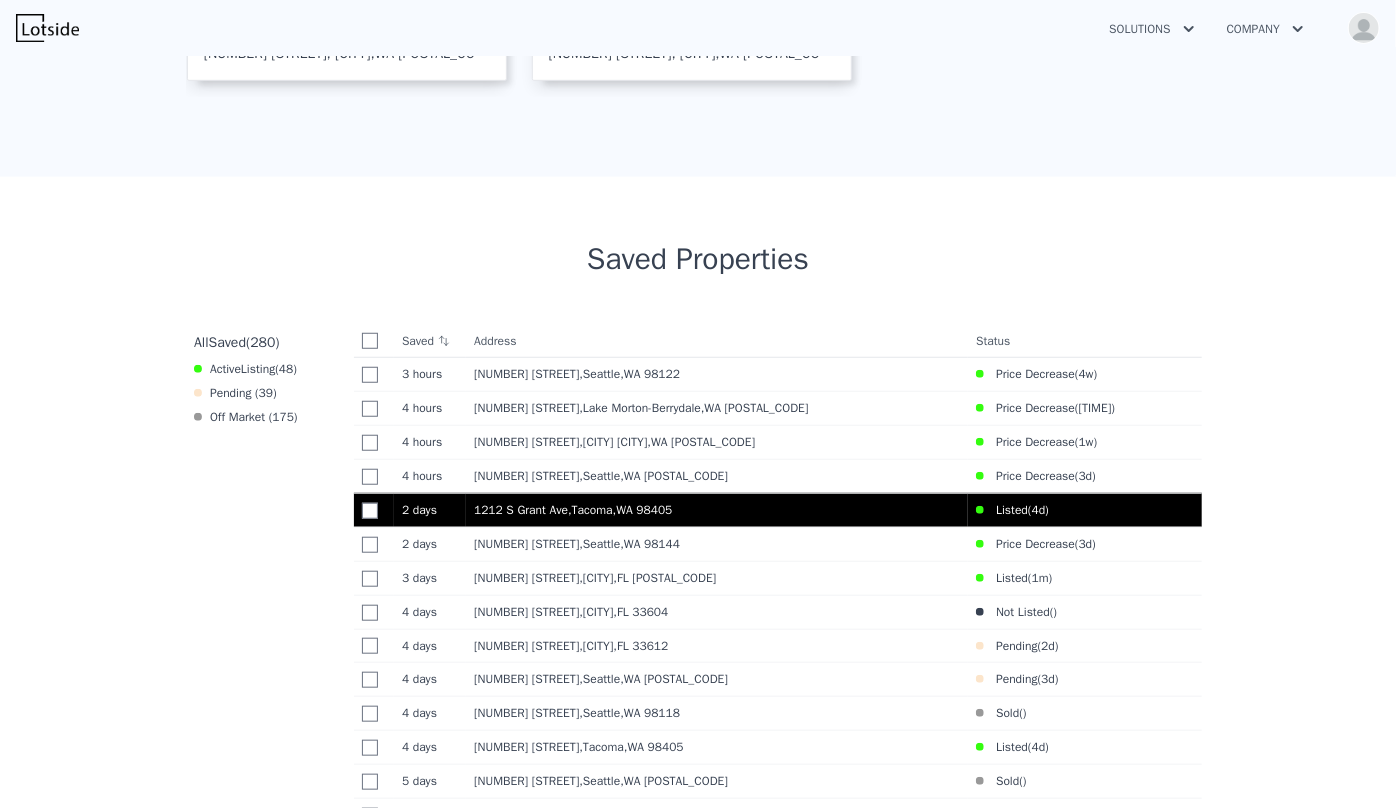 click on "1212 S Grant Ave ,  Tacoma ,  WA   98405" at bounding box center [717, 510] 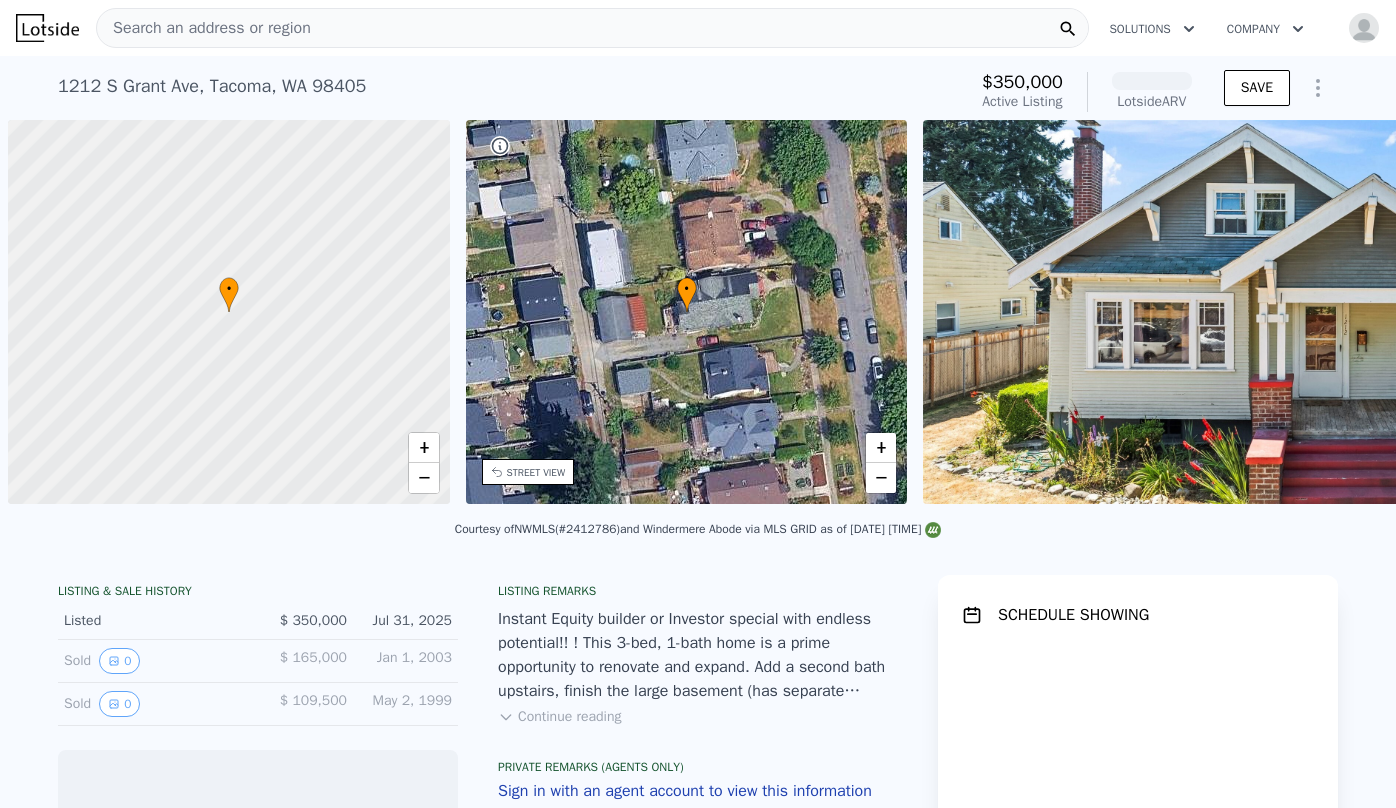 scroll, scrollTop: 0, scrollLeft: 0, axis: both 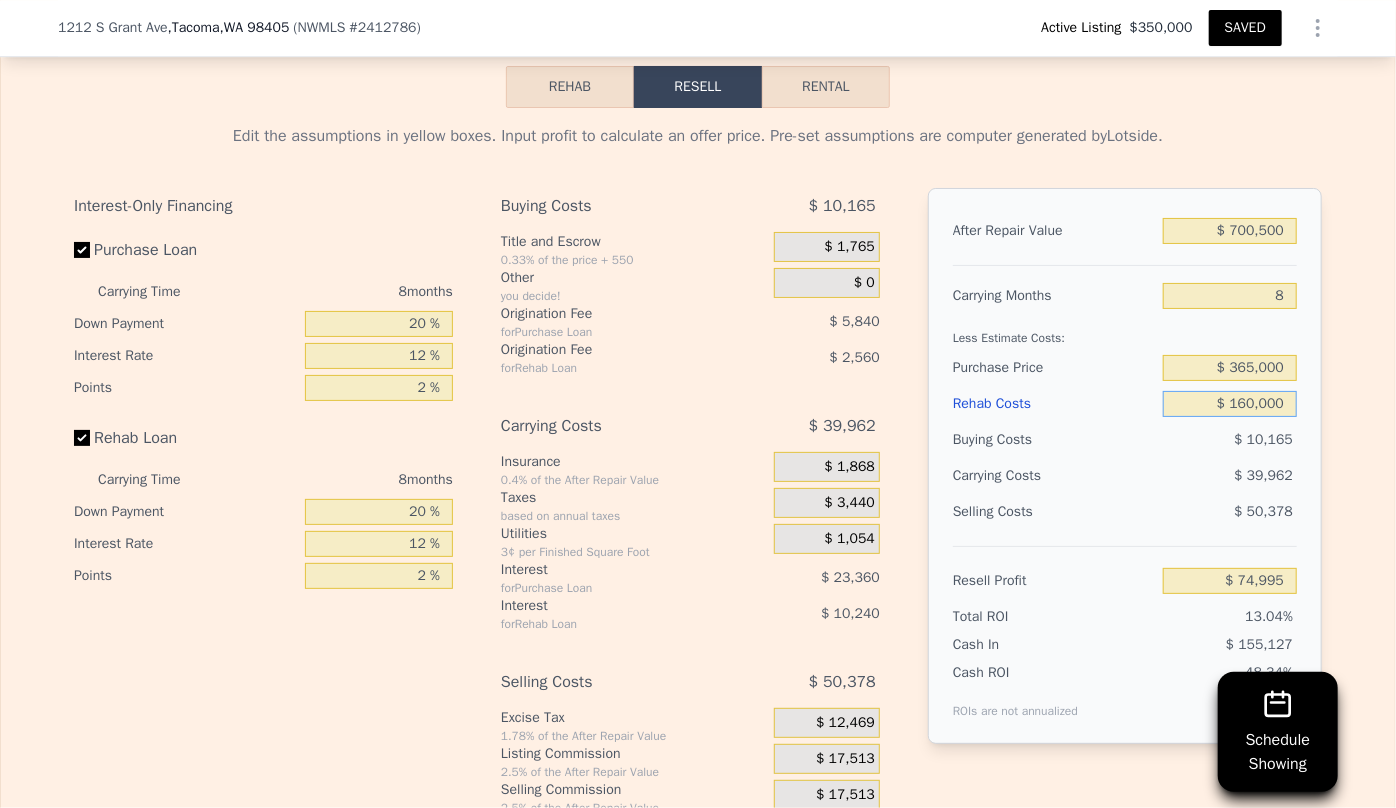 click on "$ 160,000" at bounding box center (1230, 404) 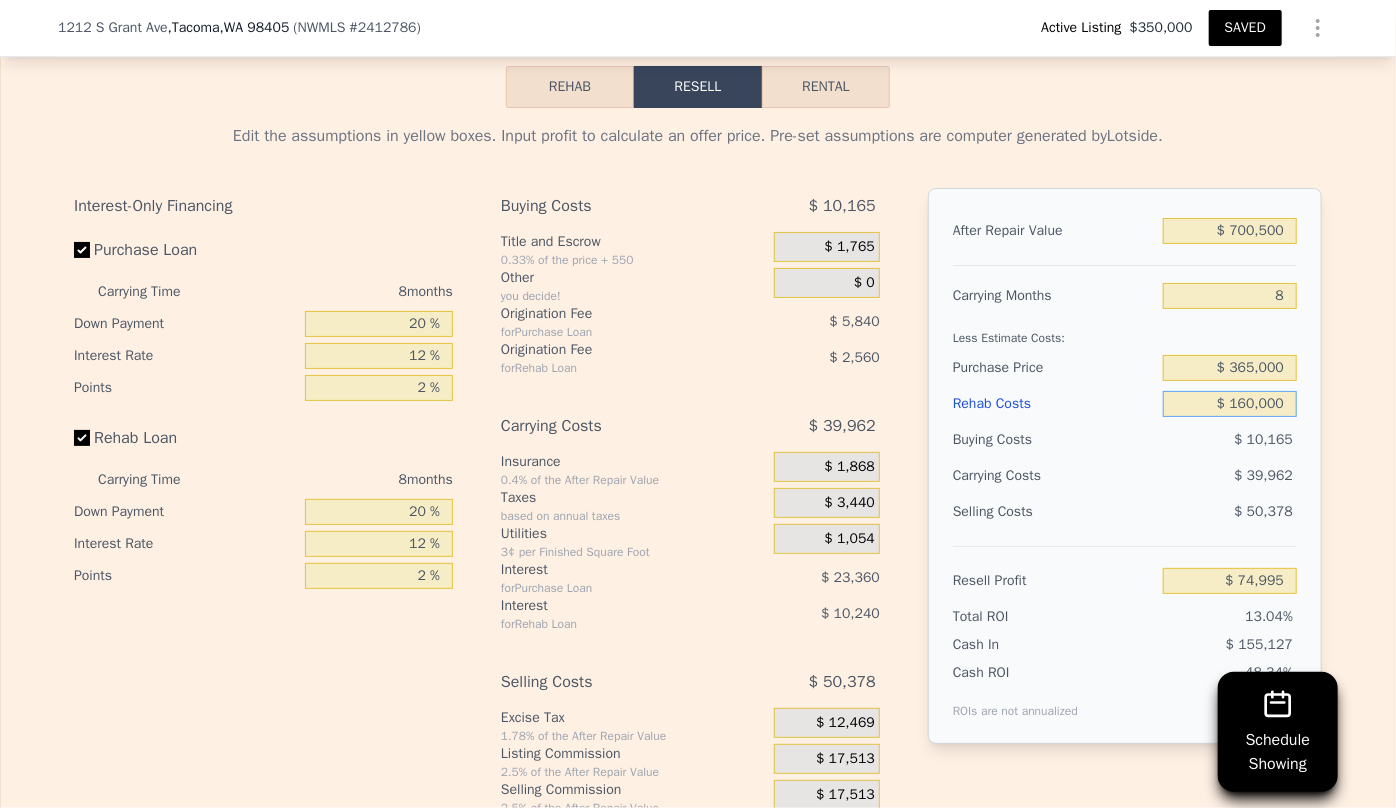 type on "$ 16,000" 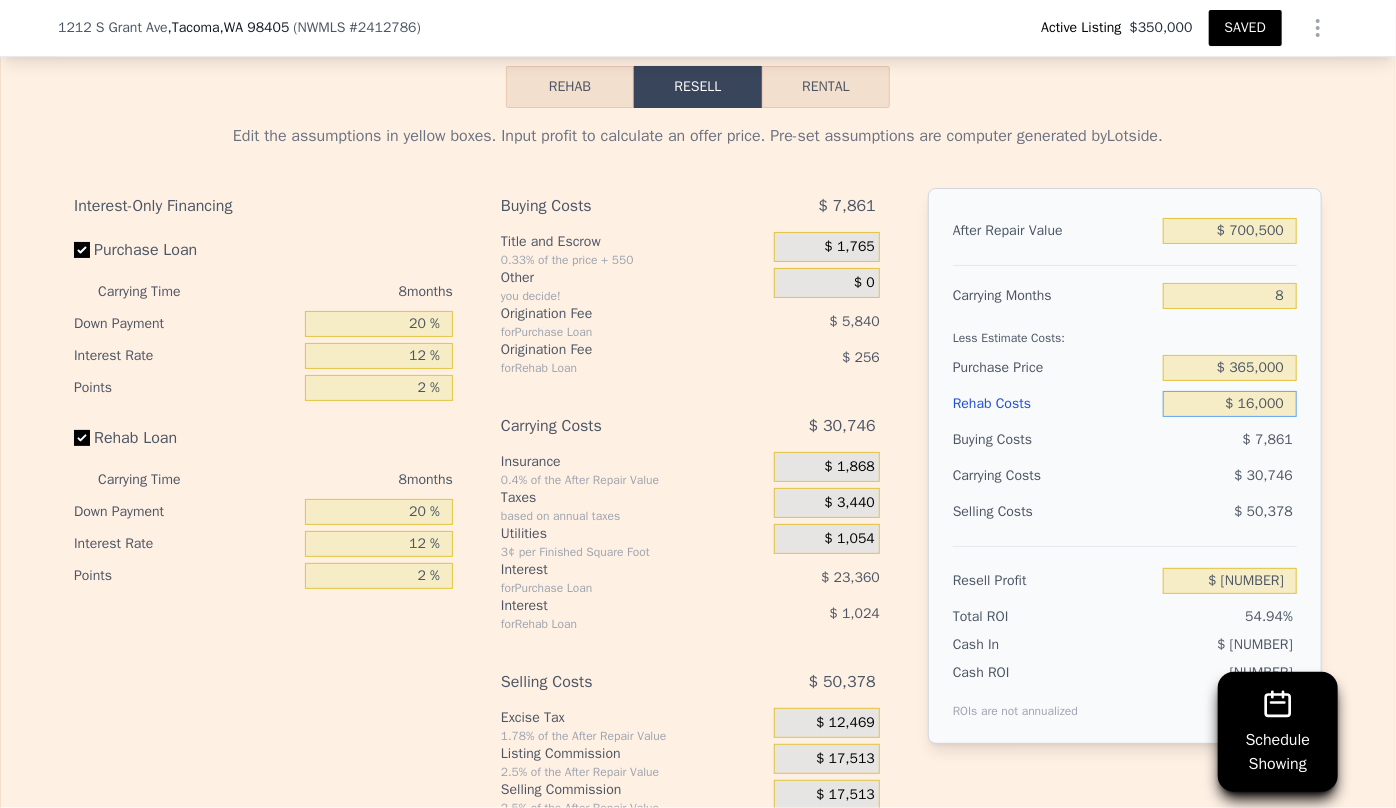 type on "$ 230,515" 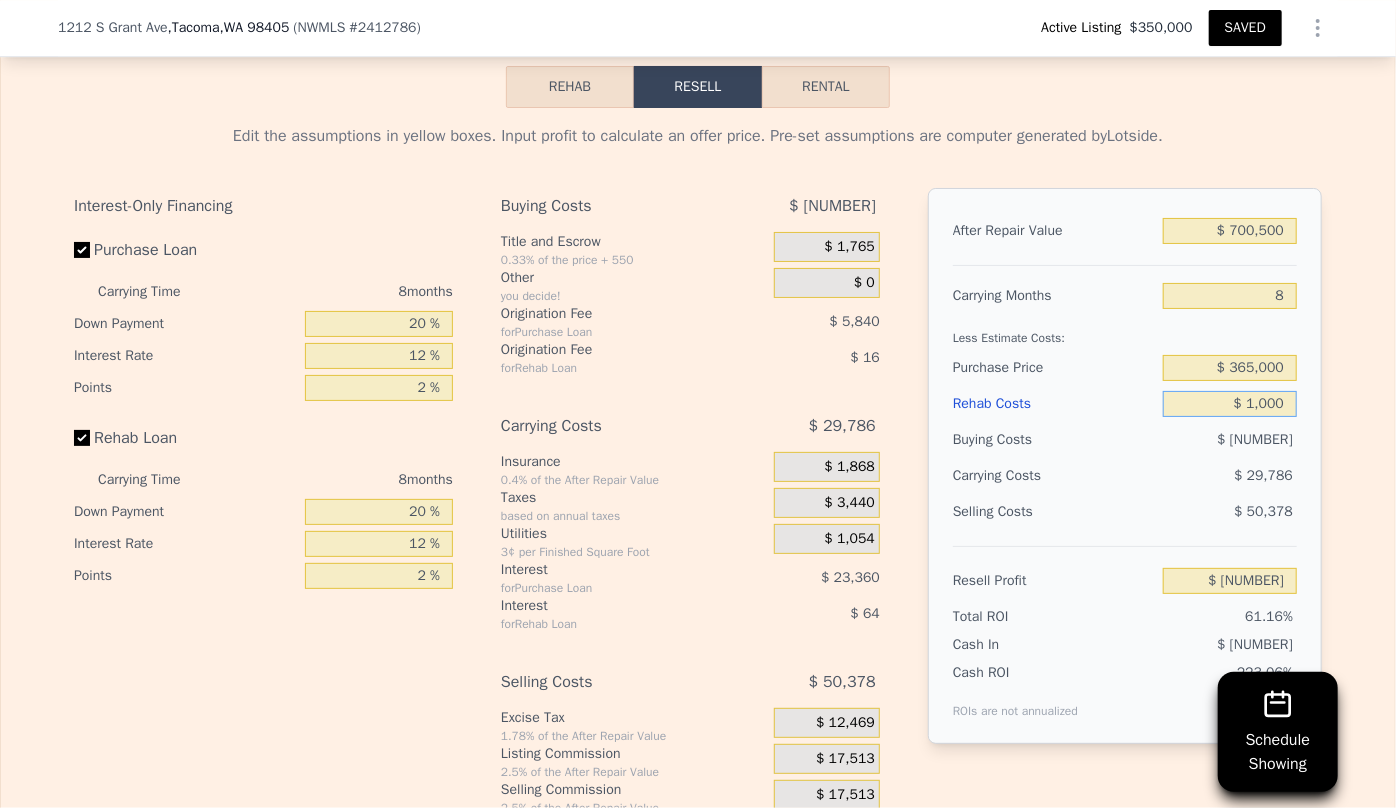 type on "$ 246,715" 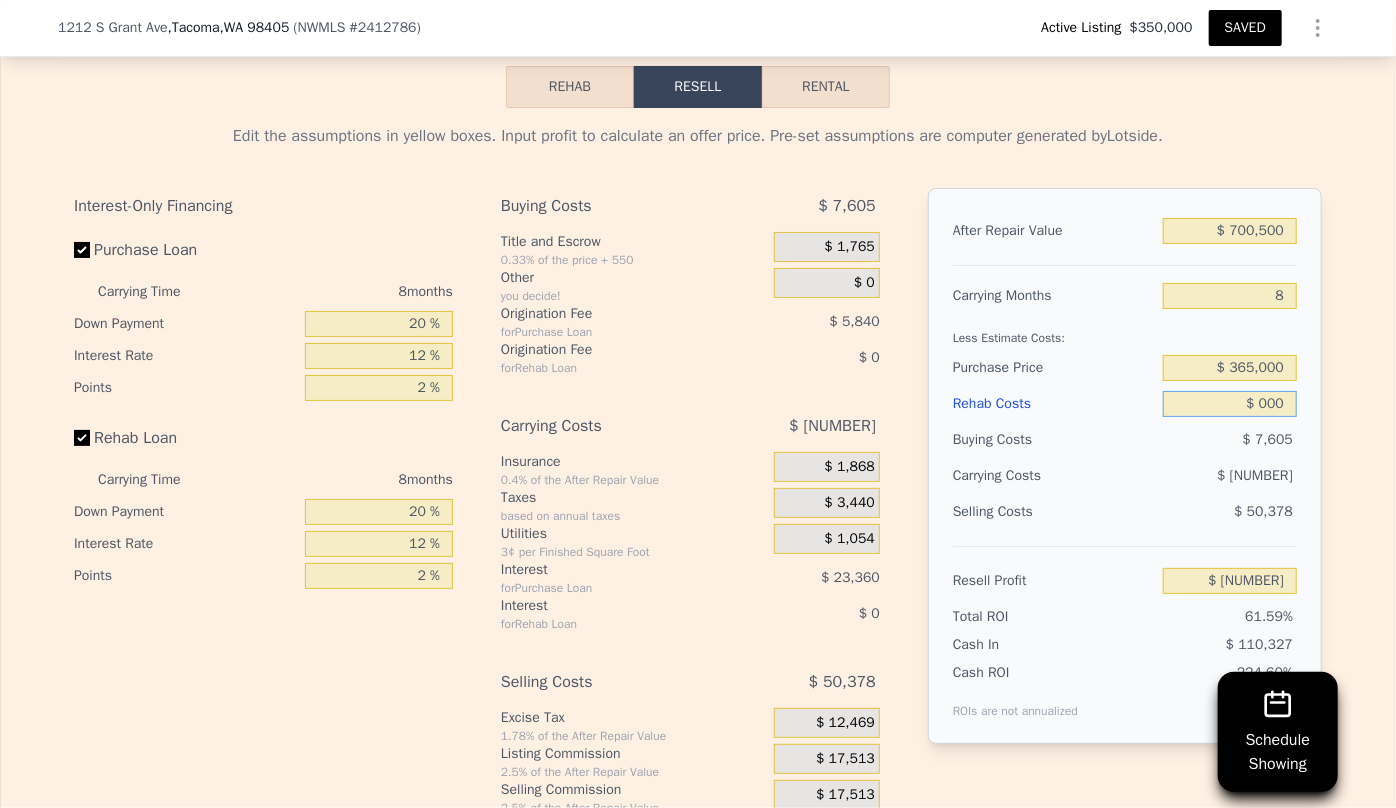 type on "$ 247,795" 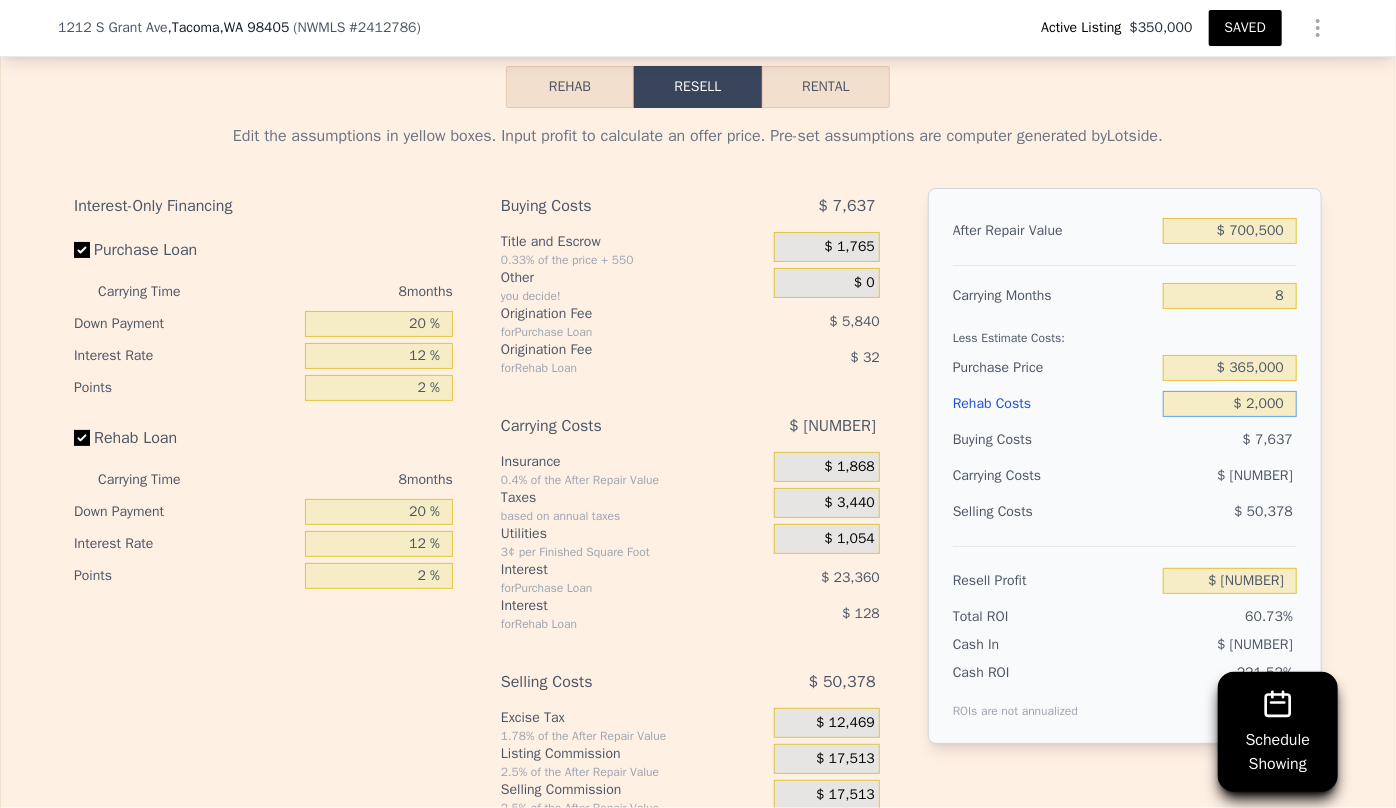 type on "$ 245,635" 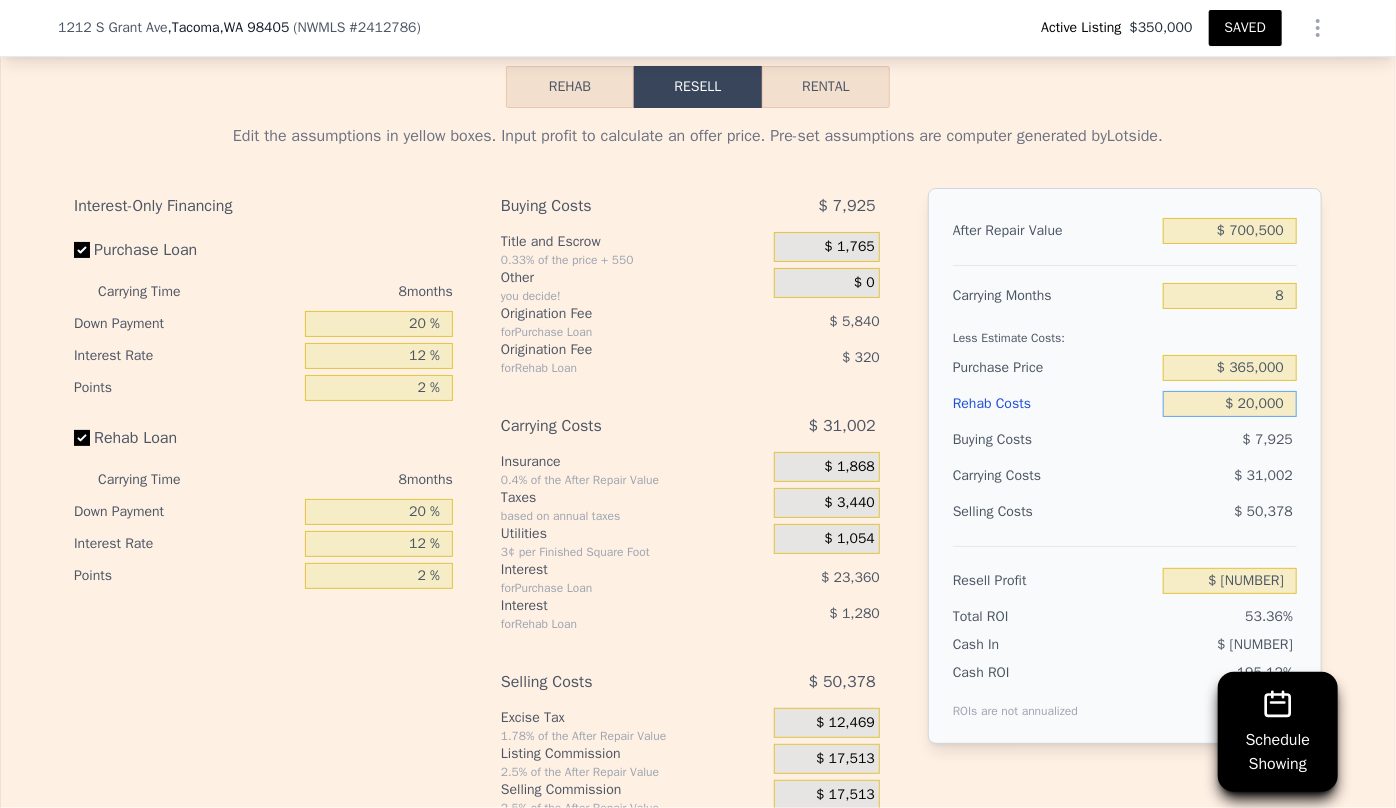 type on "$ 226,195" 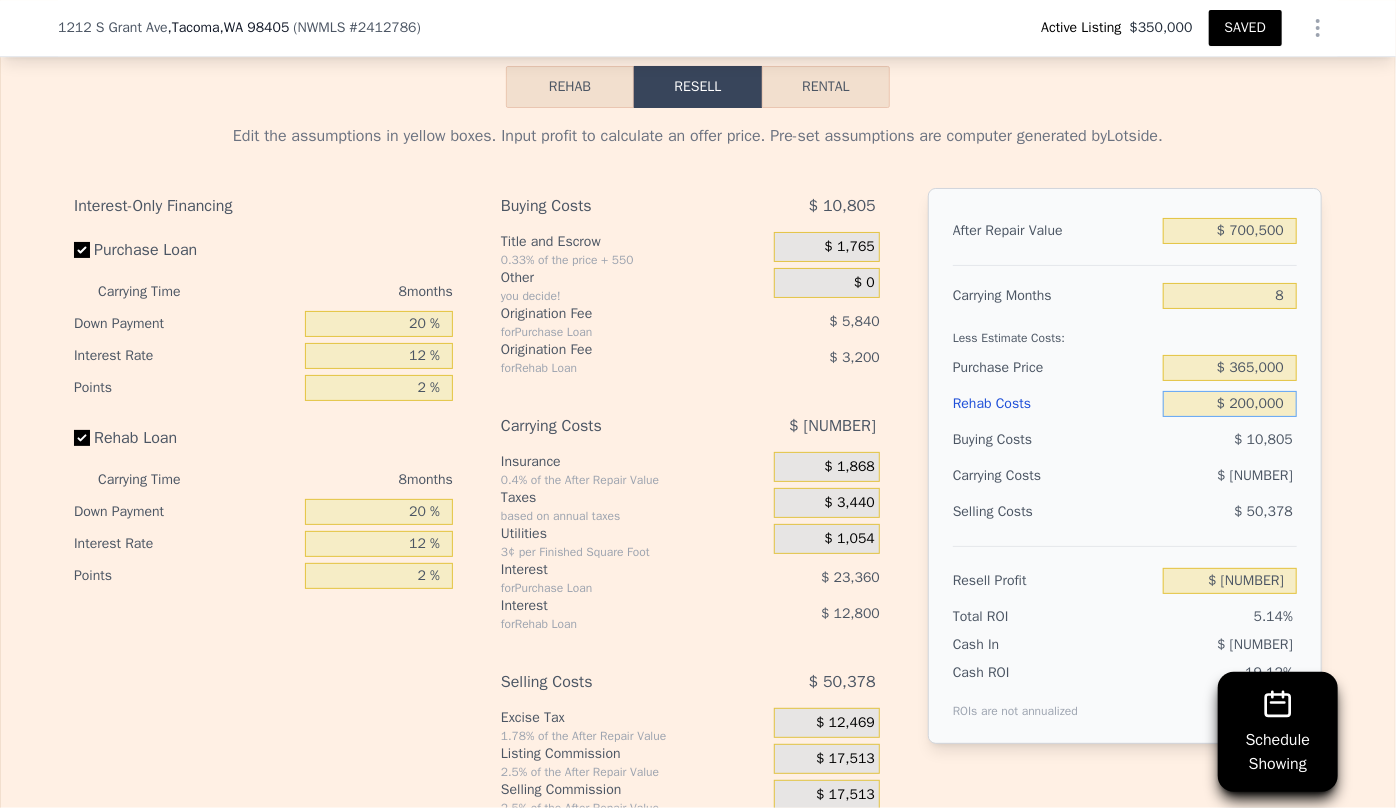type on "$ 31,795" 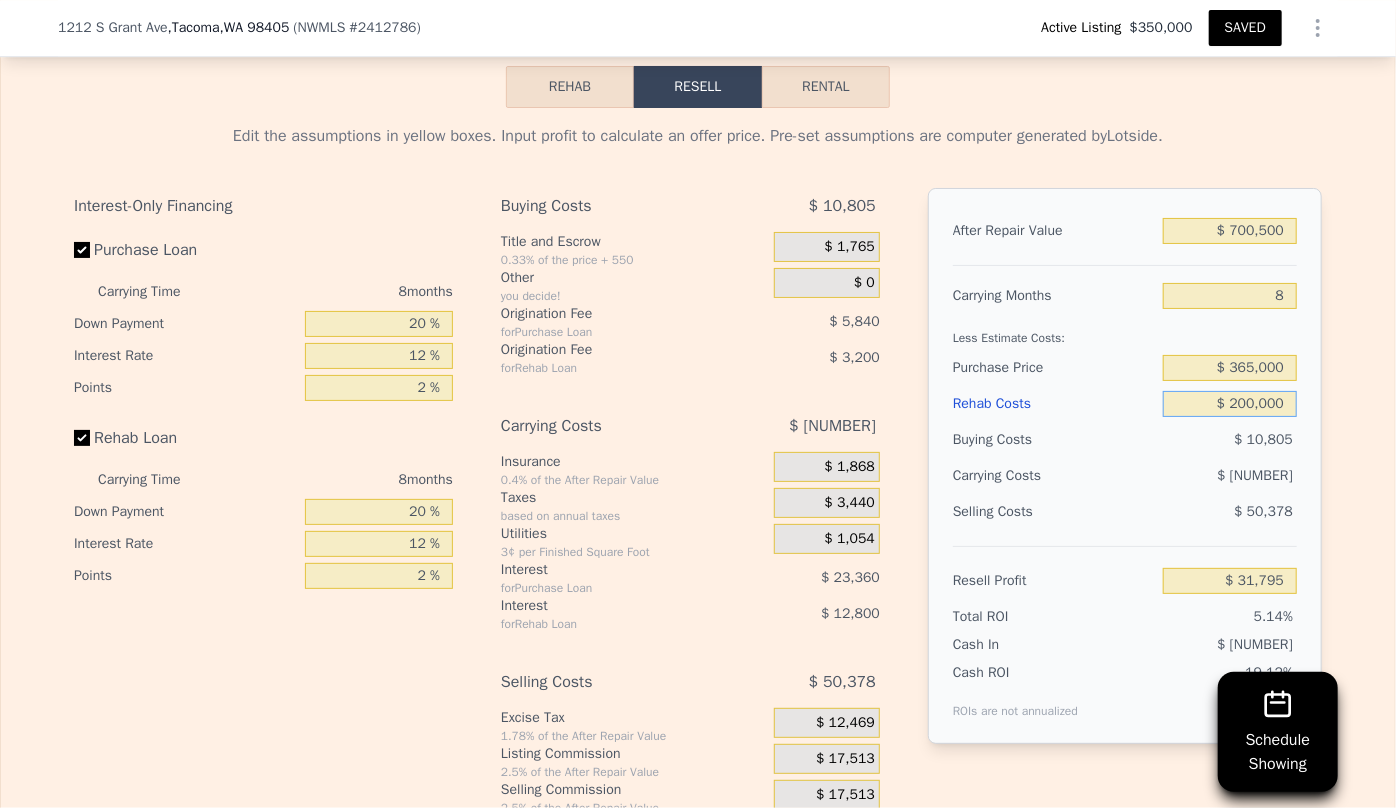type on "$ 200,000" 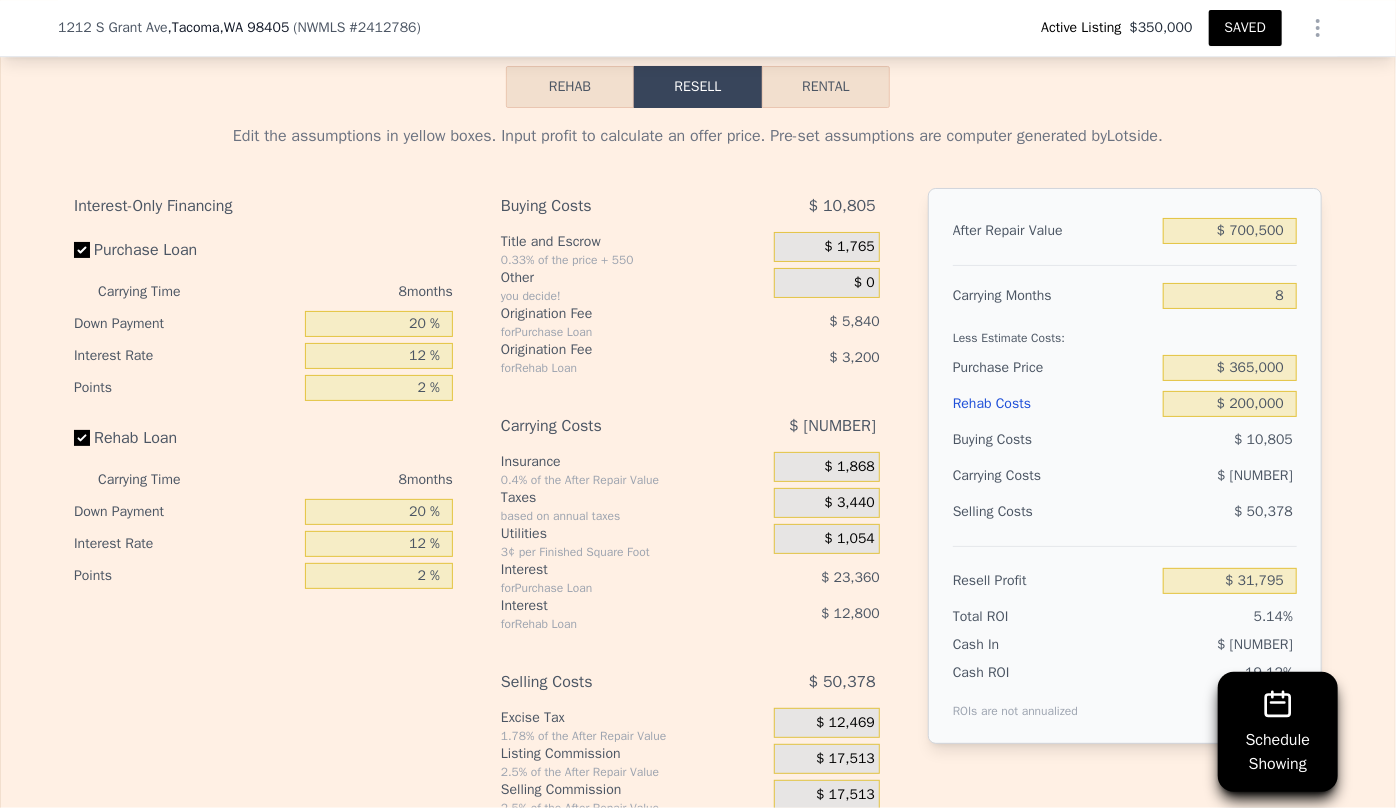 click on "$ 166,327" at bounding box center (1191, 645) 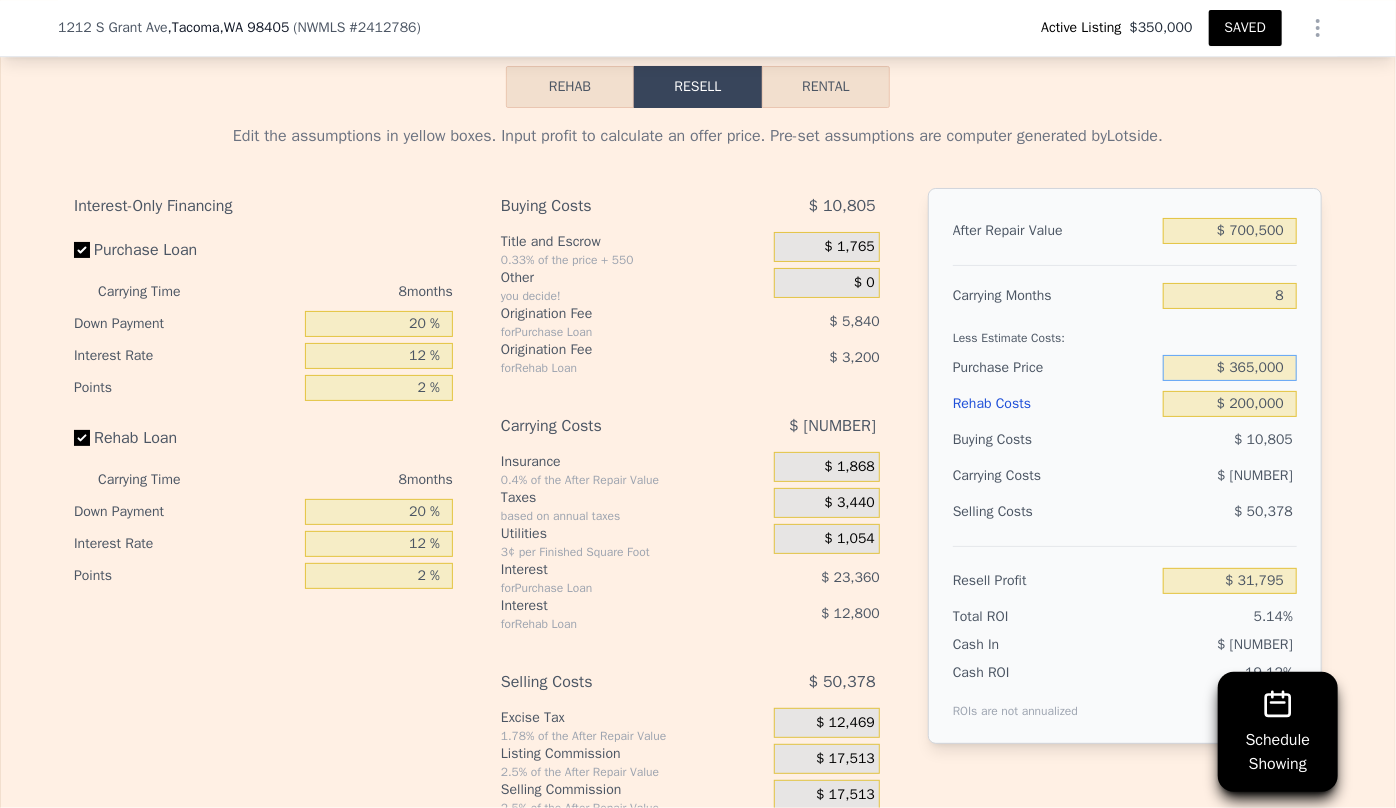 click on "$ 365,000" at bounding box center (1230, 368) 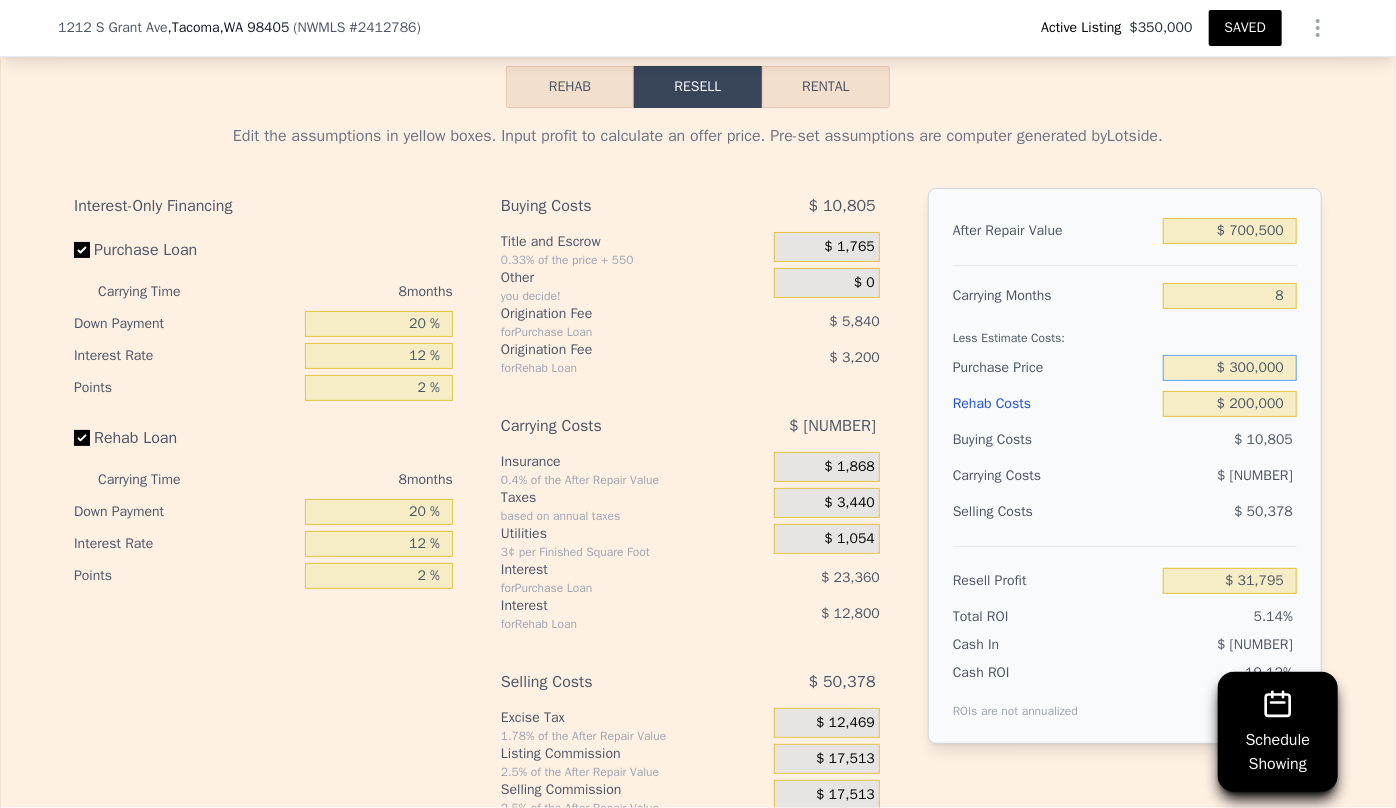 type on "$ 300,000" 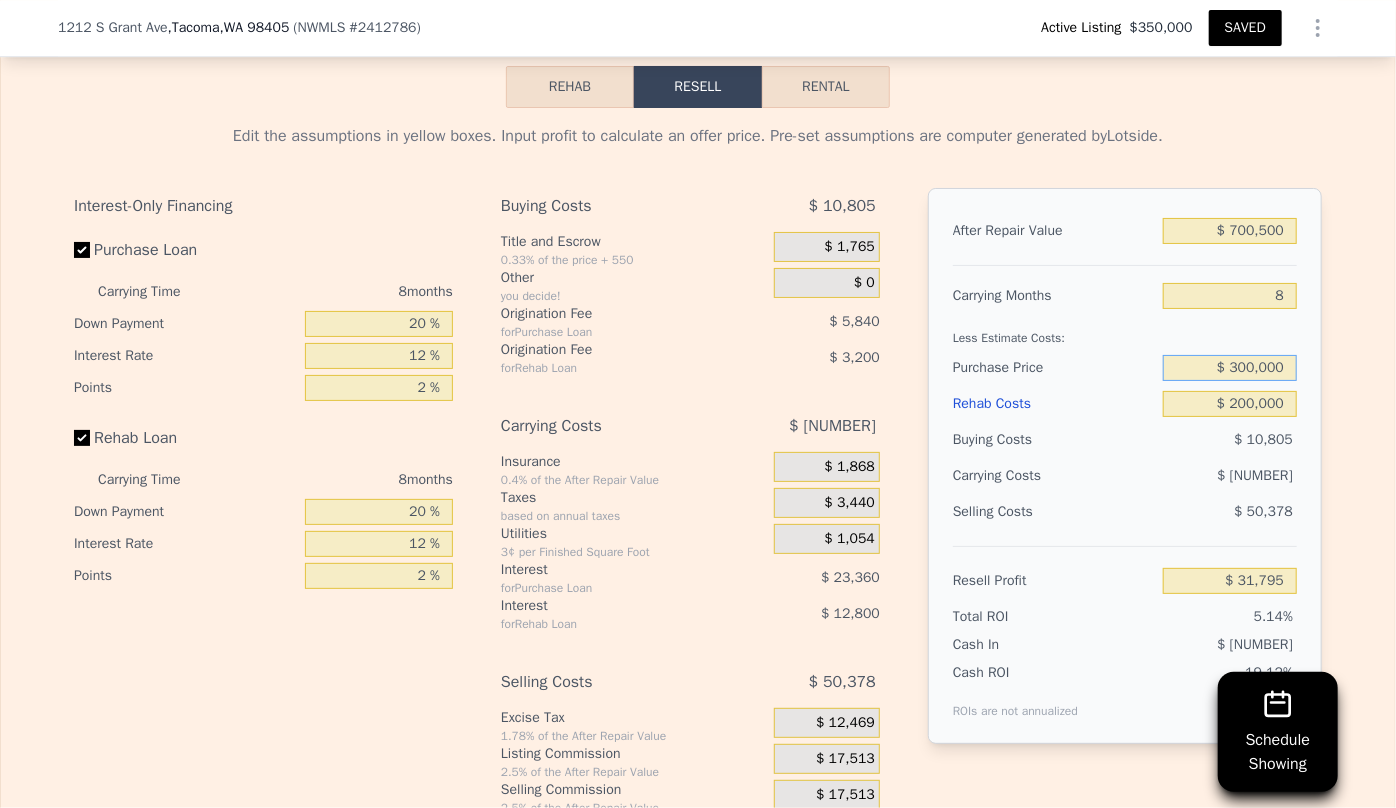 type on "$ 102,211" 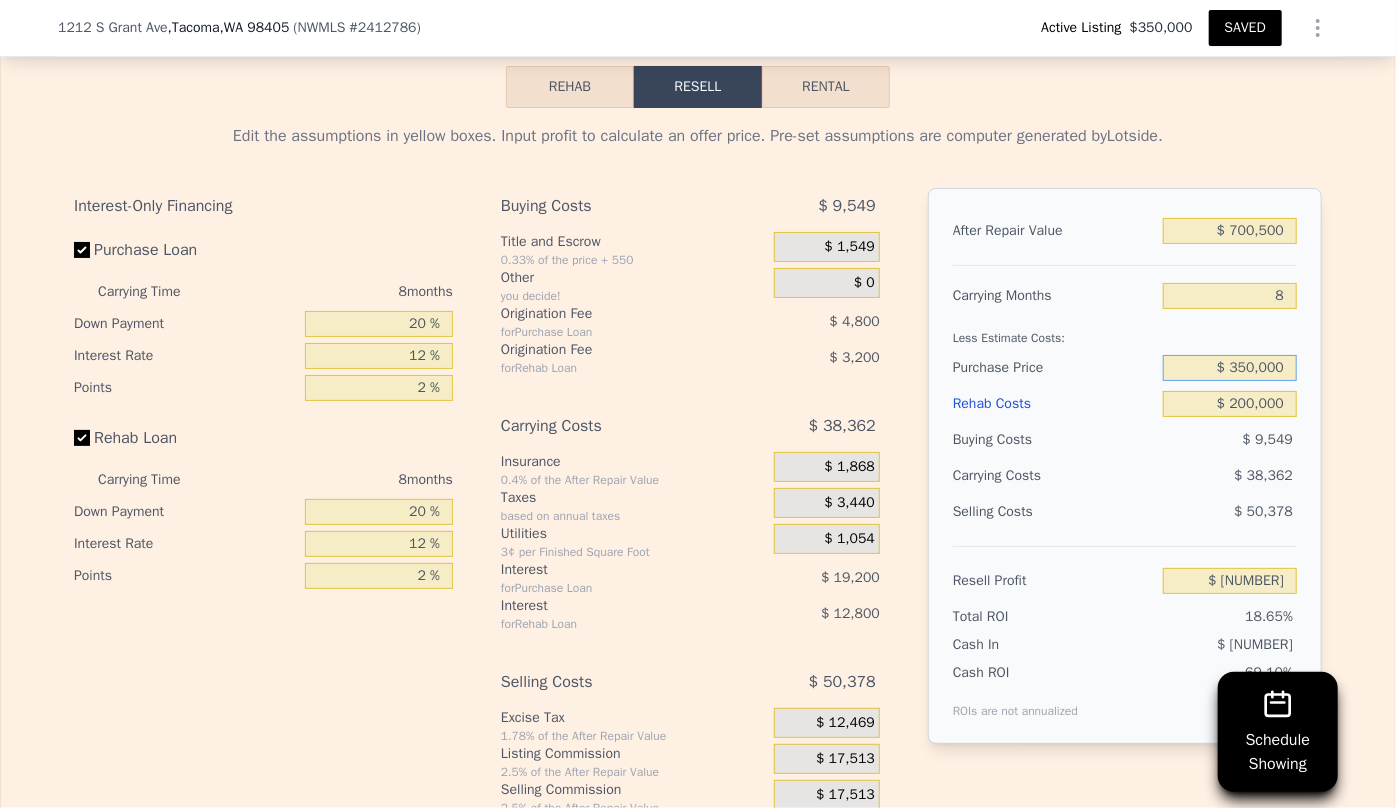 type on "$ 350,000" 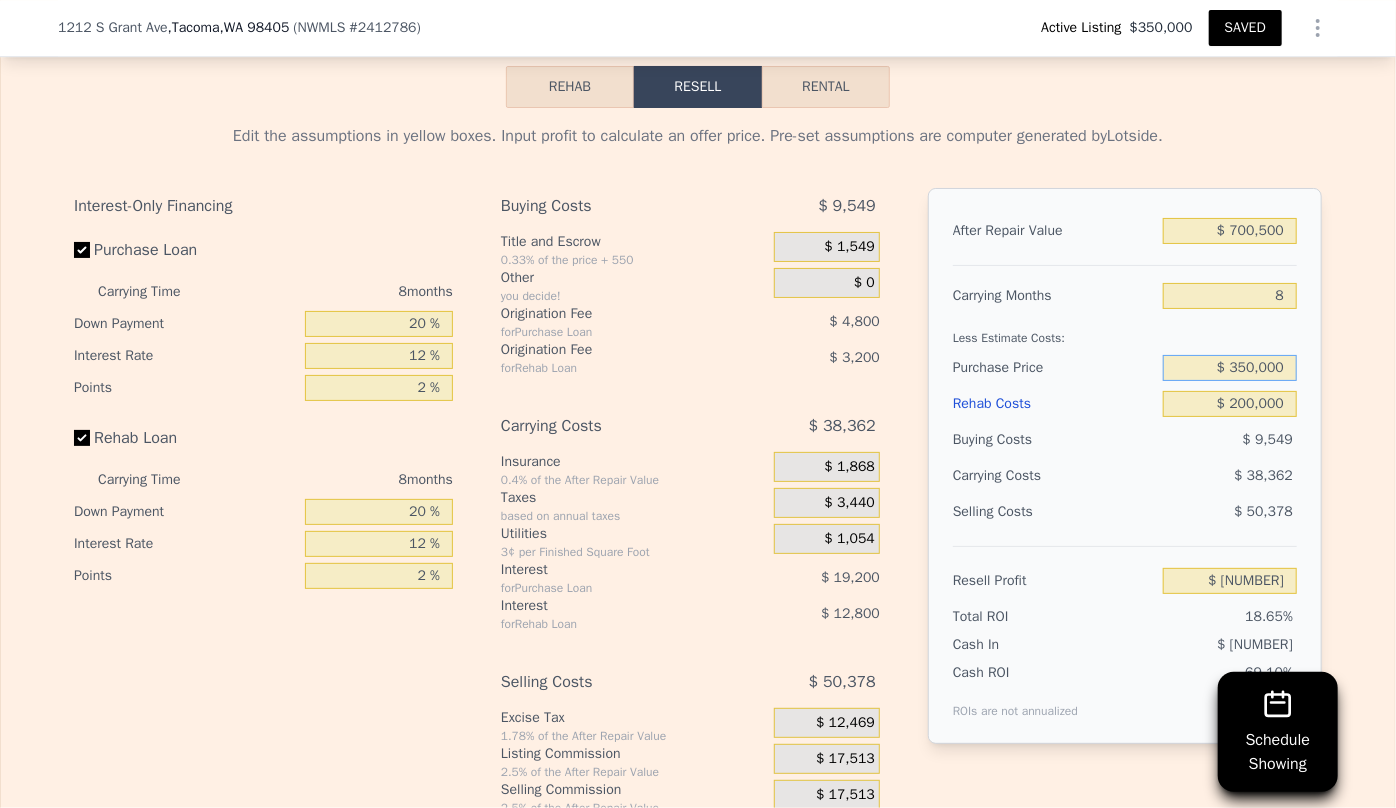 type on "$ 48,044" 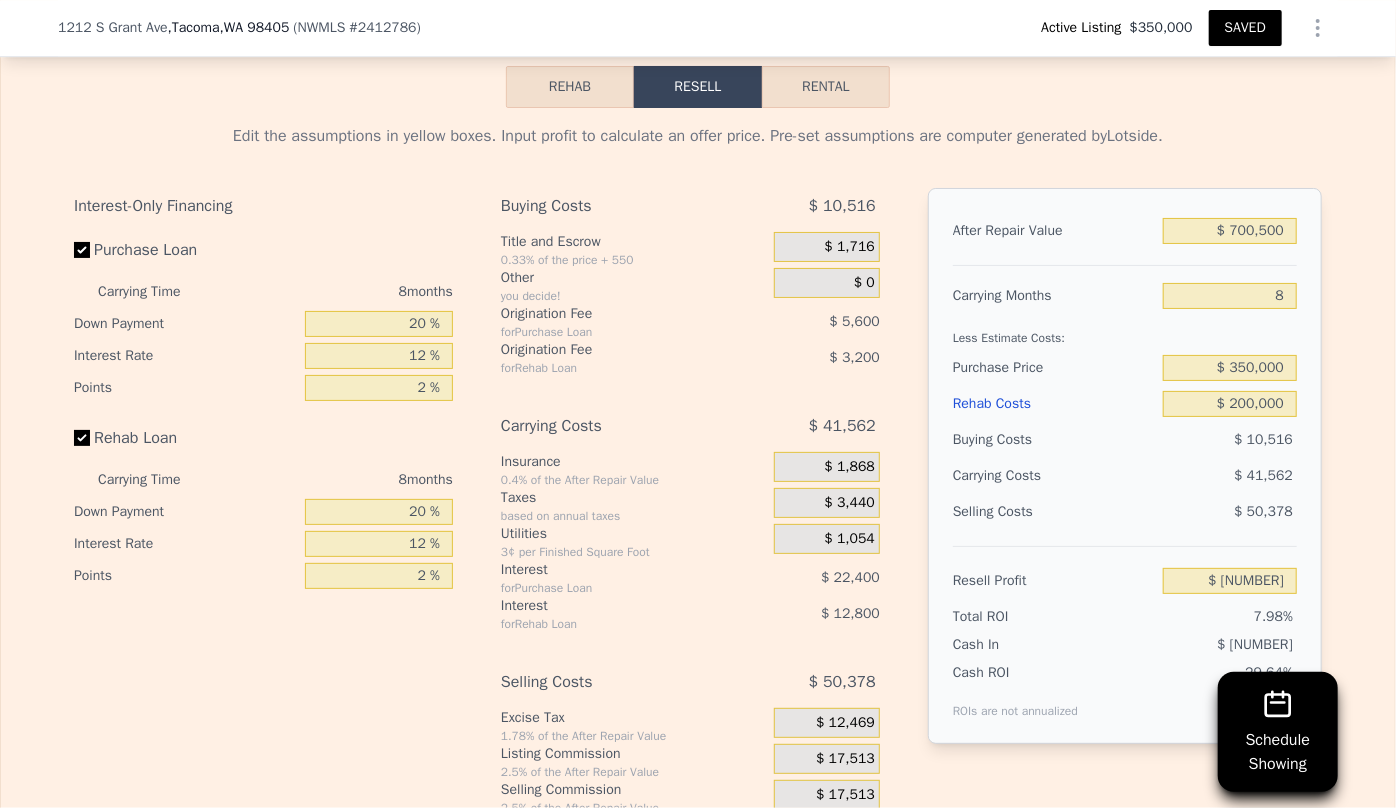 click on "$ 41,562" at bounding box center (1191, 476) 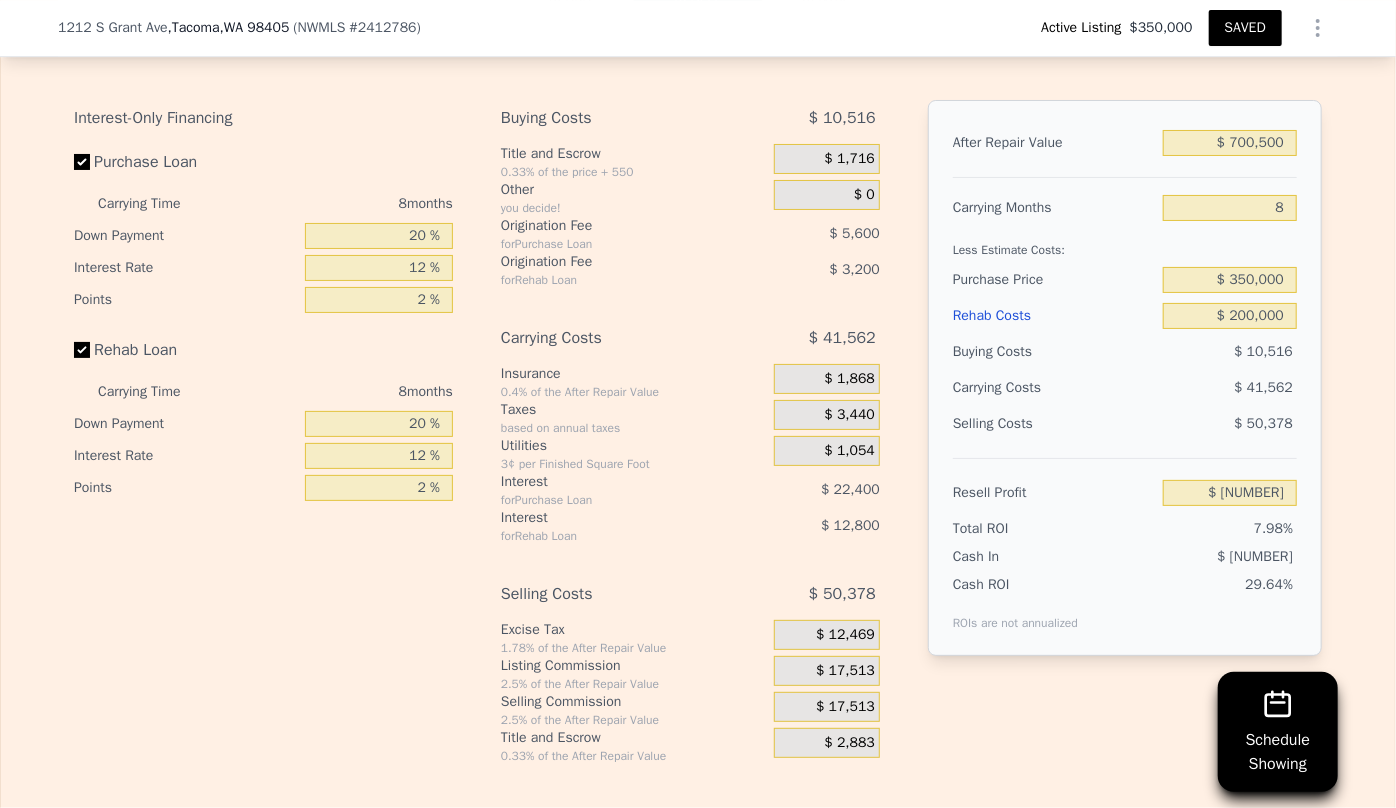 scroll, scrollTop: 3447, scrollLeft: 0, axis: vertical 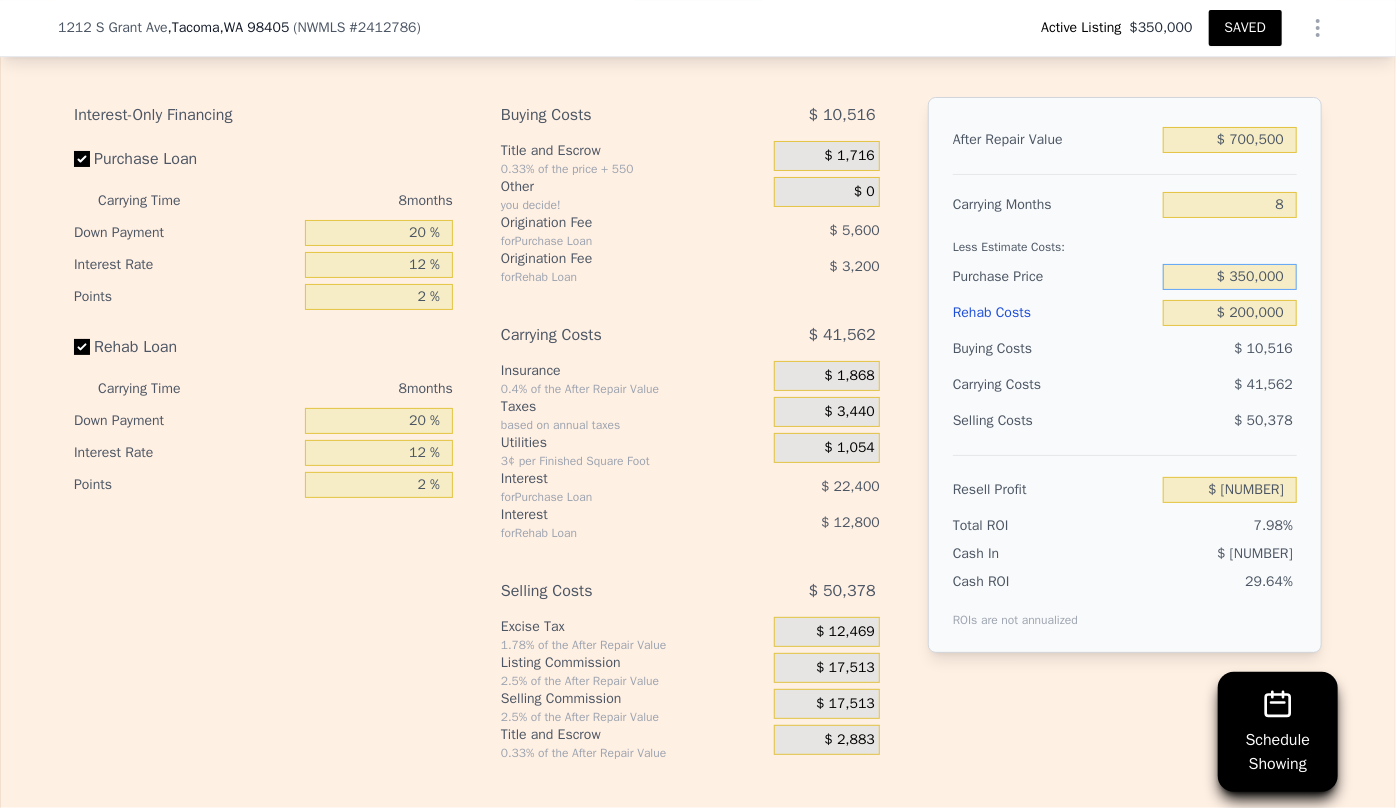 click on "$ 350,000" at bounding box center (1230, 277) 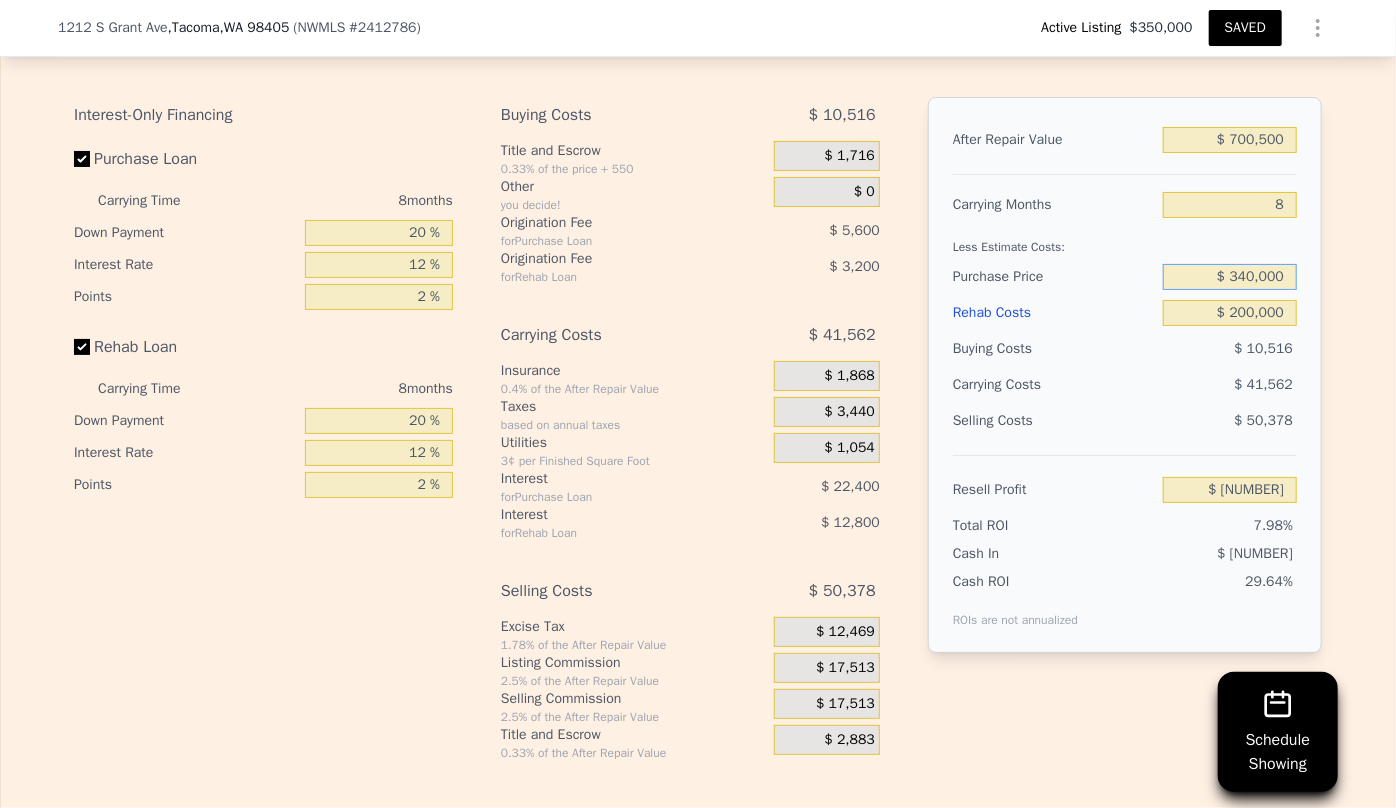 type on "$ 340,000" 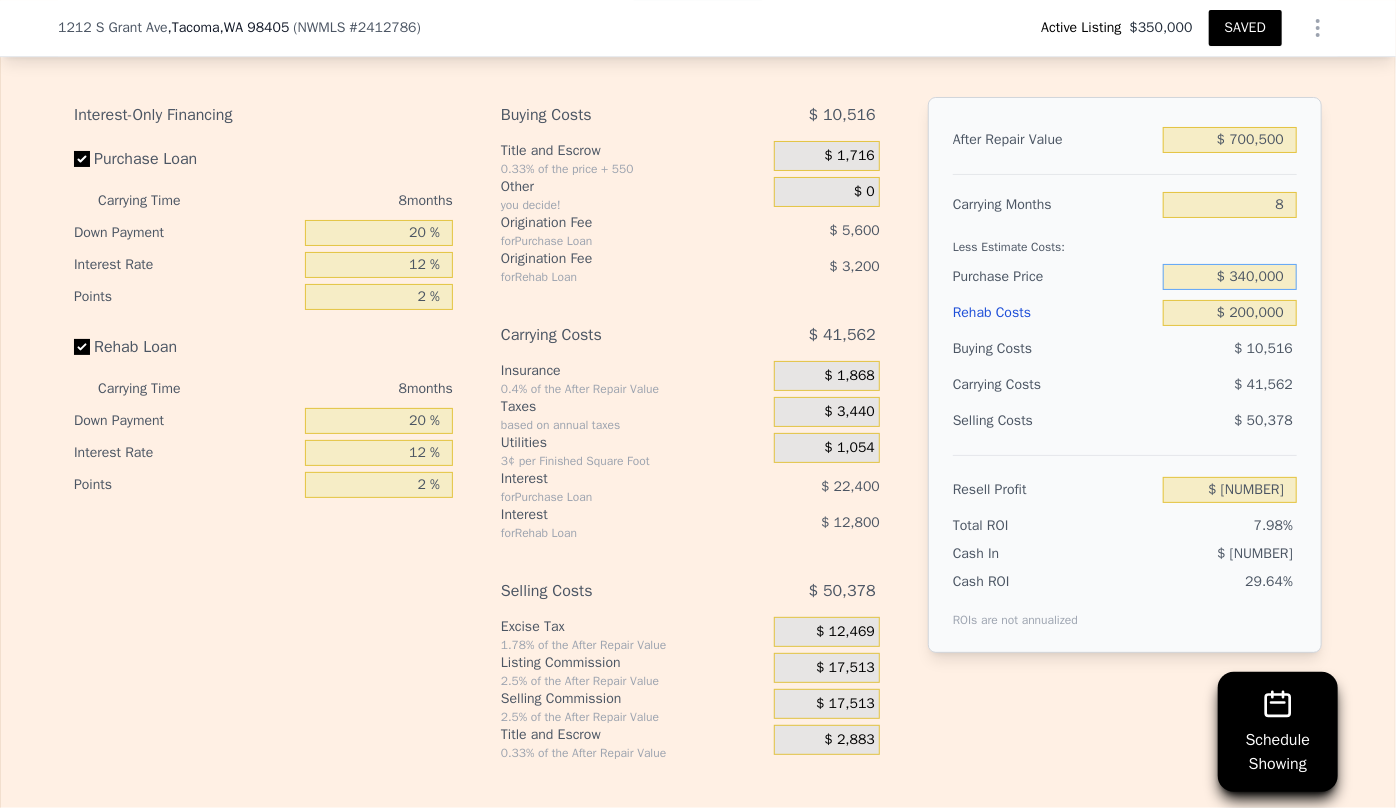 type on "$ 58,878" 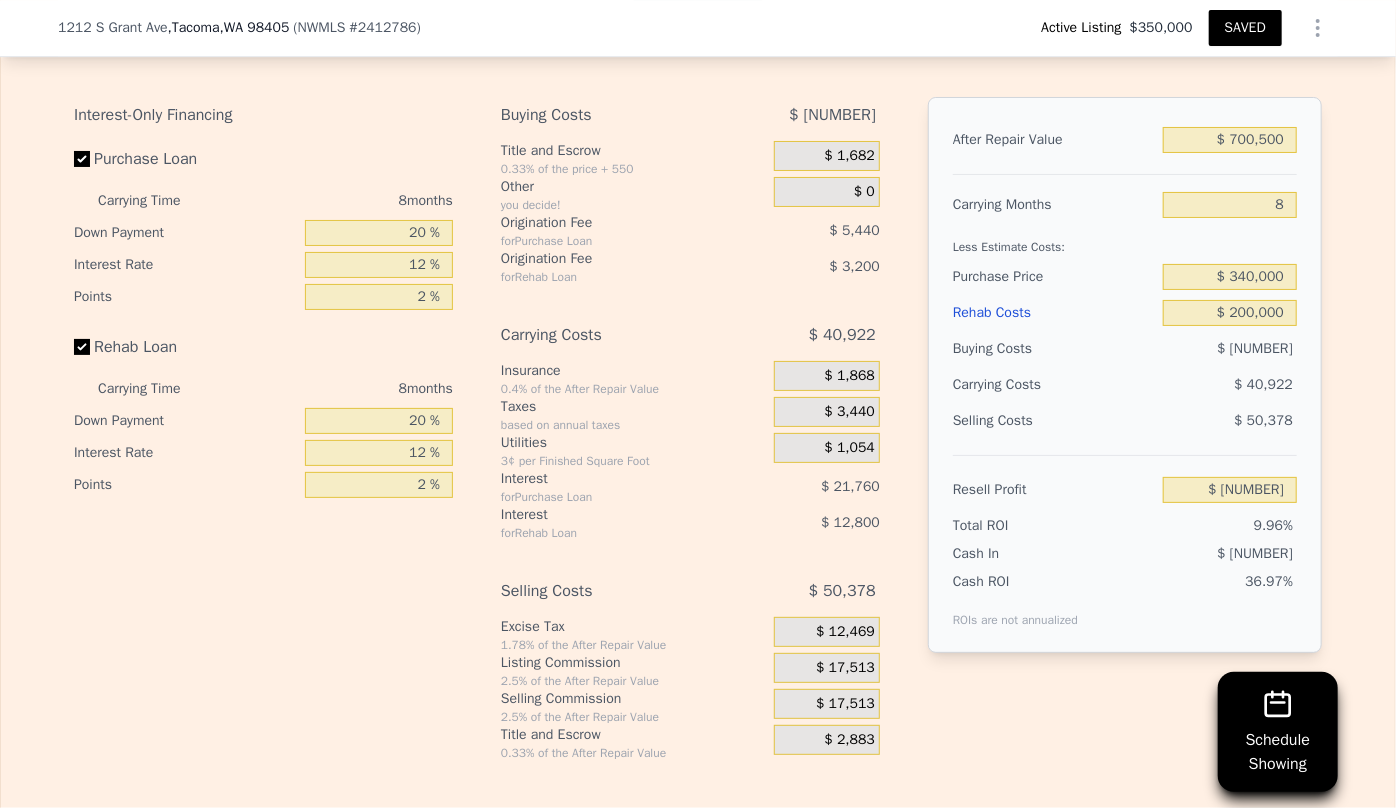 click on "Resell Profit $ 58,878" at bounding box center (1125, 481) 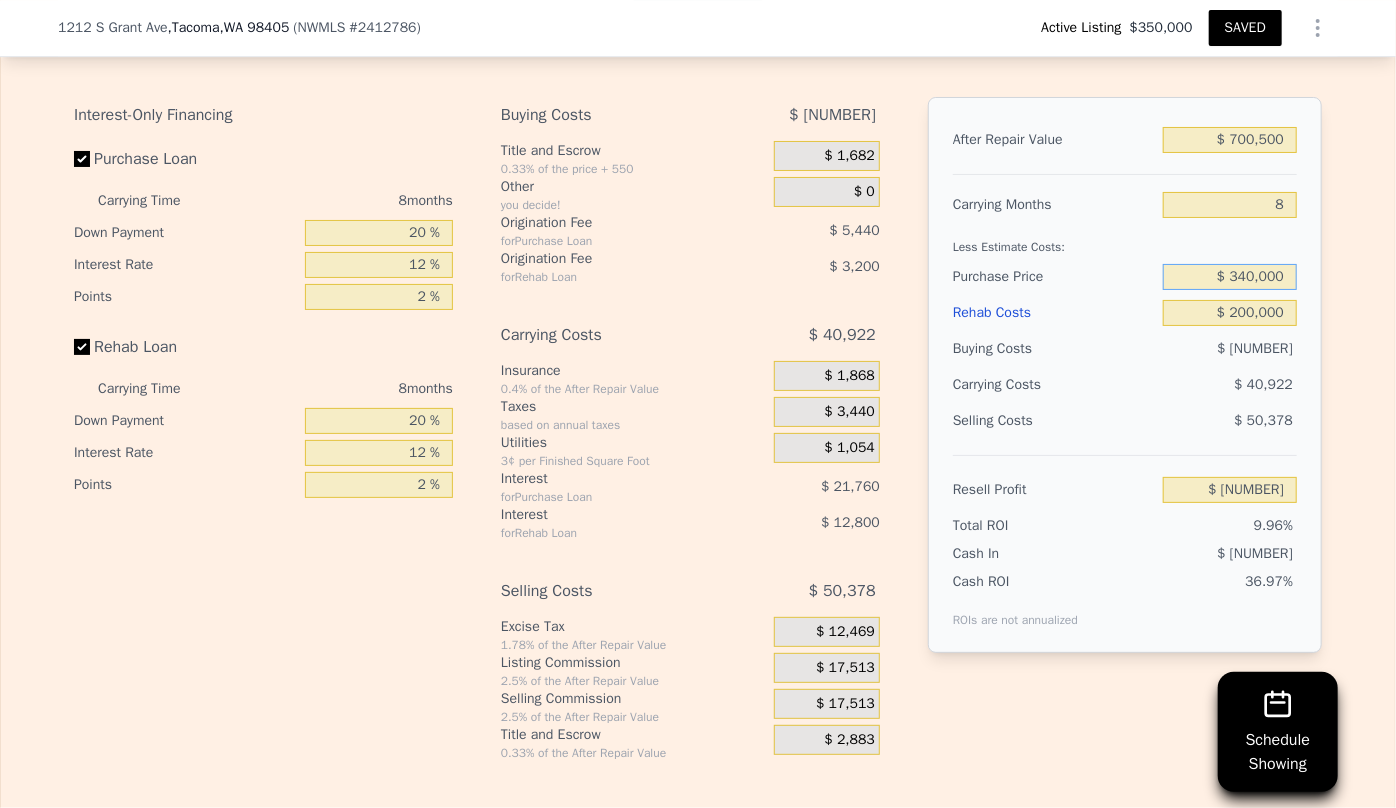 click on "$ 340,000" at bounding box center [1230, 277] 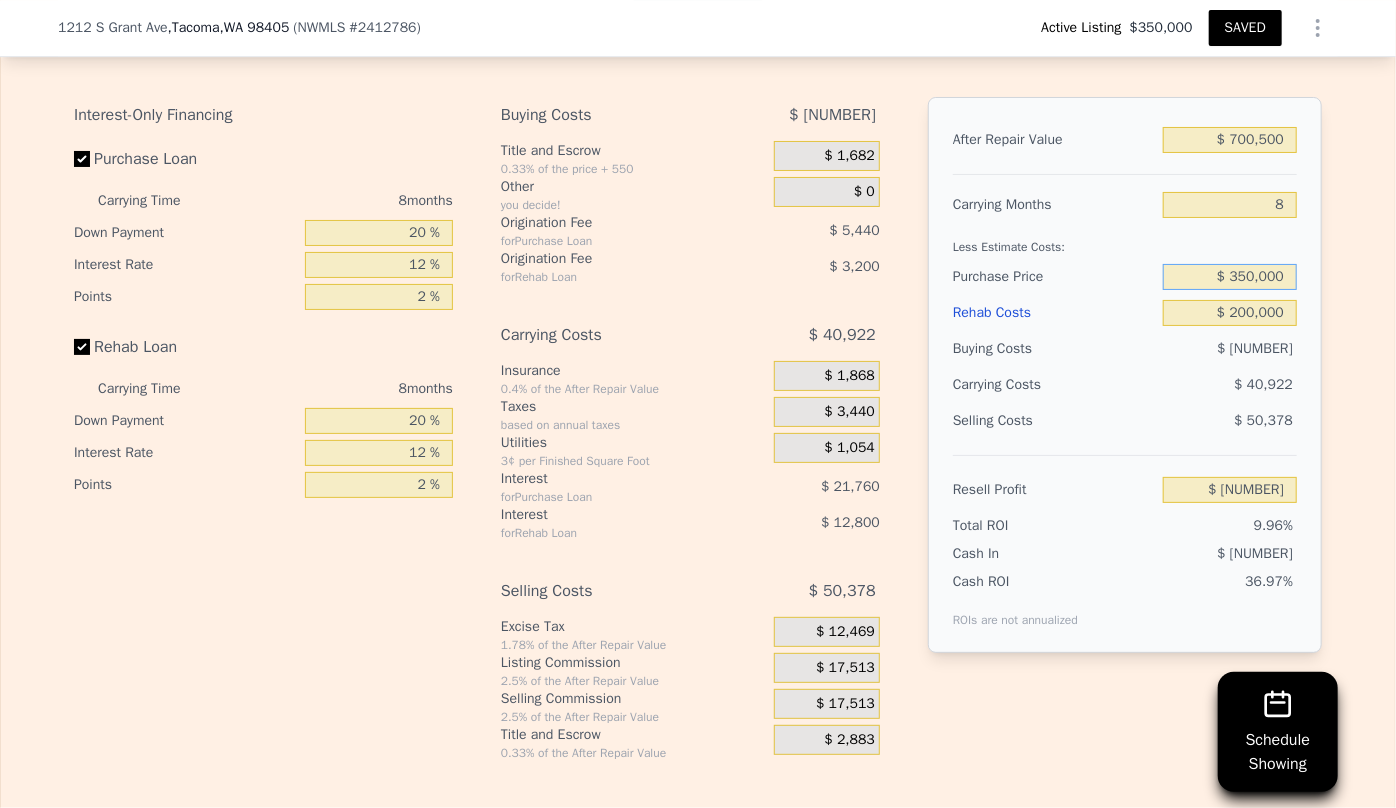 type on "$ 350,000" 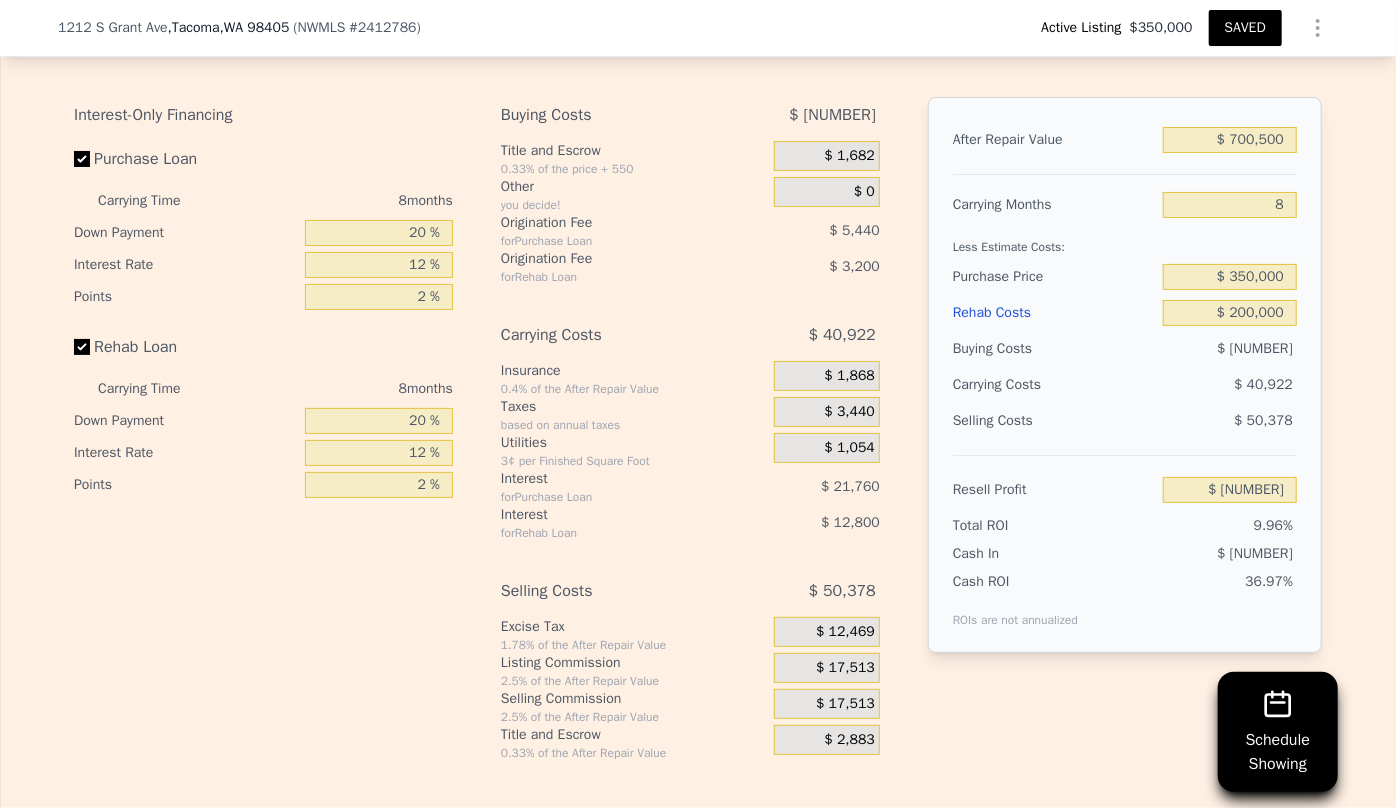 click on "$ 40,922" at bounding box center (1191, 385) 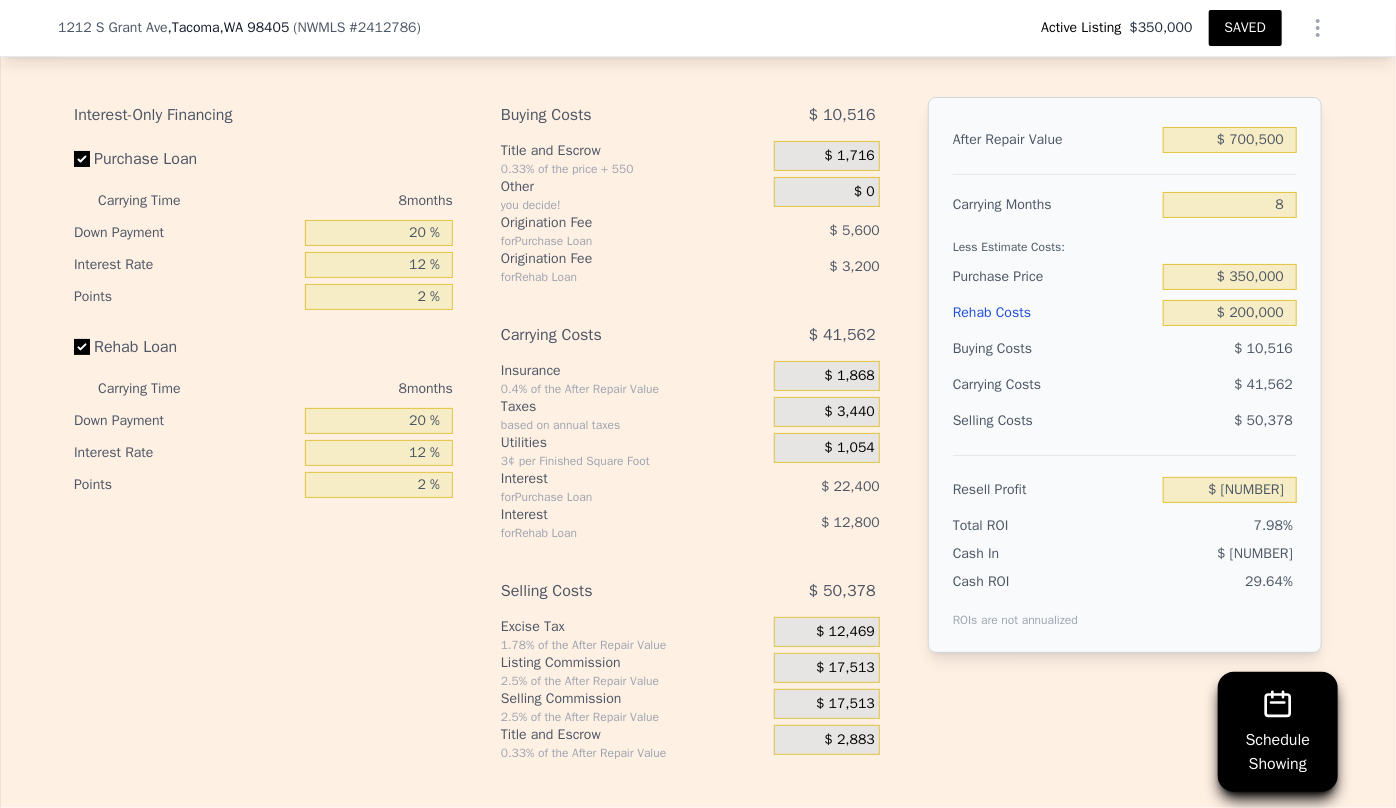 type on "$ 48,044" 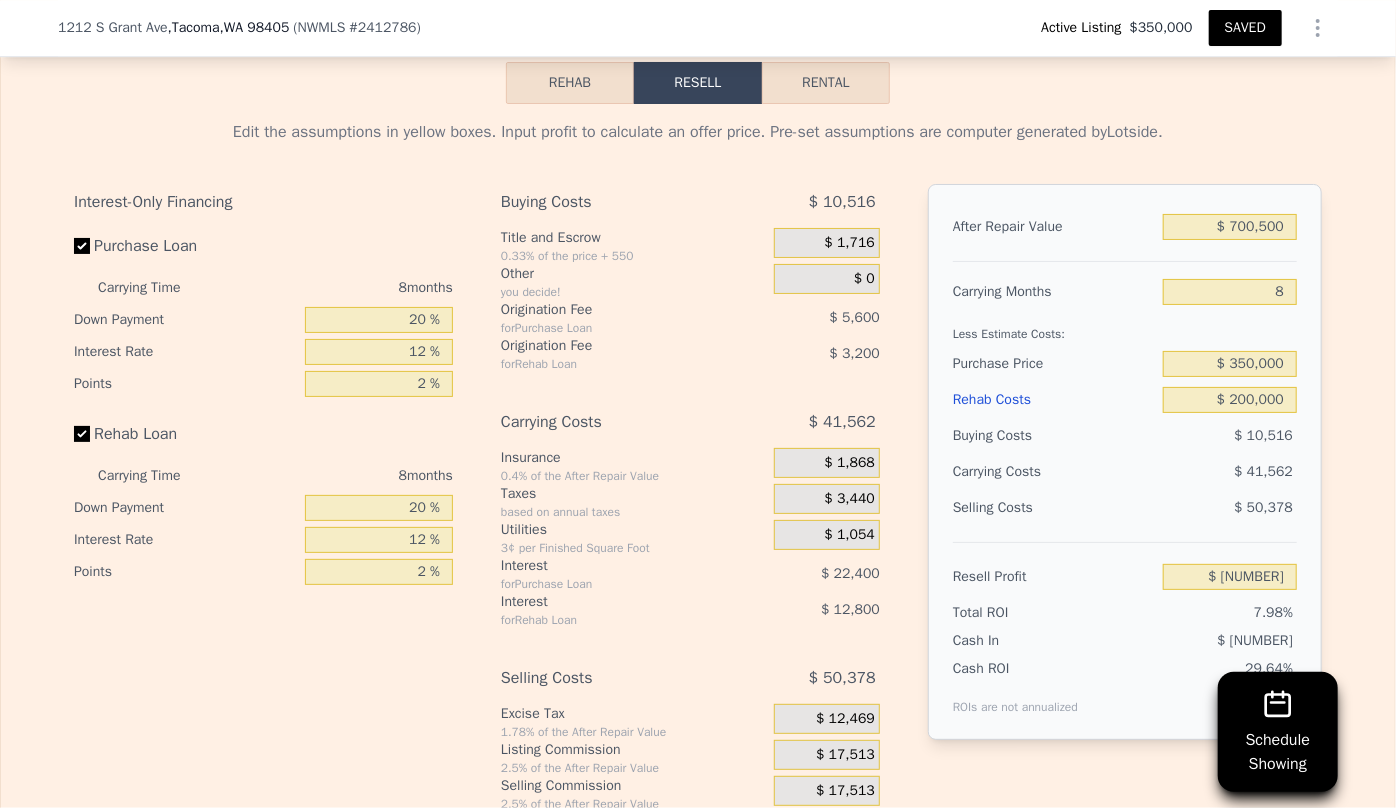 scroll, scrollTop: 3356, scrollLeft: 0, axis: vertical 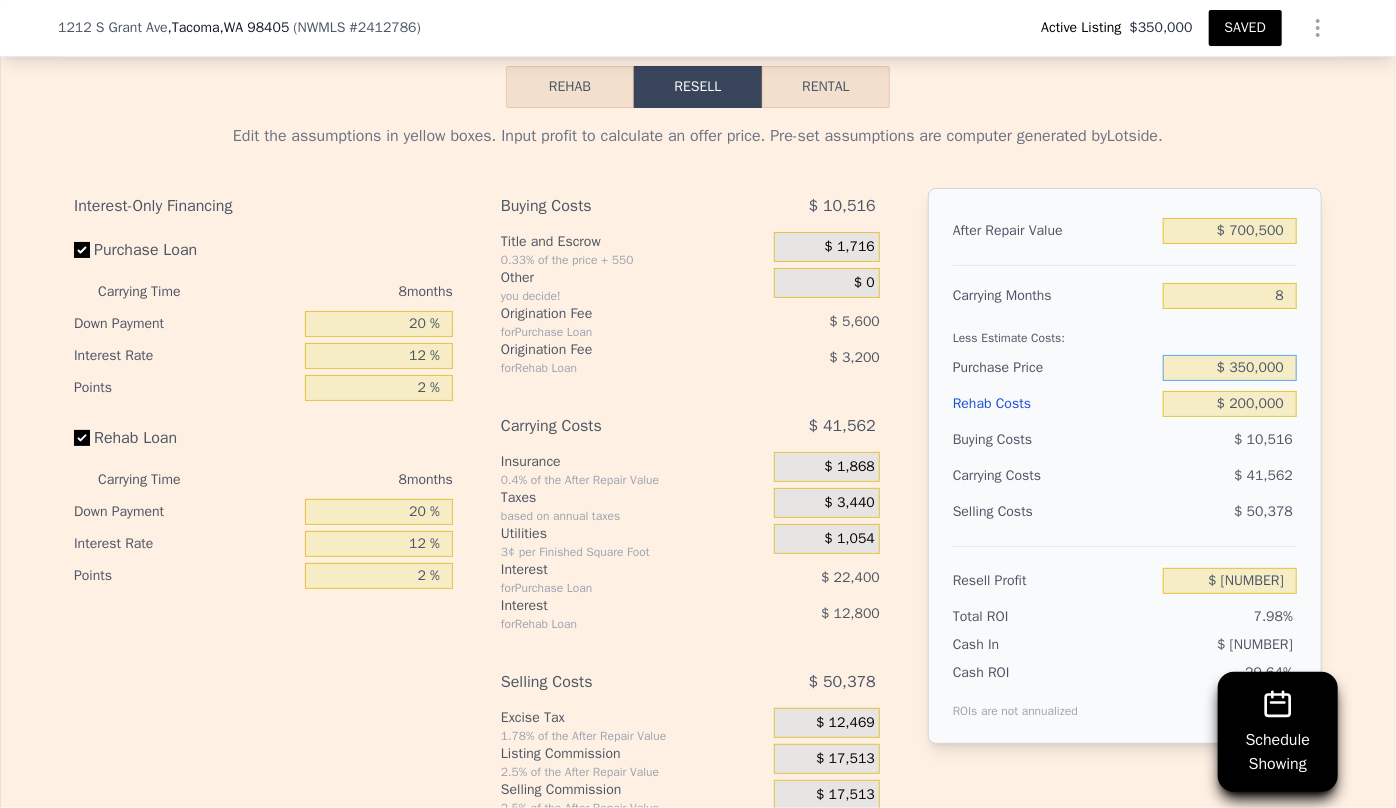 click on "$ 350,000" at bounding box center [1230, 368] 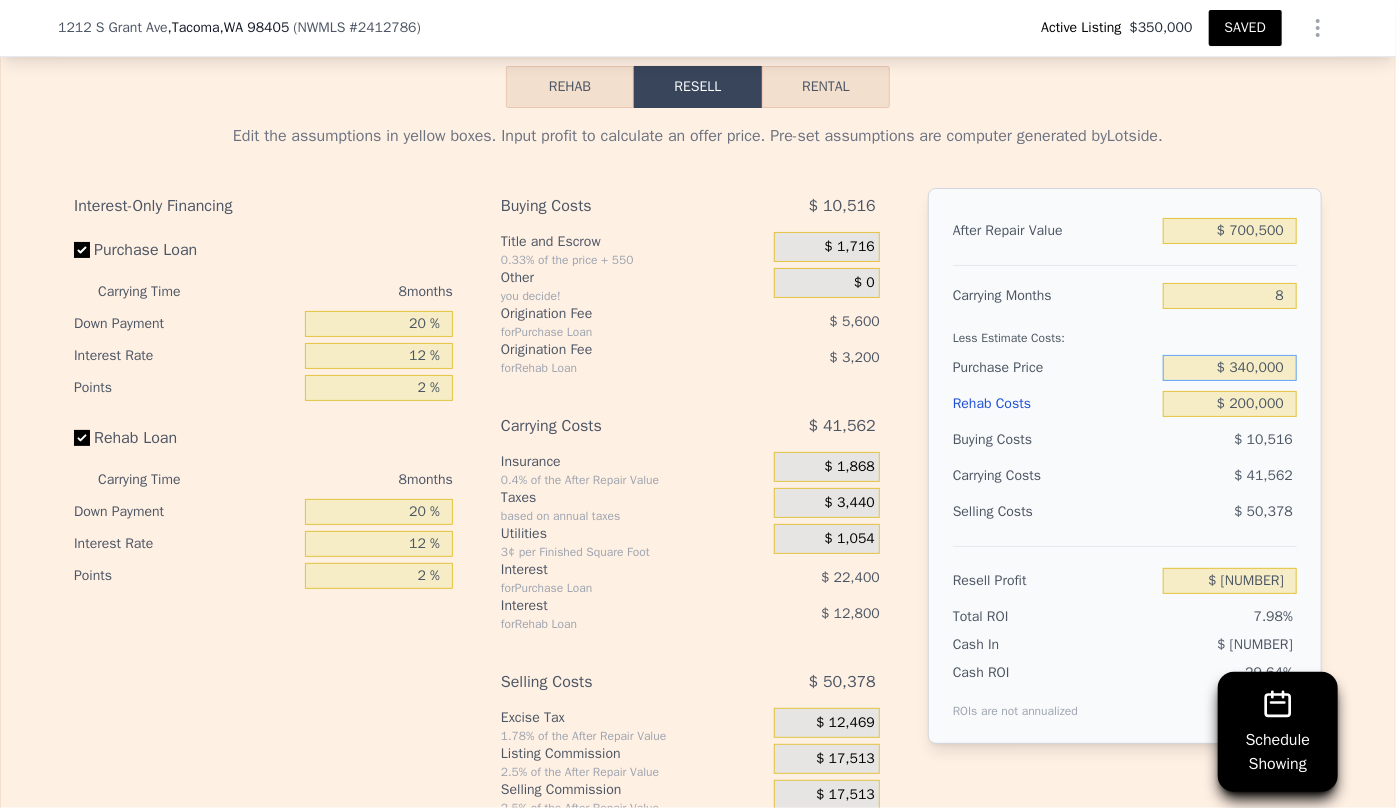 type on "$ 340,000" 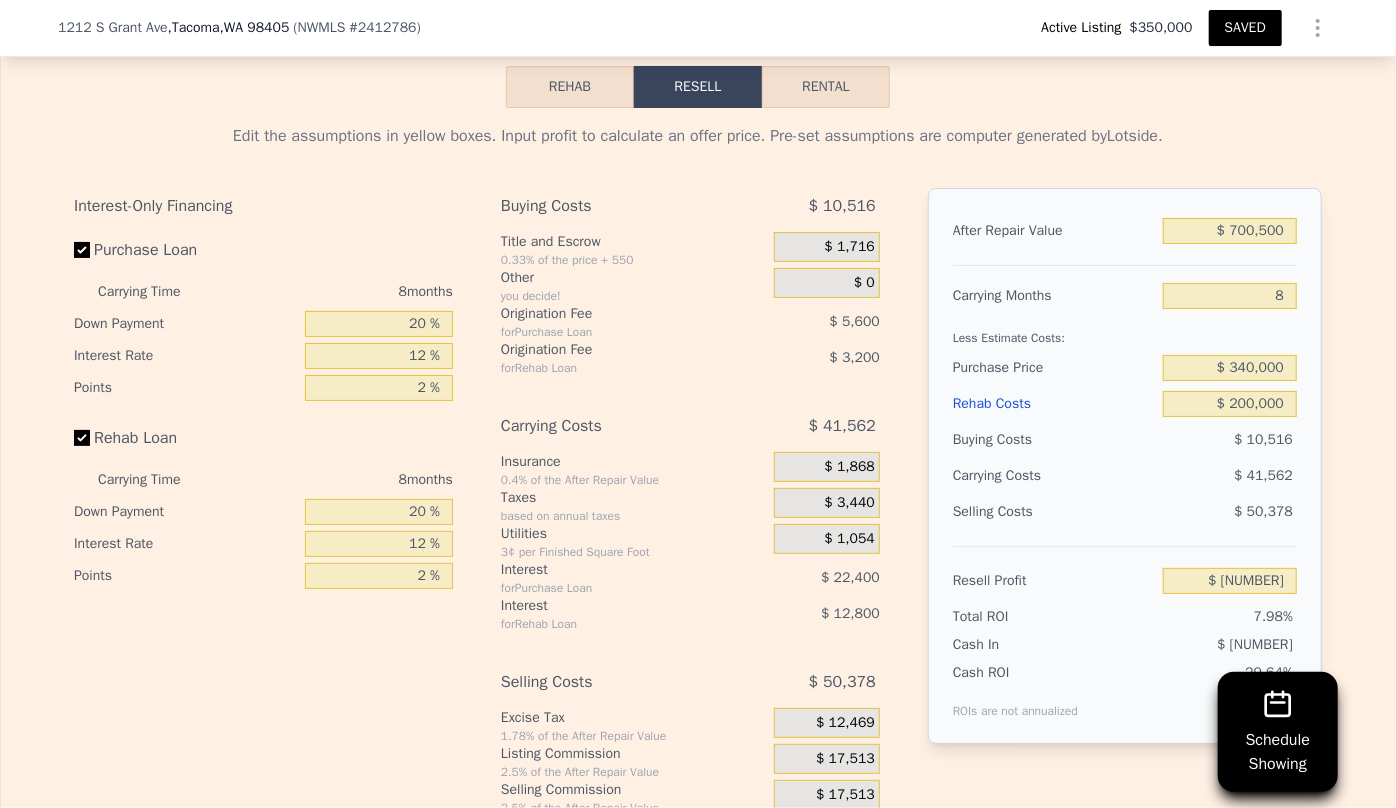 click on "$ 41,562" at bounding box center (1191, 476) 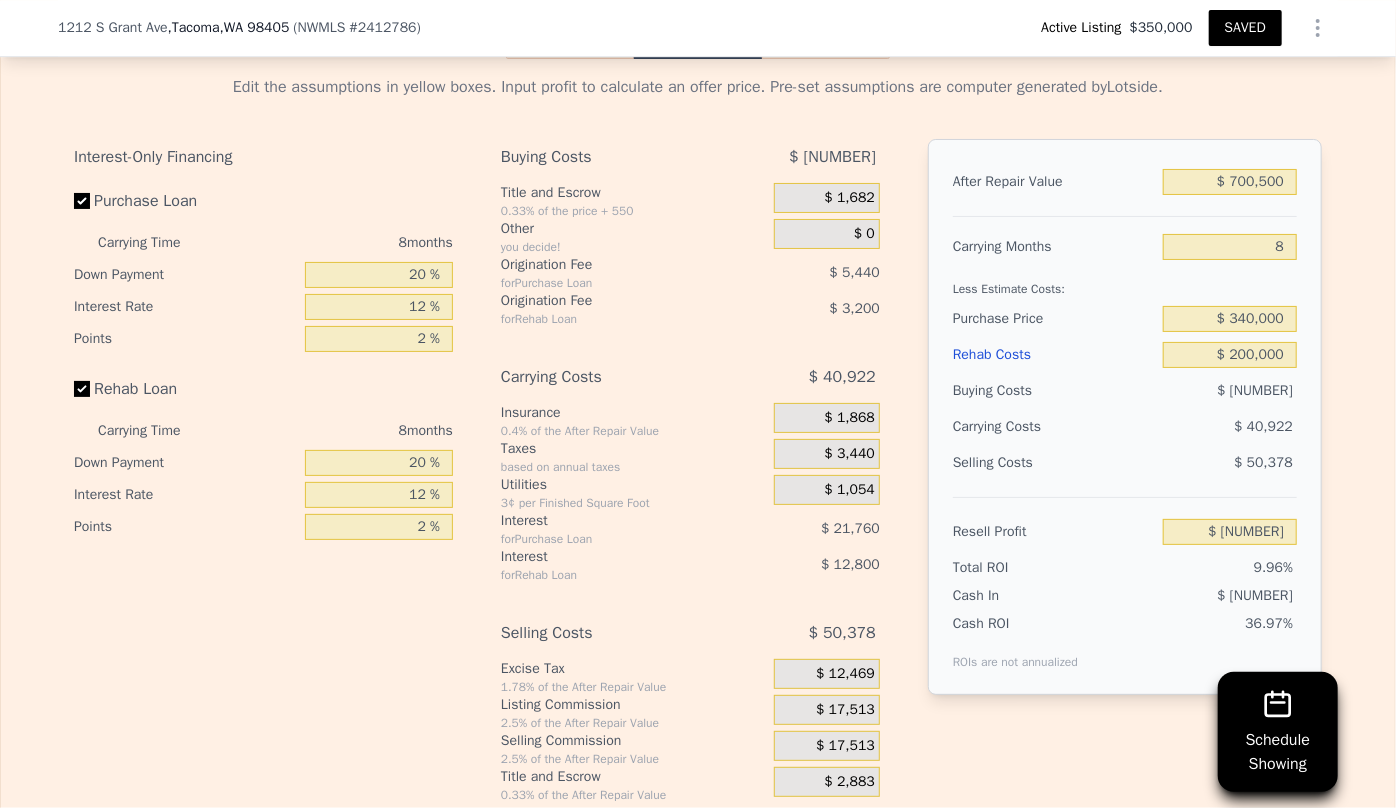 scroll, scrollTop: 3538, scrollLeft: 0, axis: vertical 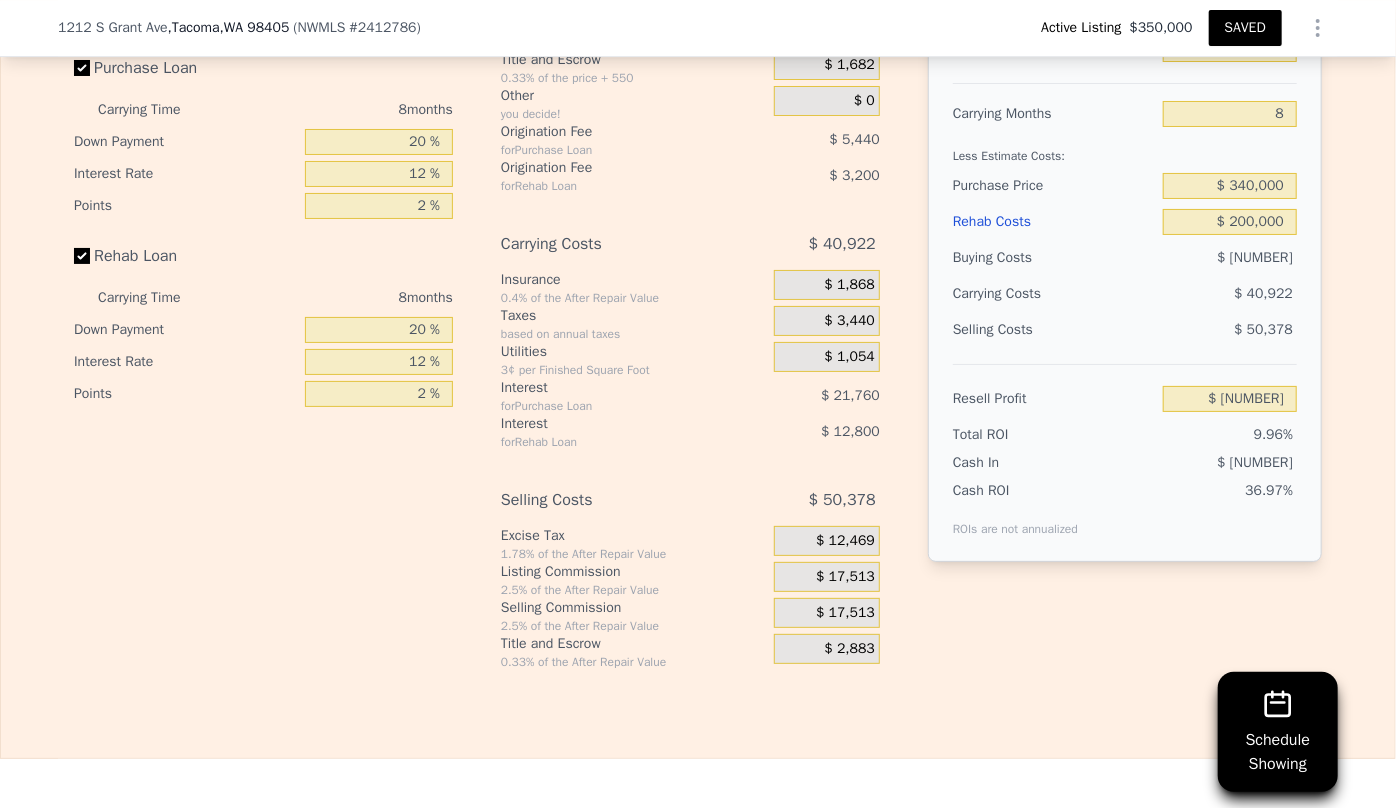 click on "$ 17,513" at bounding box center [845, 613] 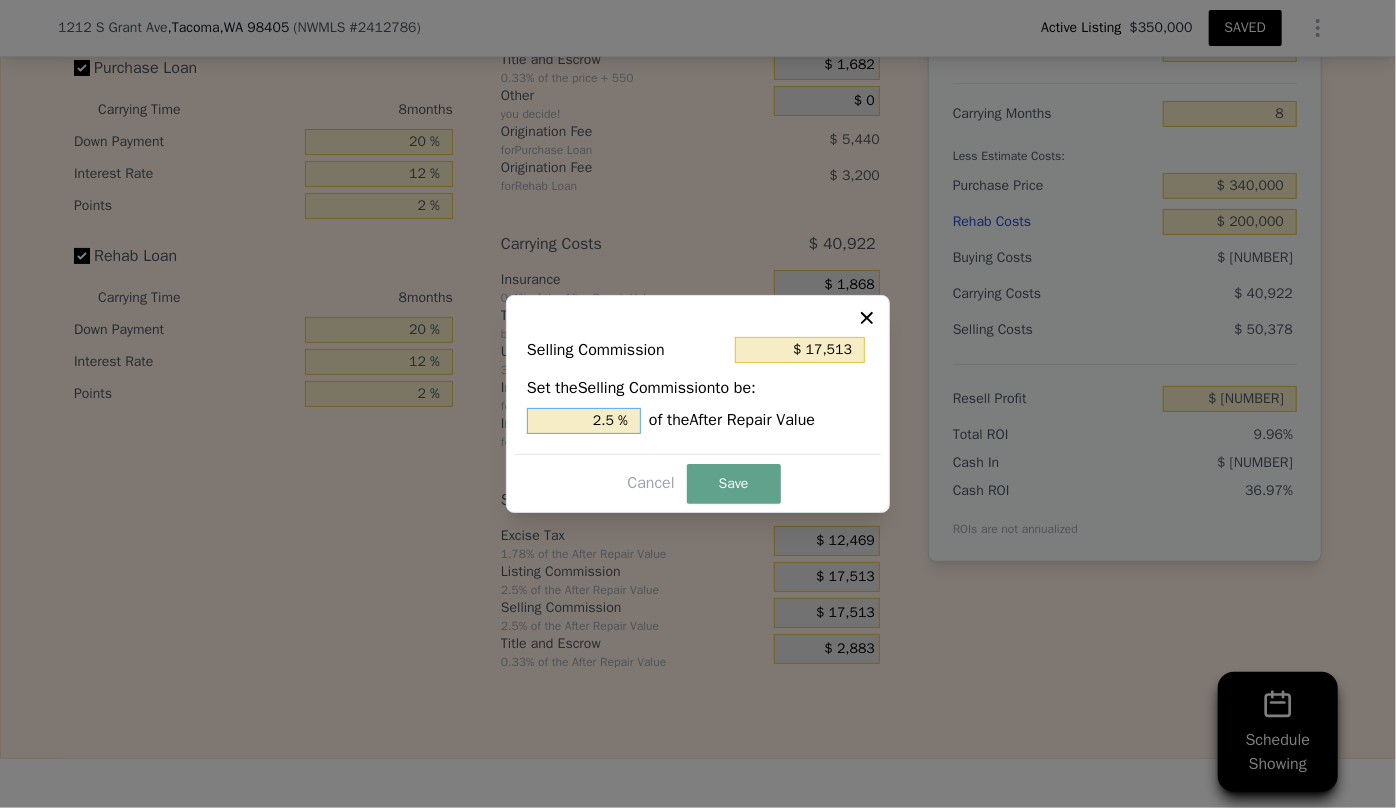 click on "2.5 %" at bounding box center [584, 421] 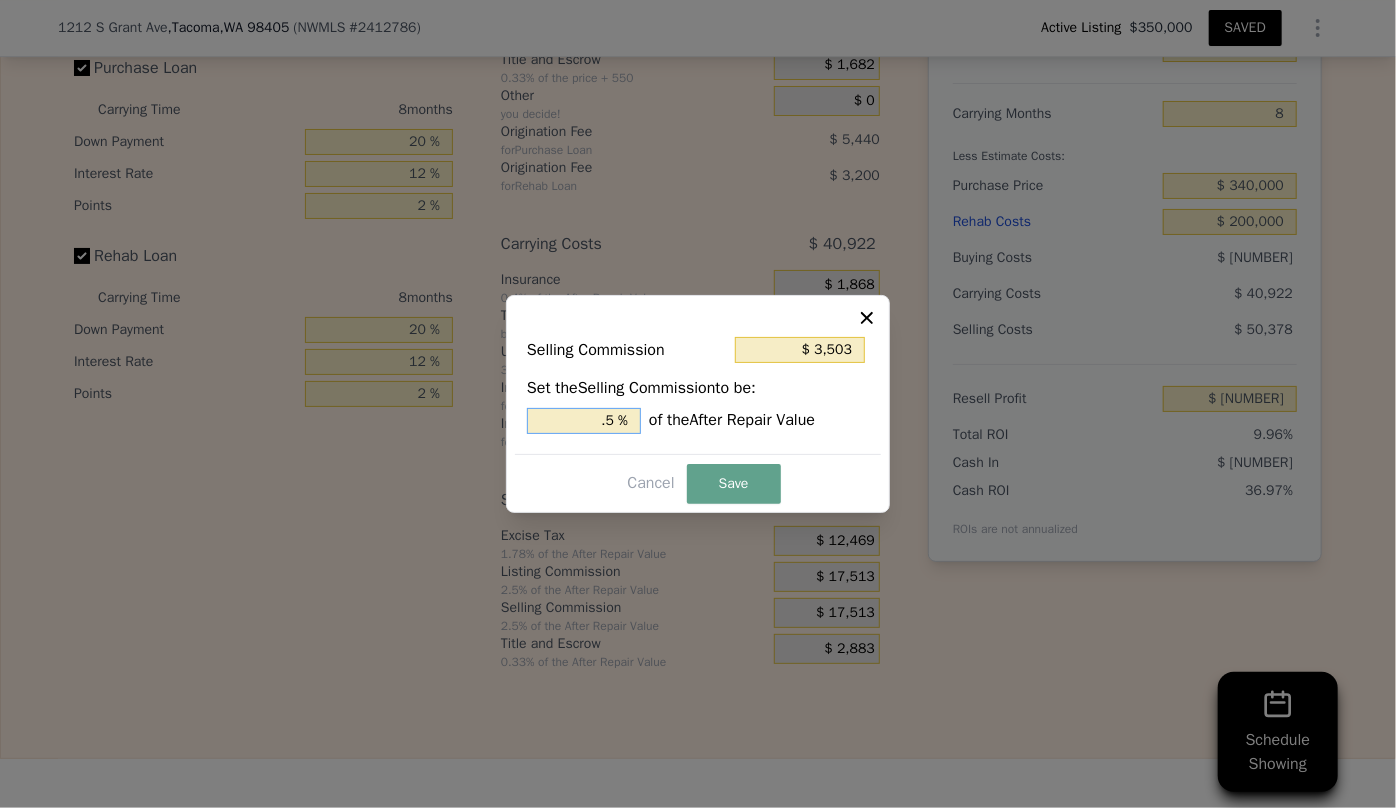 type on "$ 10,508" 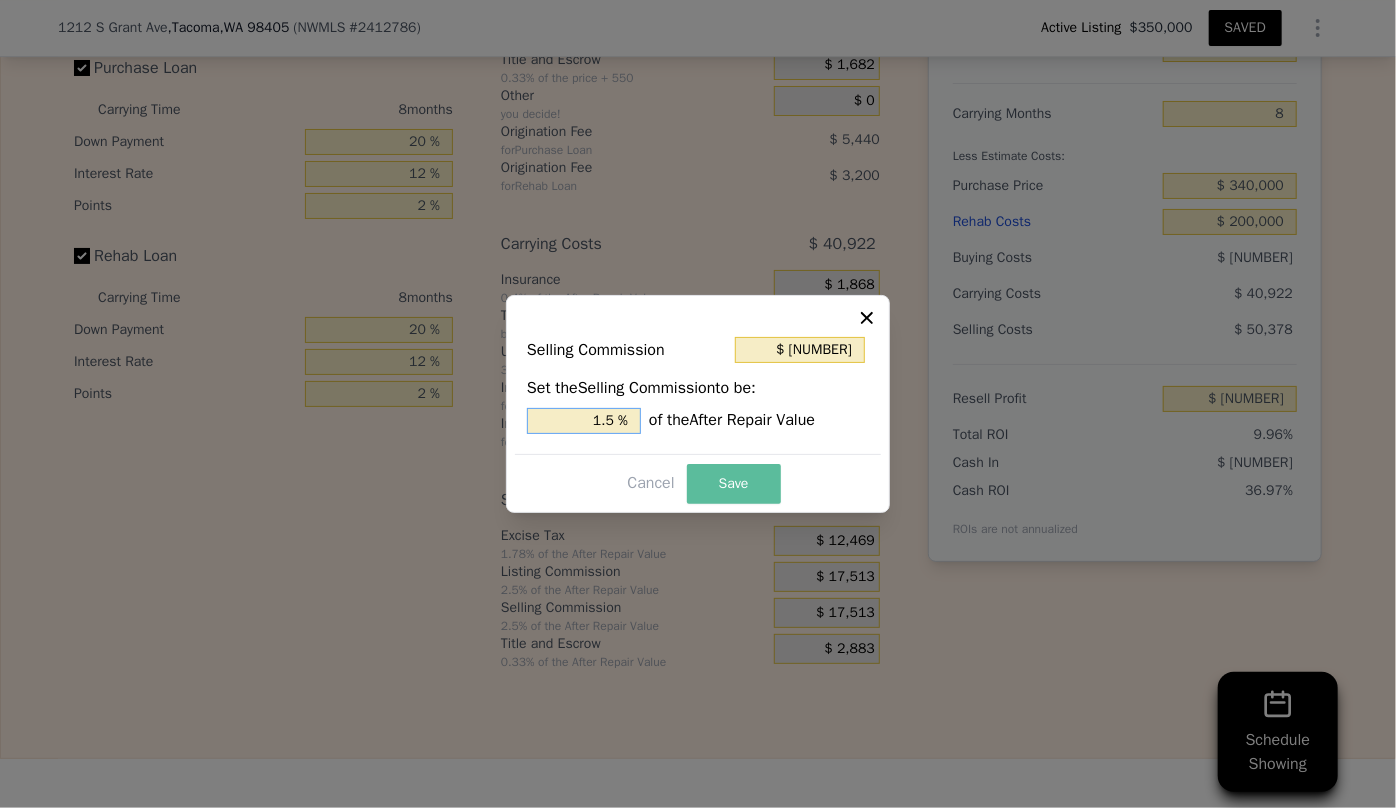 type on "1.5 %" 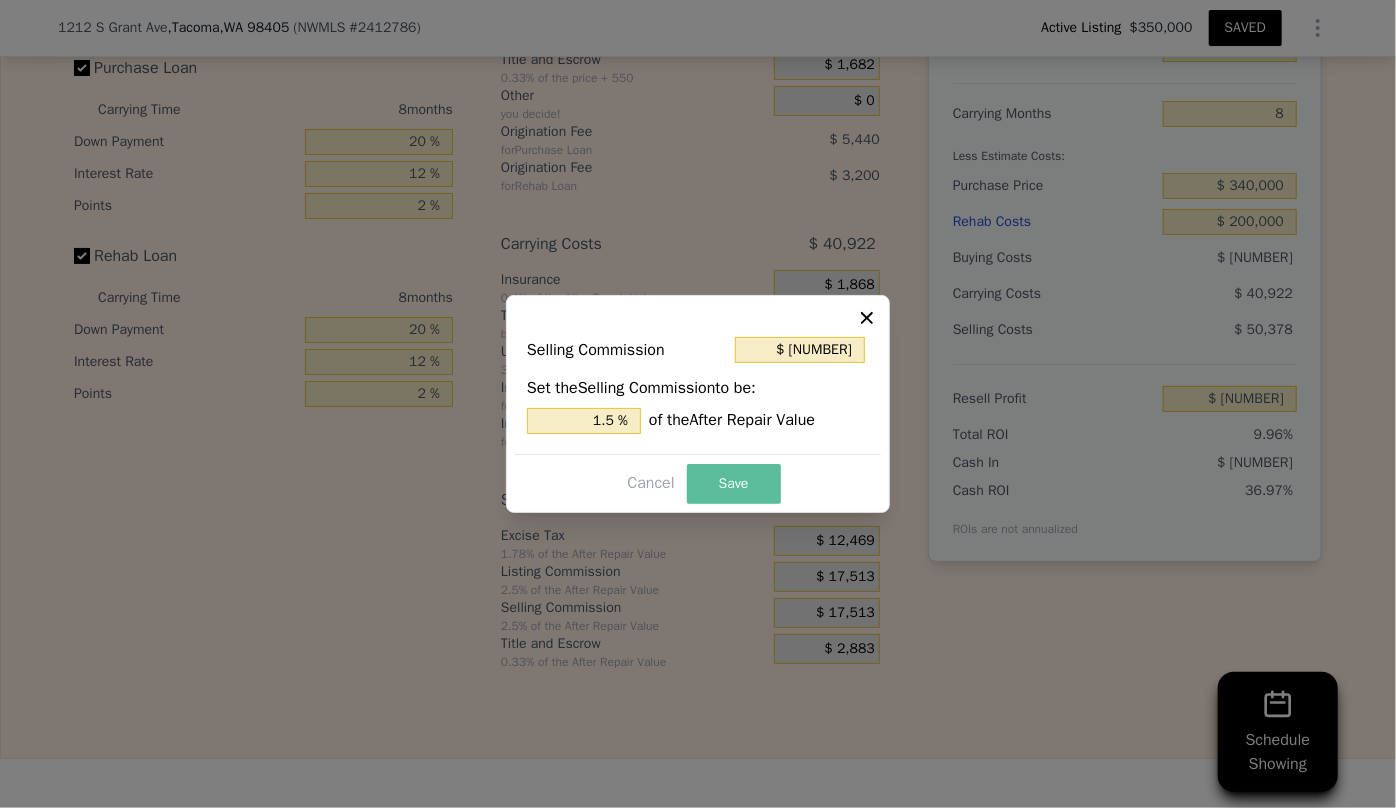 click on "Save" at bounding box center (734, 484) 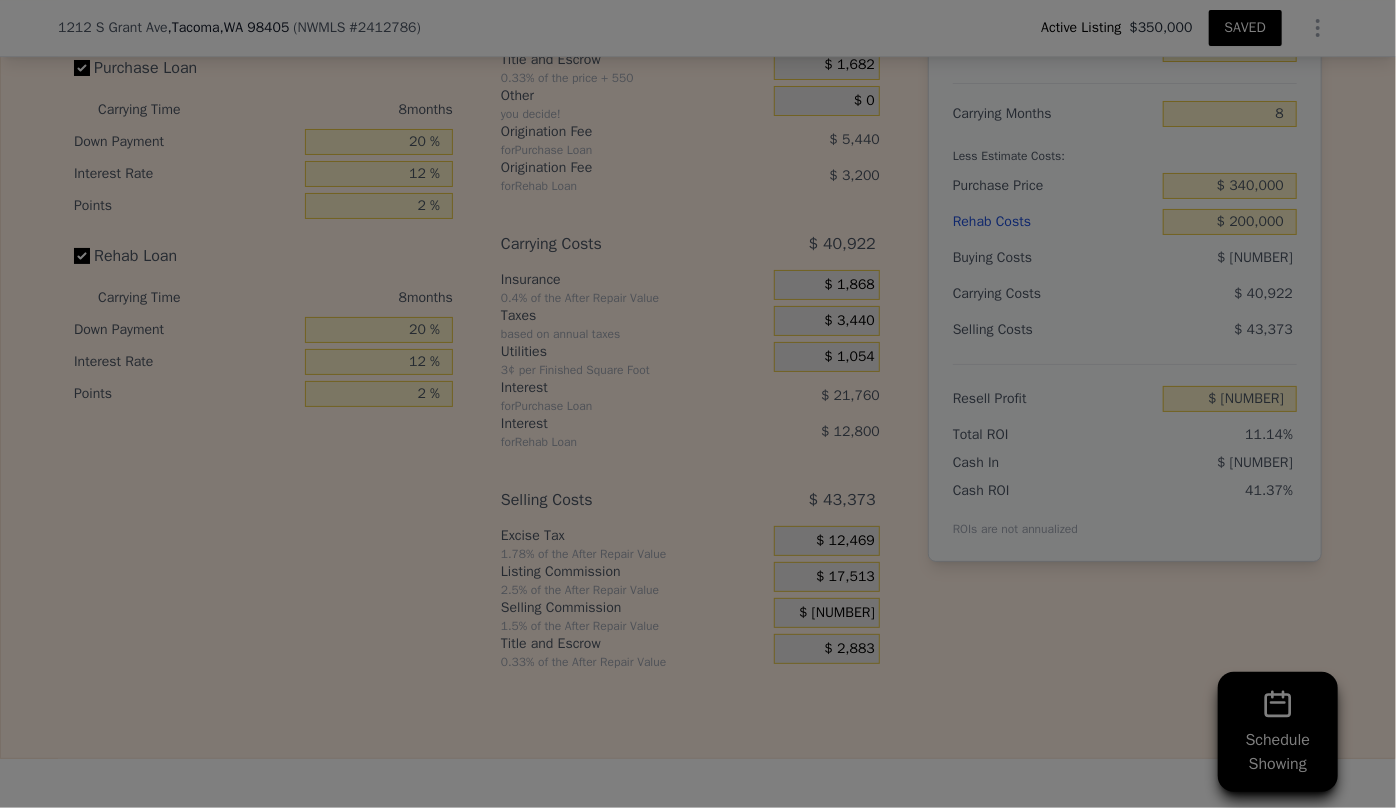 type on "$ 65,883" 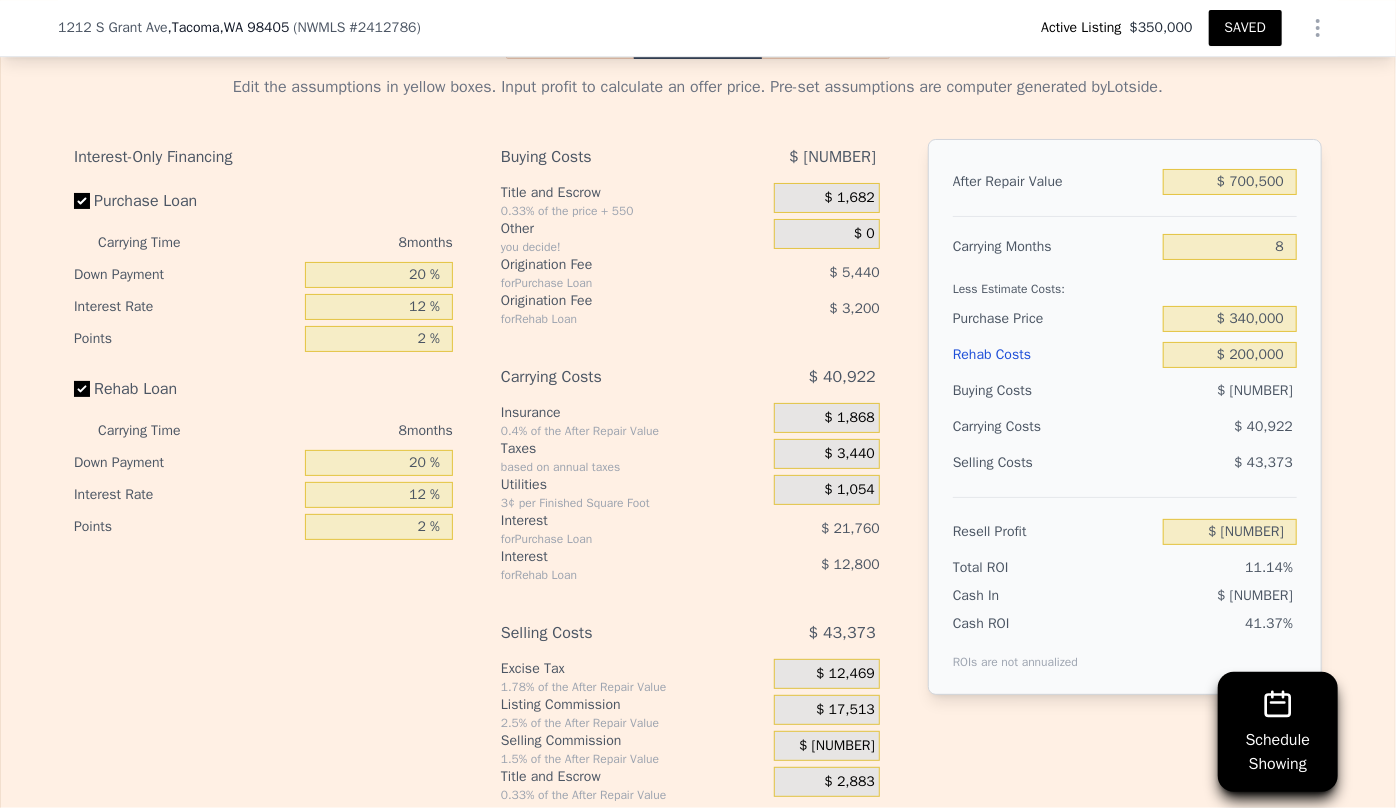 scroll, scrollTop: 3538, scrollLeft: 0, axis: vertical 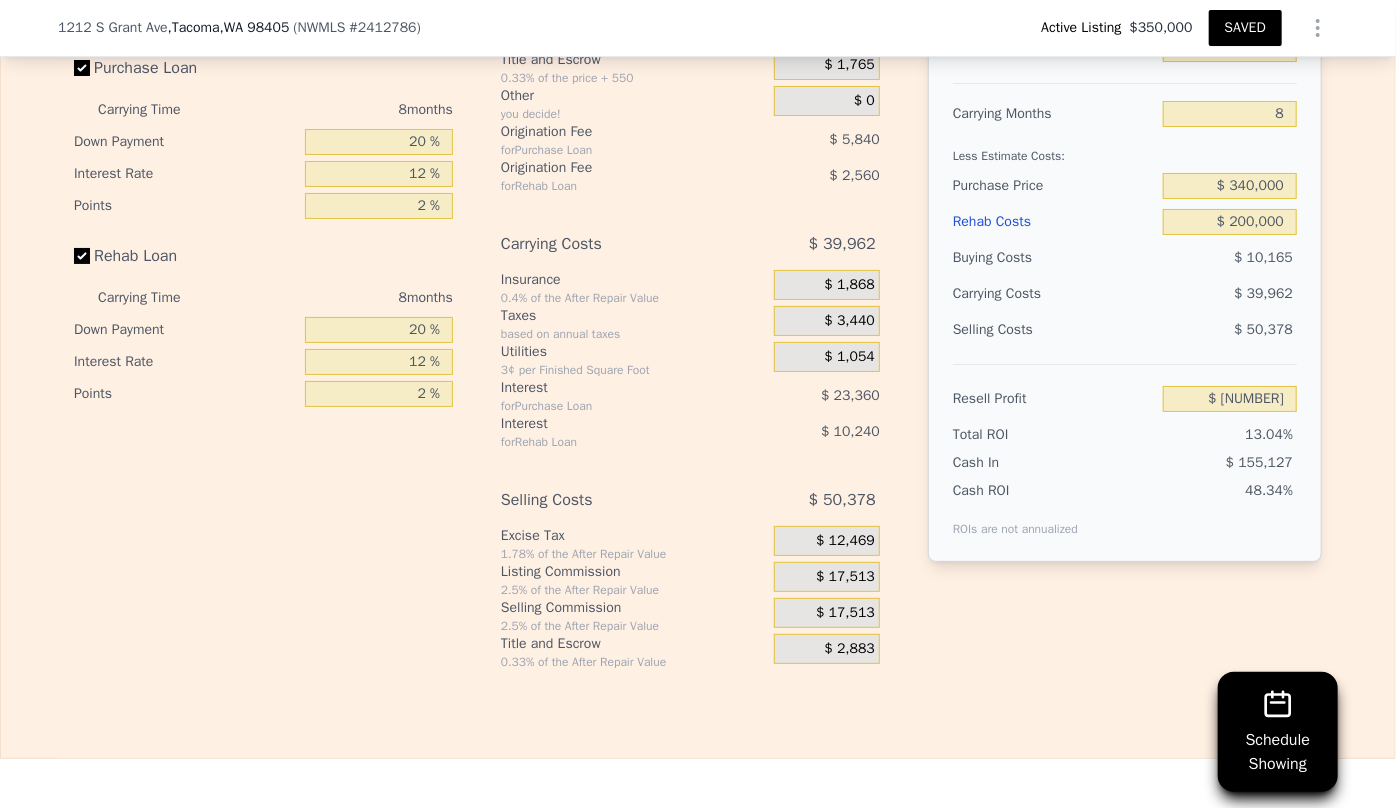 type on "$ 160,000" 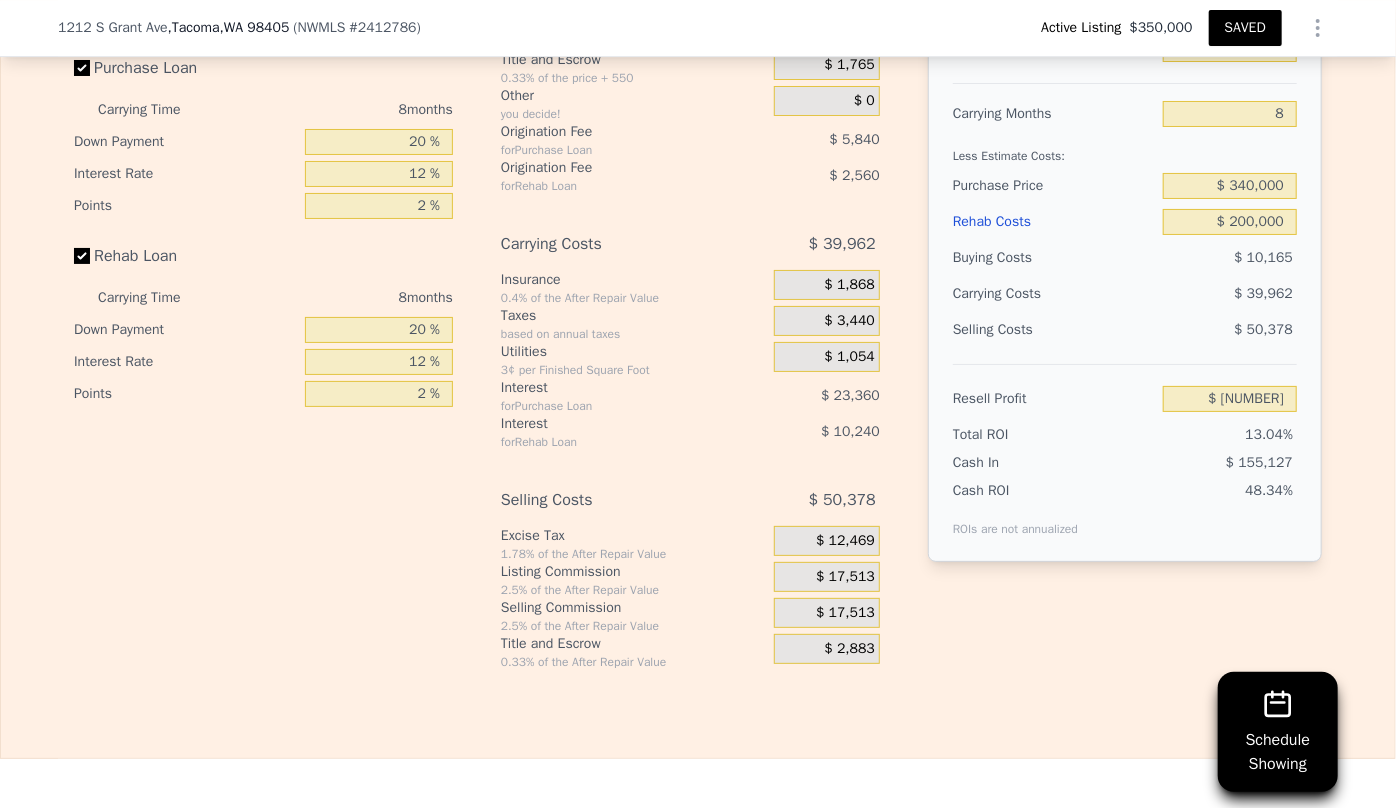 type on "$ 74,995" 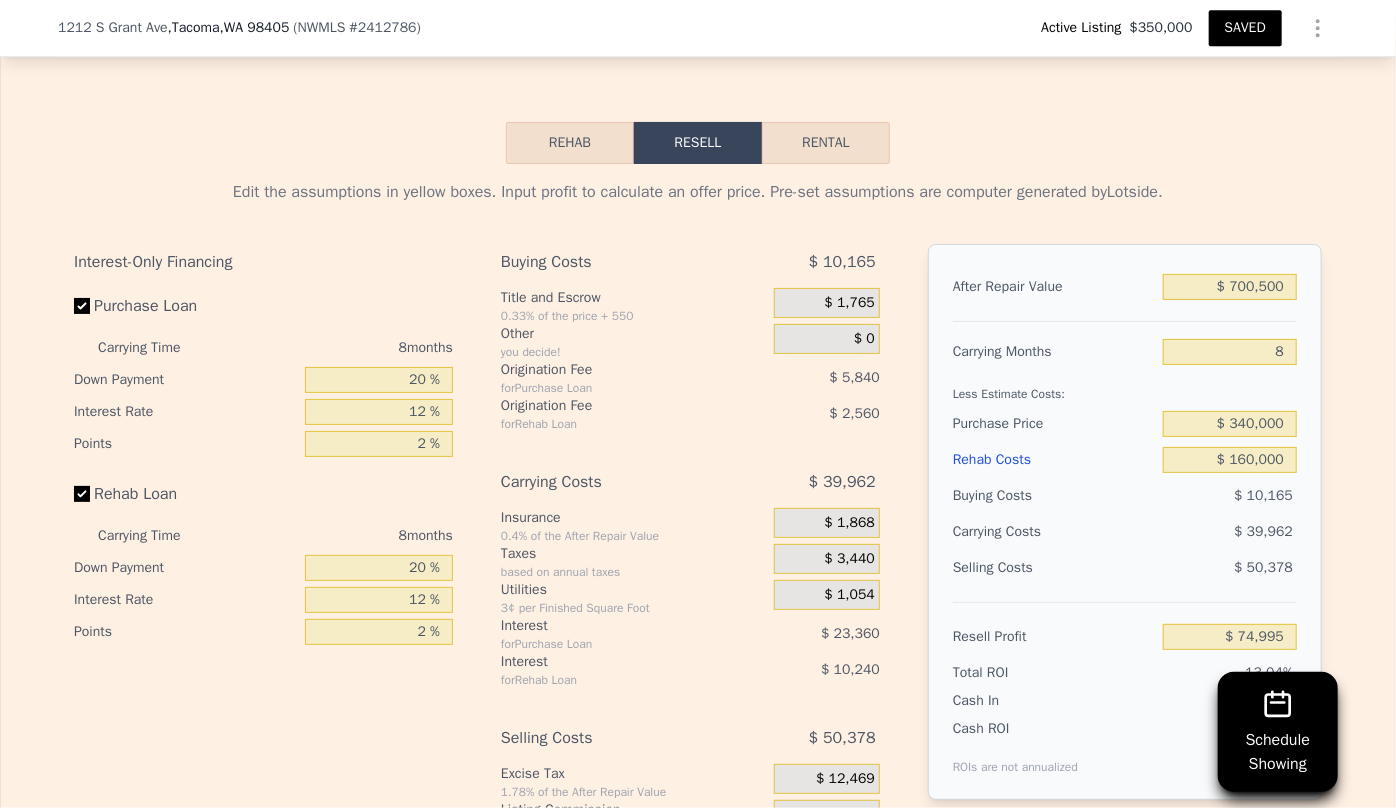 scroll, scrollTop: 3538, scrollLeft: 0, axis: vertical 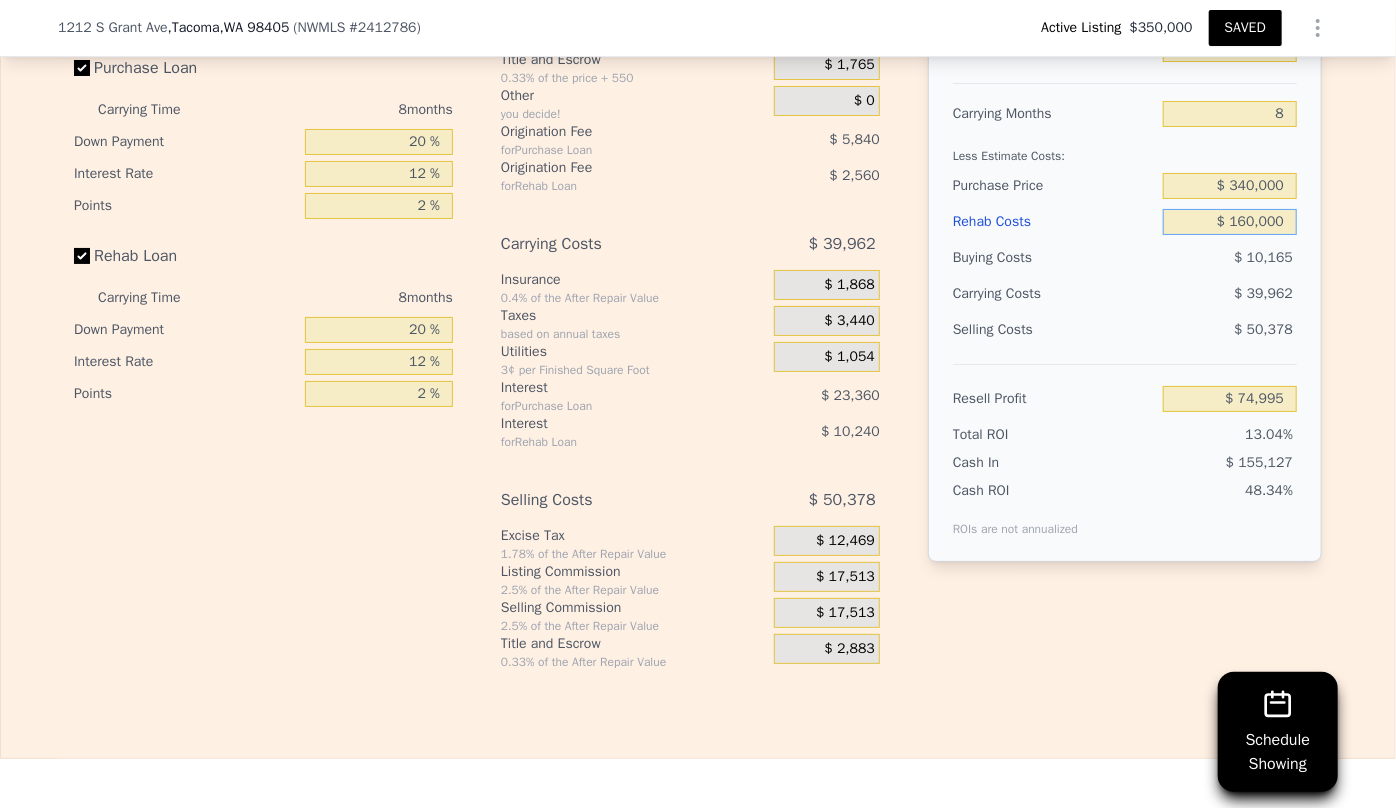 click on "$ 160,000" at bounding box center (1230, 222) 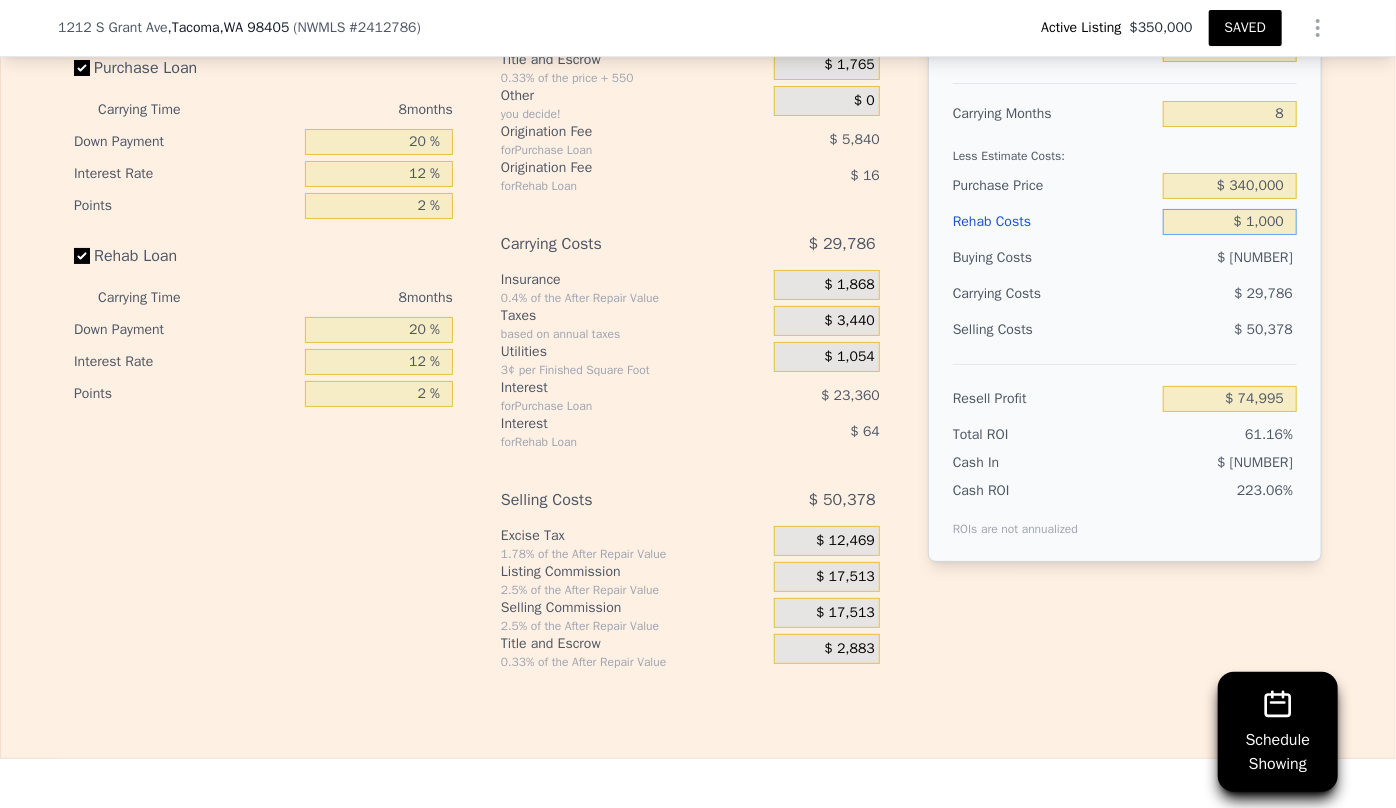 type on "$ 000" 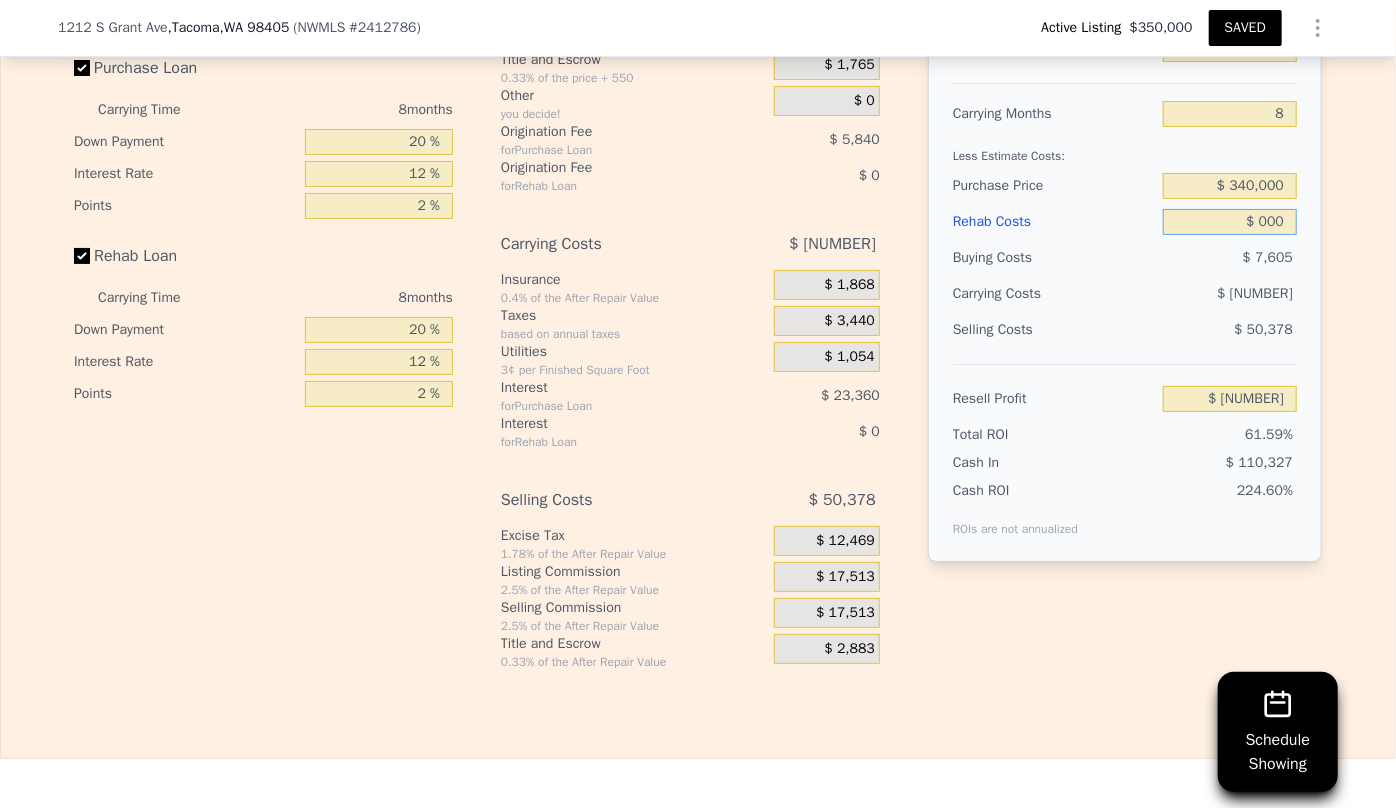 type on "$ 247,795" 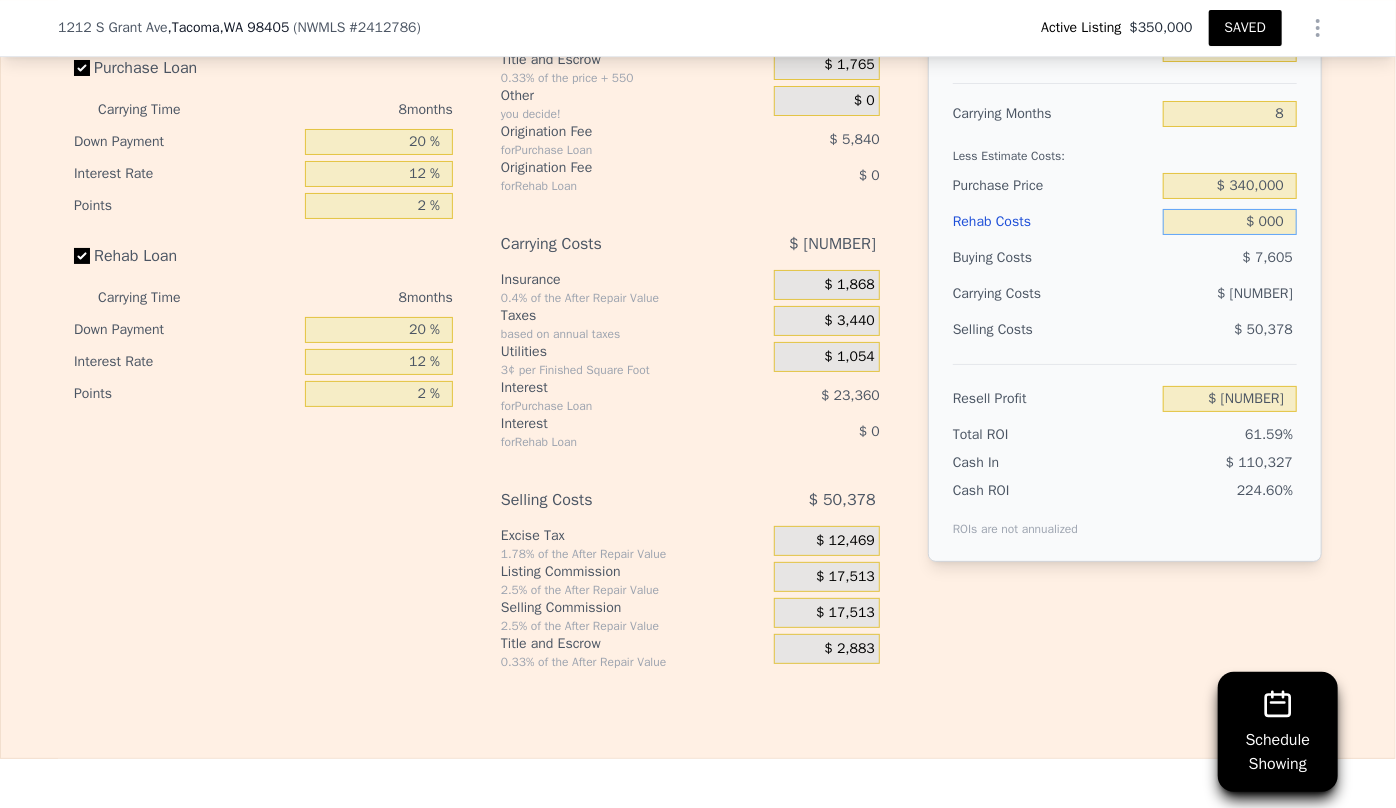 type on "$ 2,000" 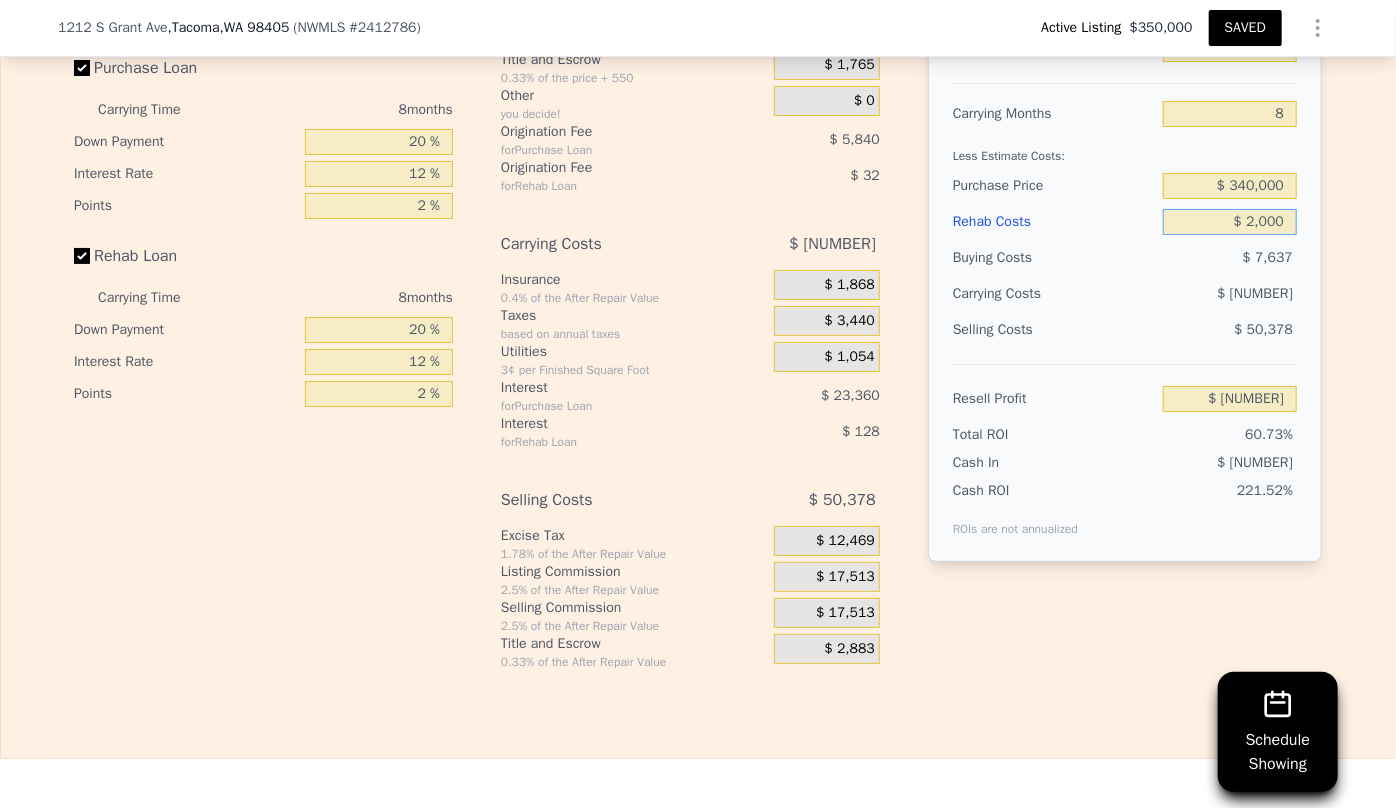 type on "$ 245,635" 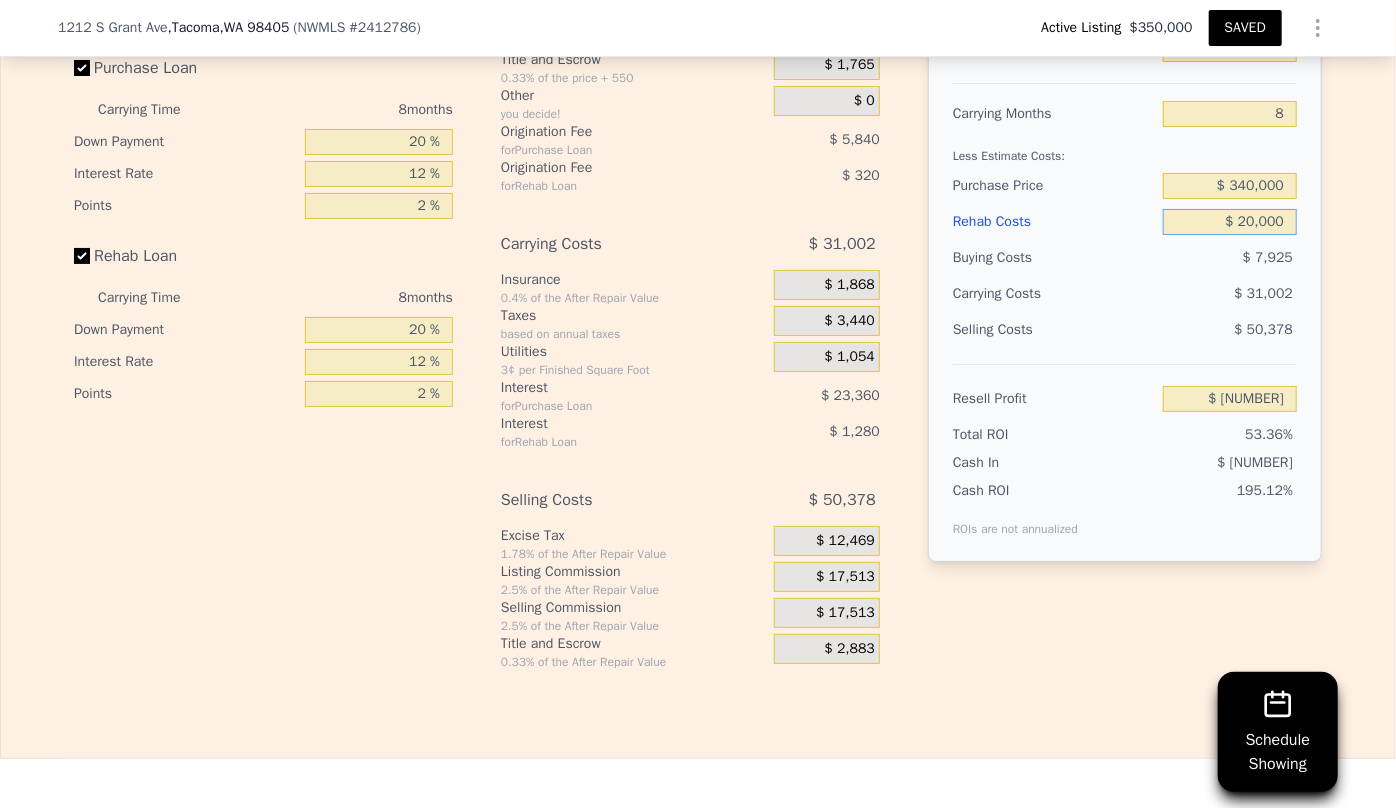 type on "$ 226,195" 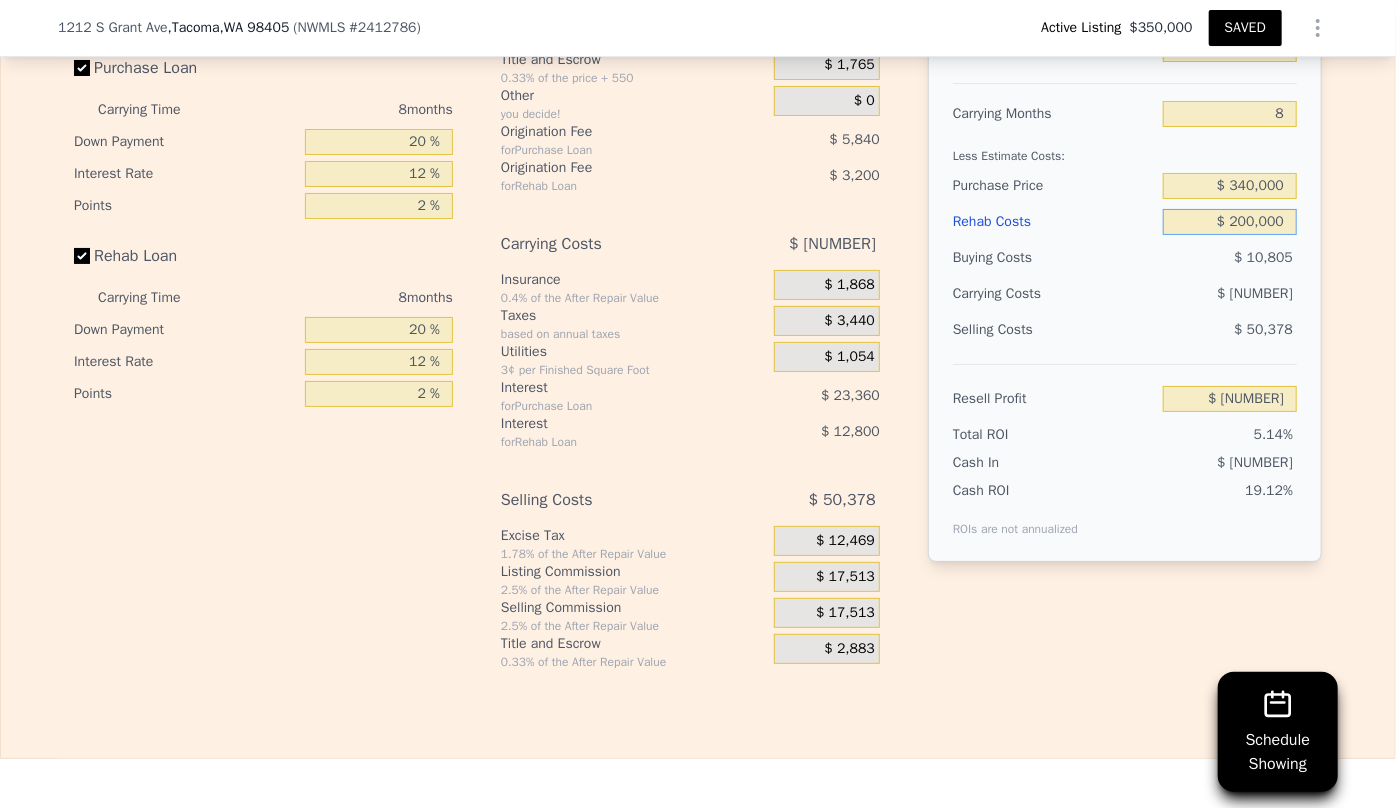 type on "$ 31,795" 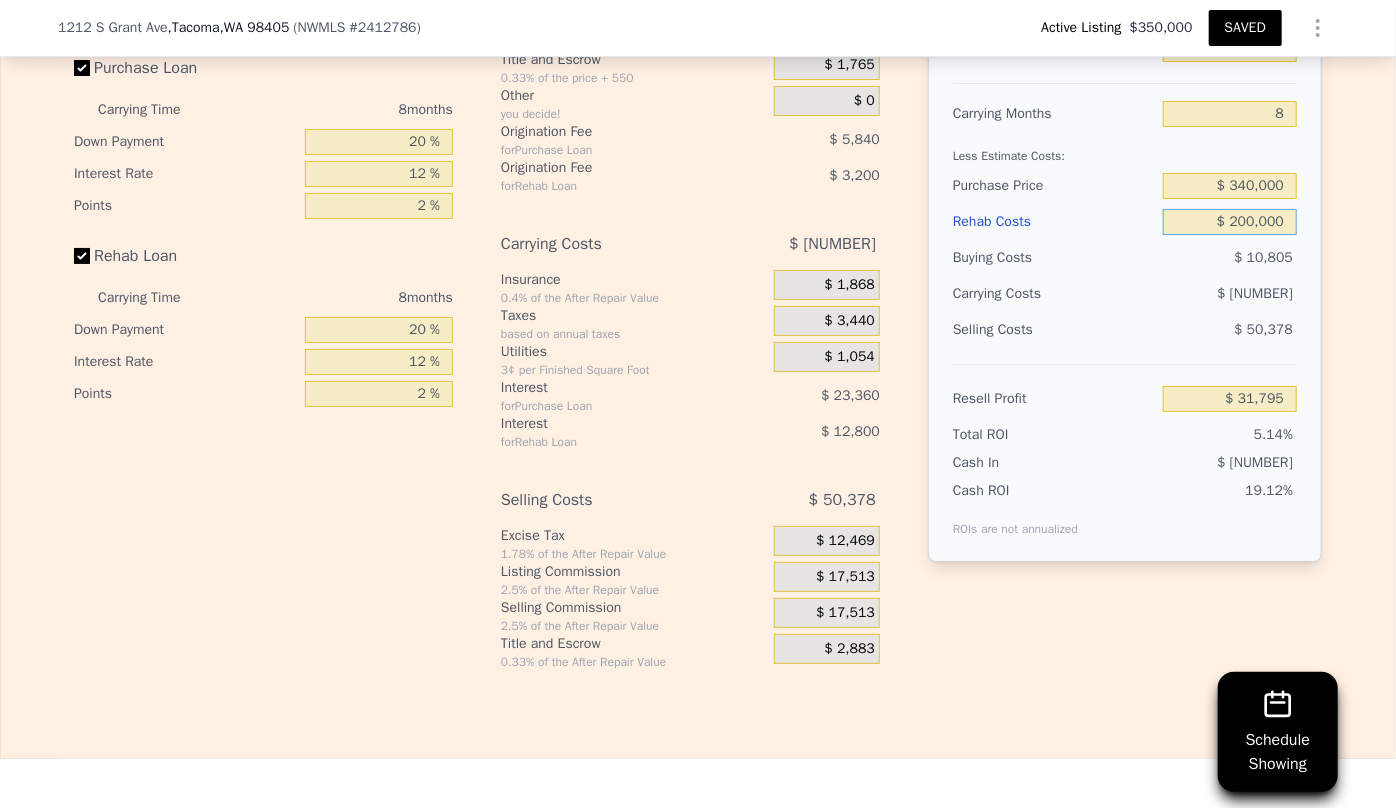 type on "$ 200,000" 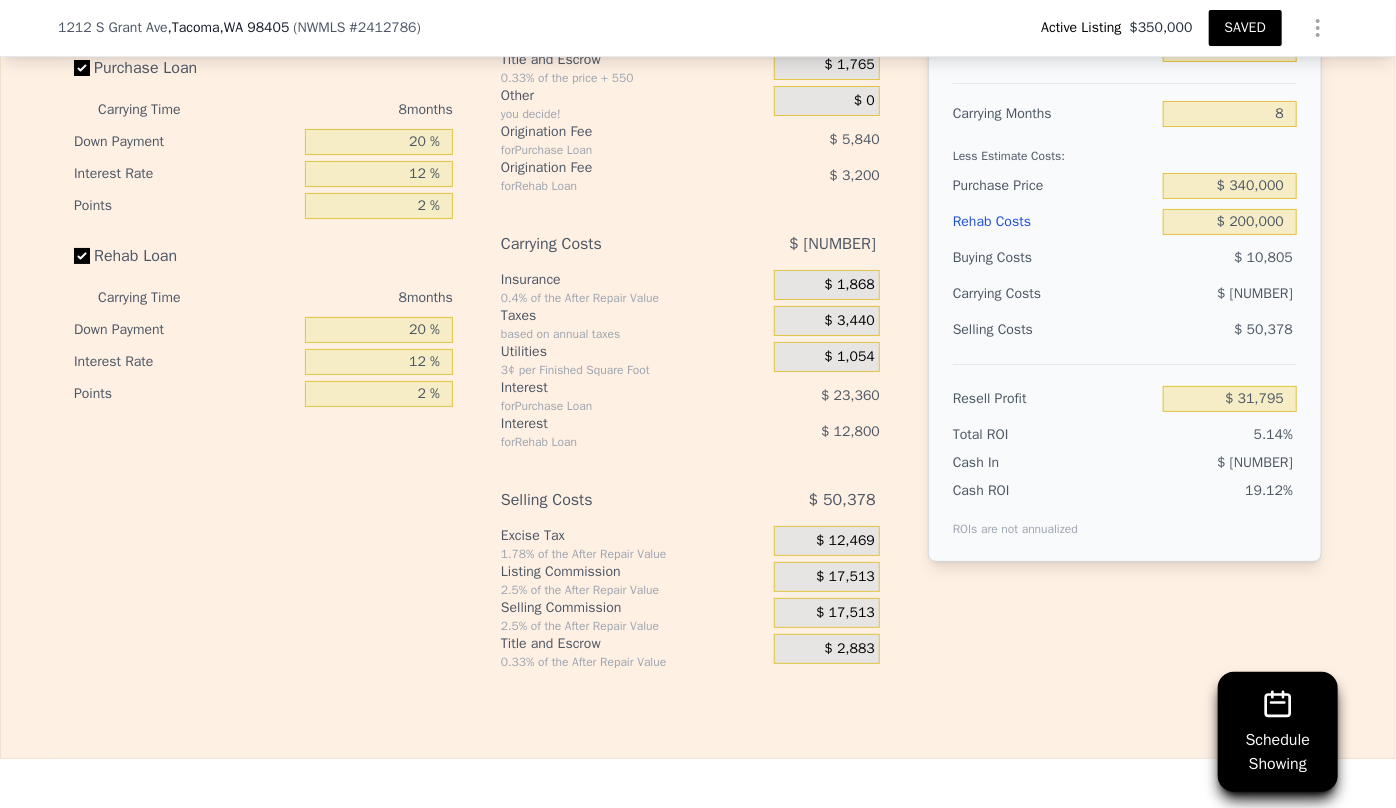 click on "Cash ROI" at bounding box center (1015, 491) 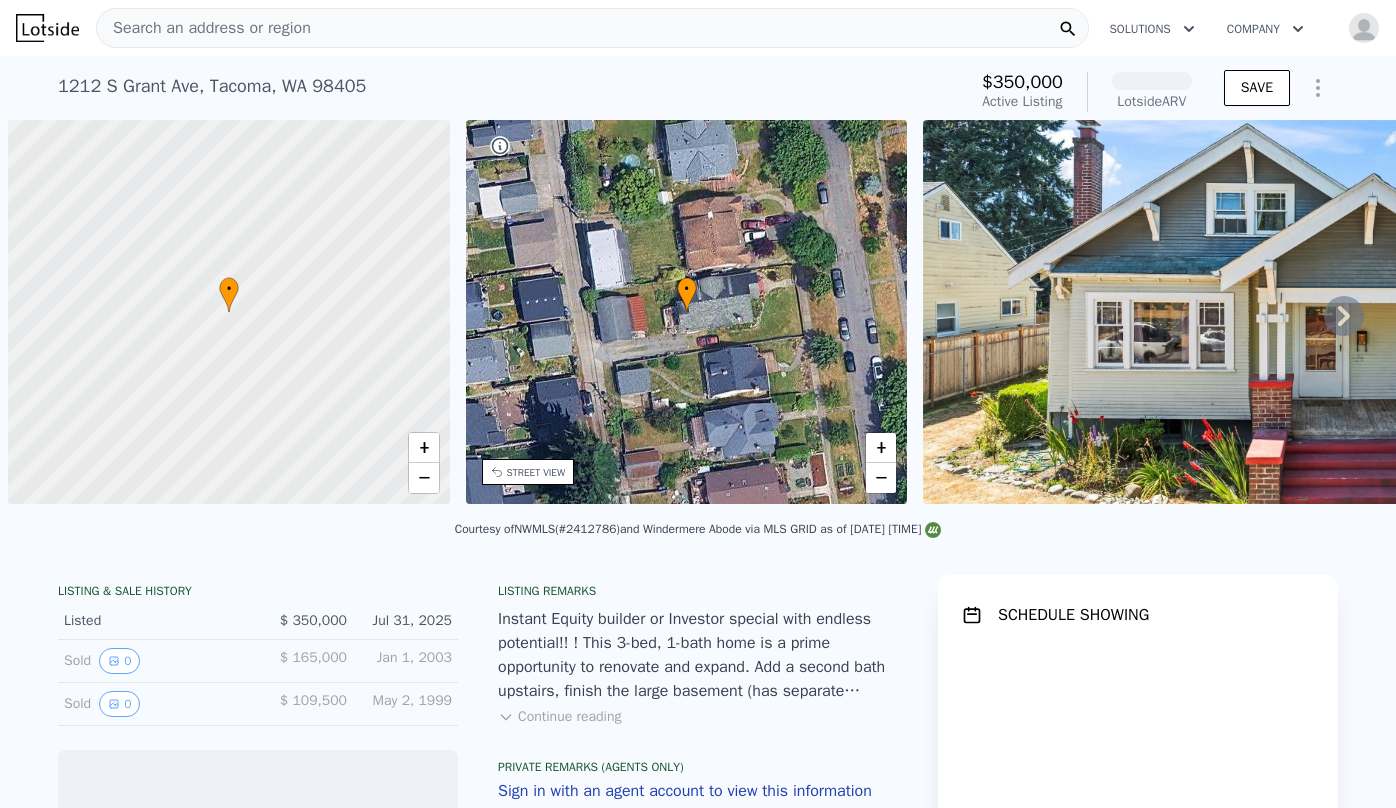 scroll, scrollTop: 0, scrollLeft: 0, axis: both 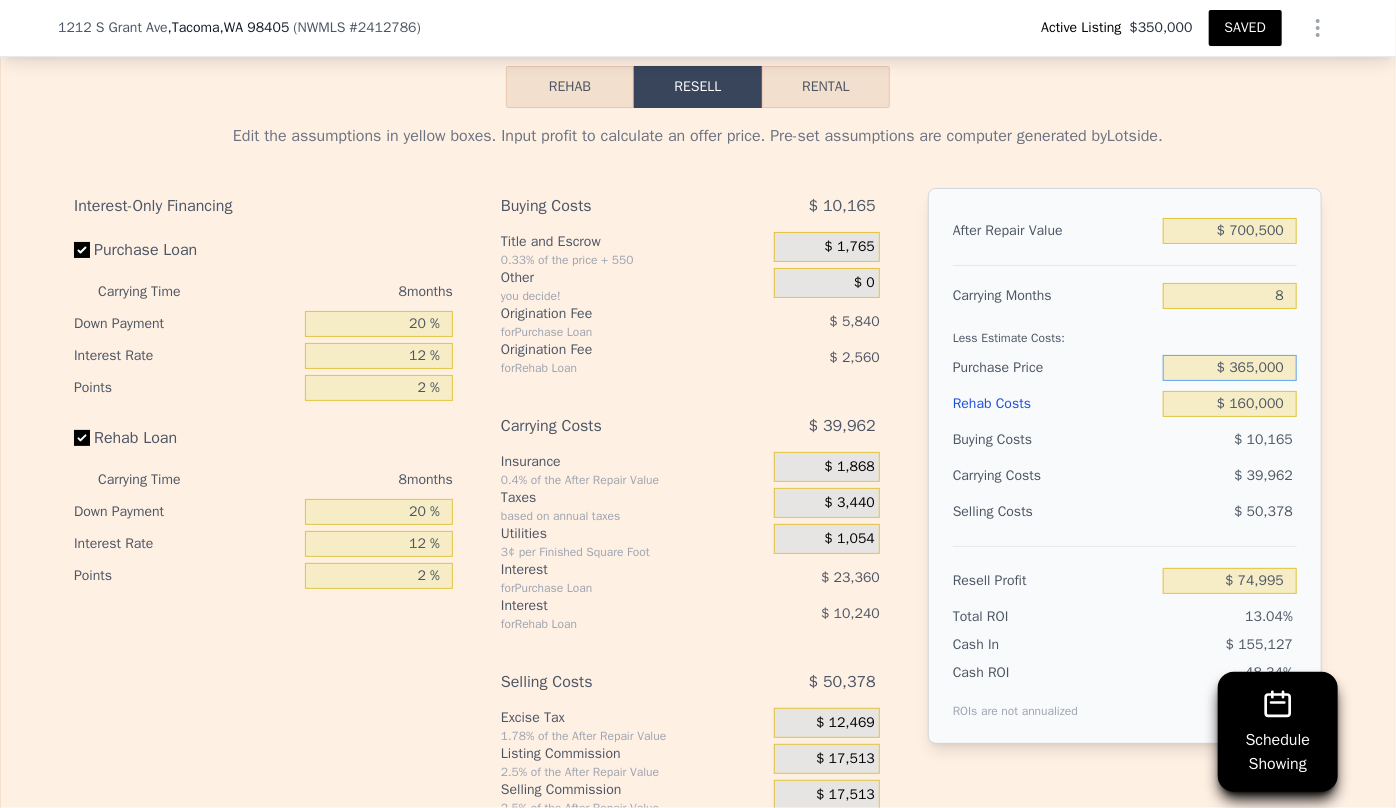 click on "$ 365,000" at bounding box center (1230, 368) 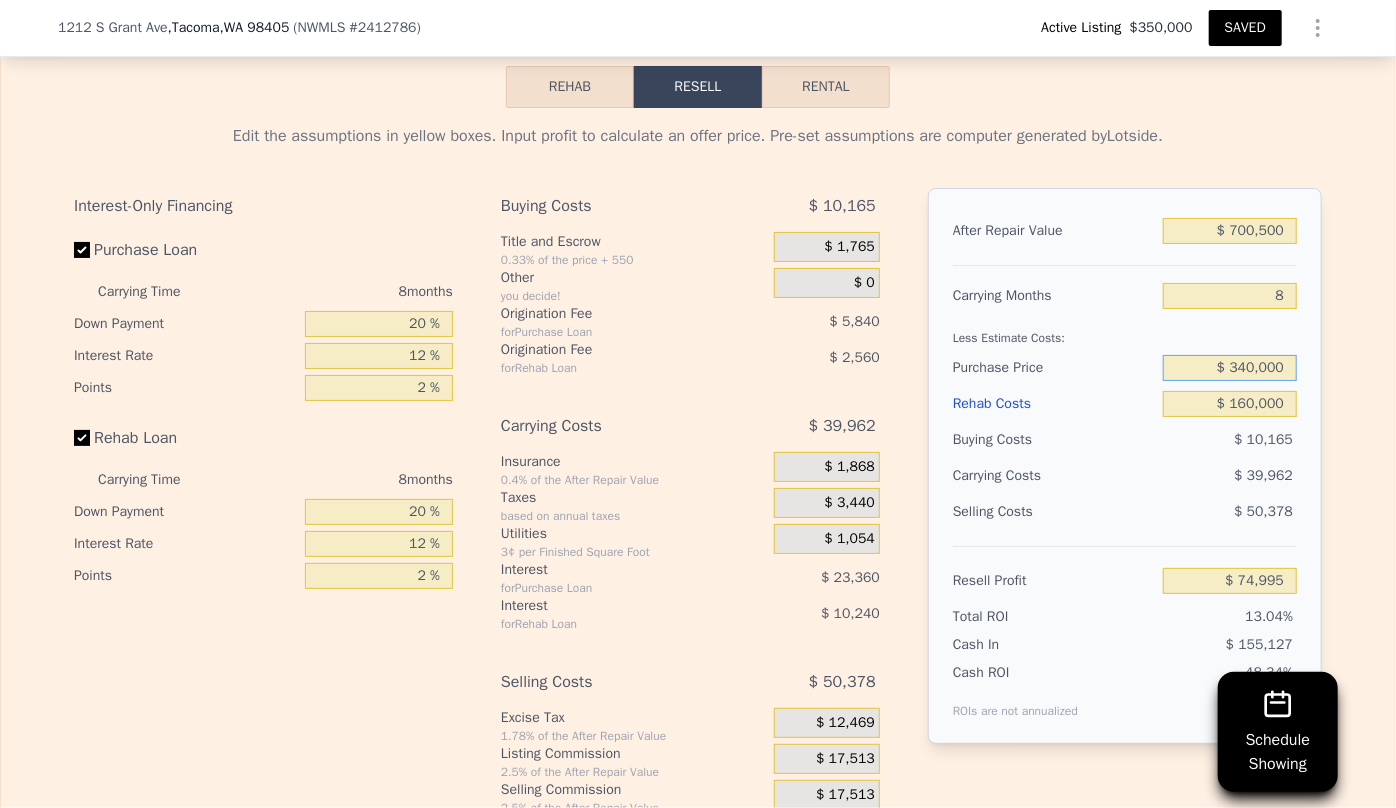 type on "$ 340,000" 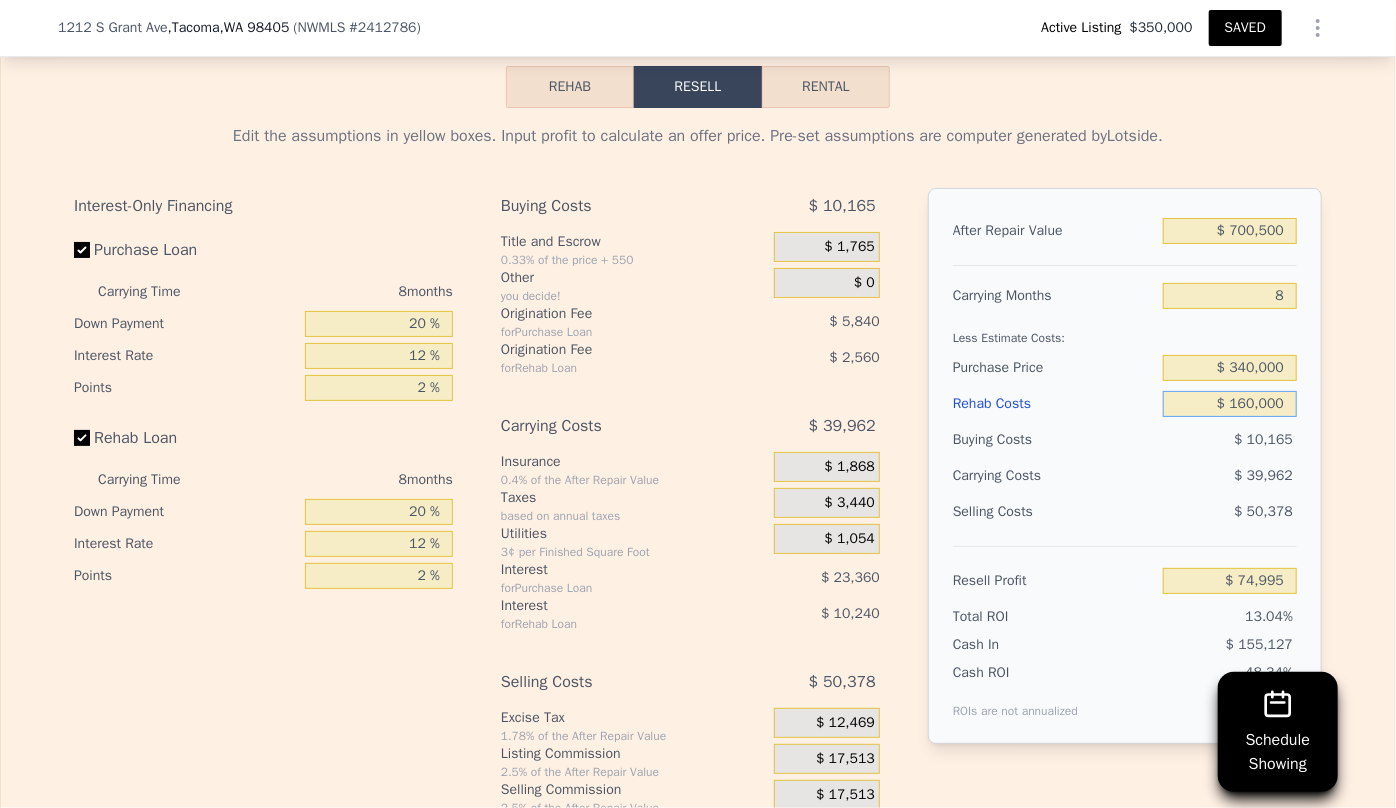 click on "$ 160,000" at bounding box center [1230, 404] 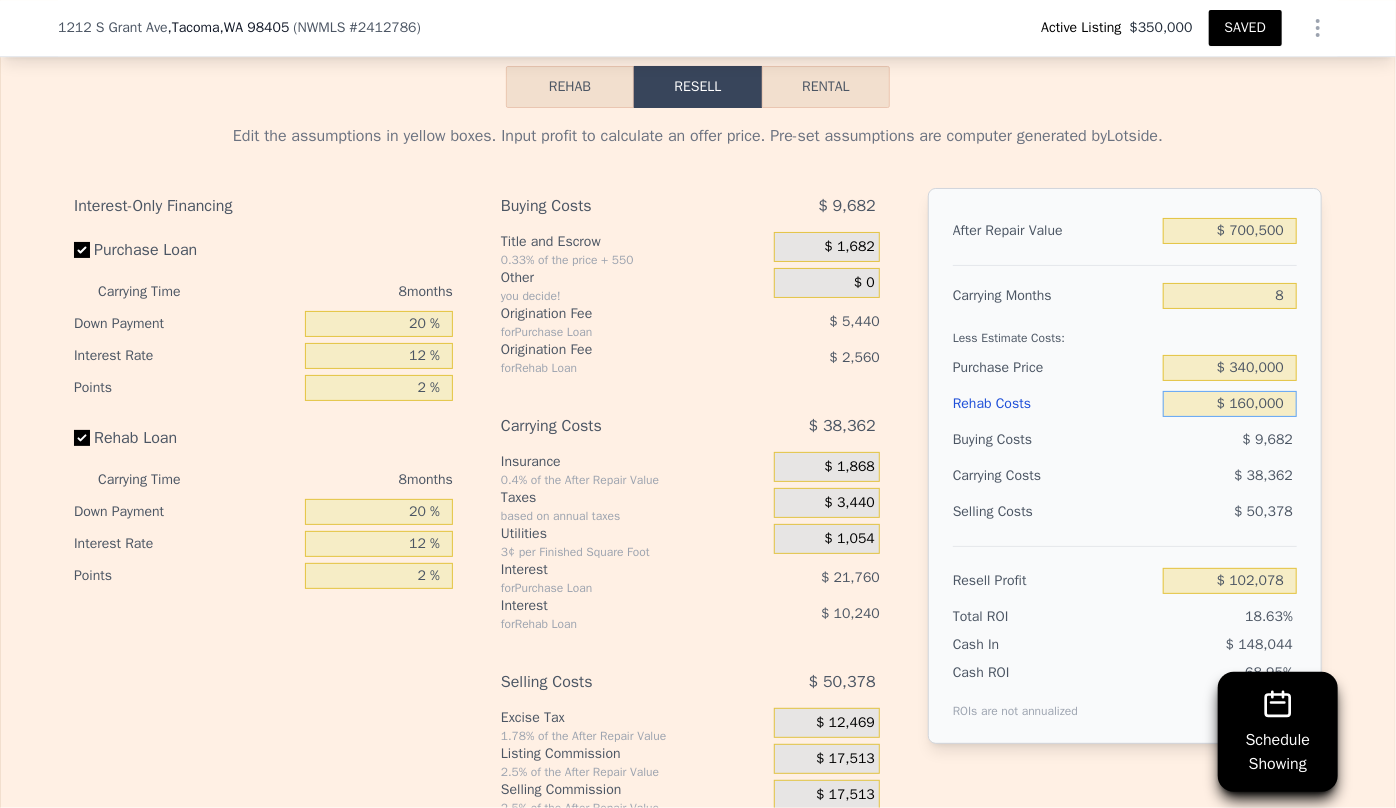 type on "$ 10,000" 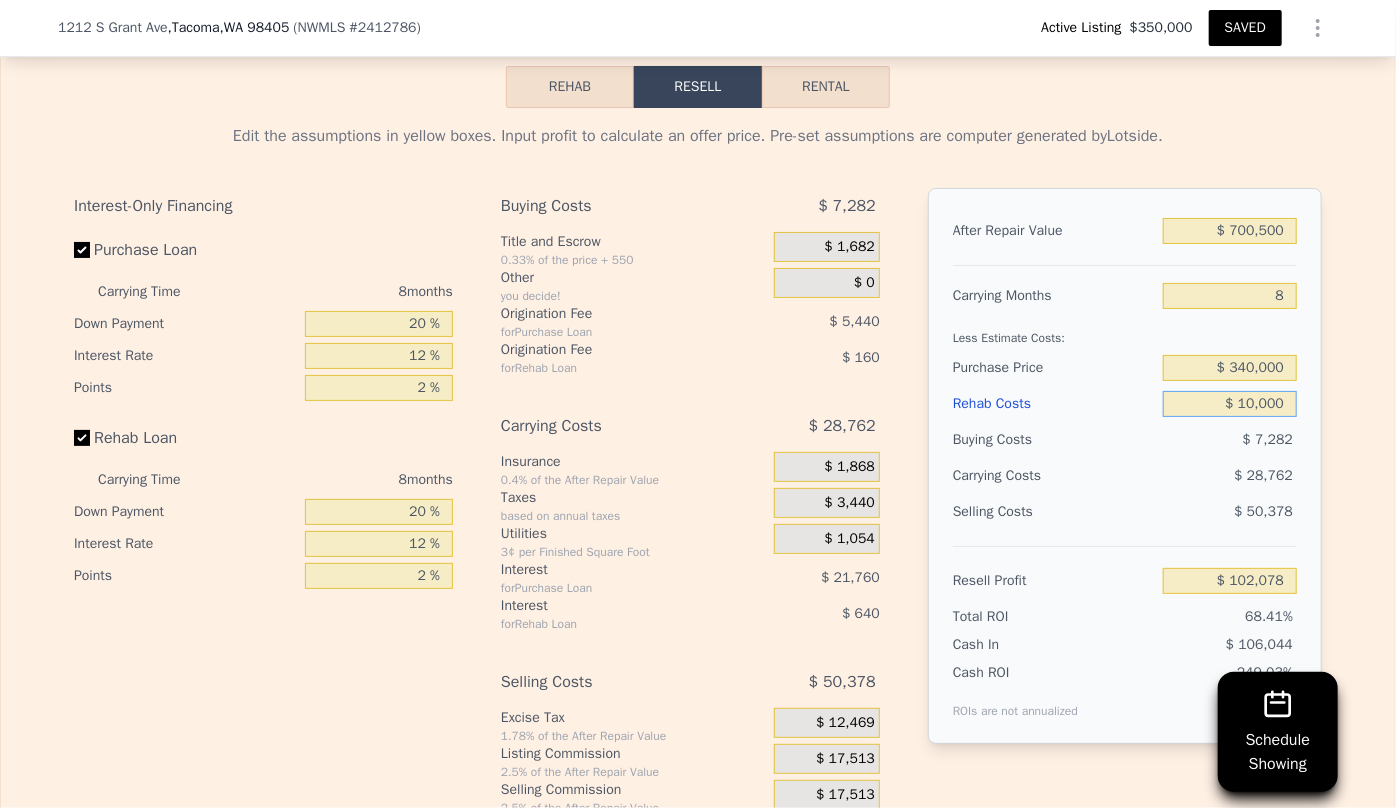 type on "$ 264,078" 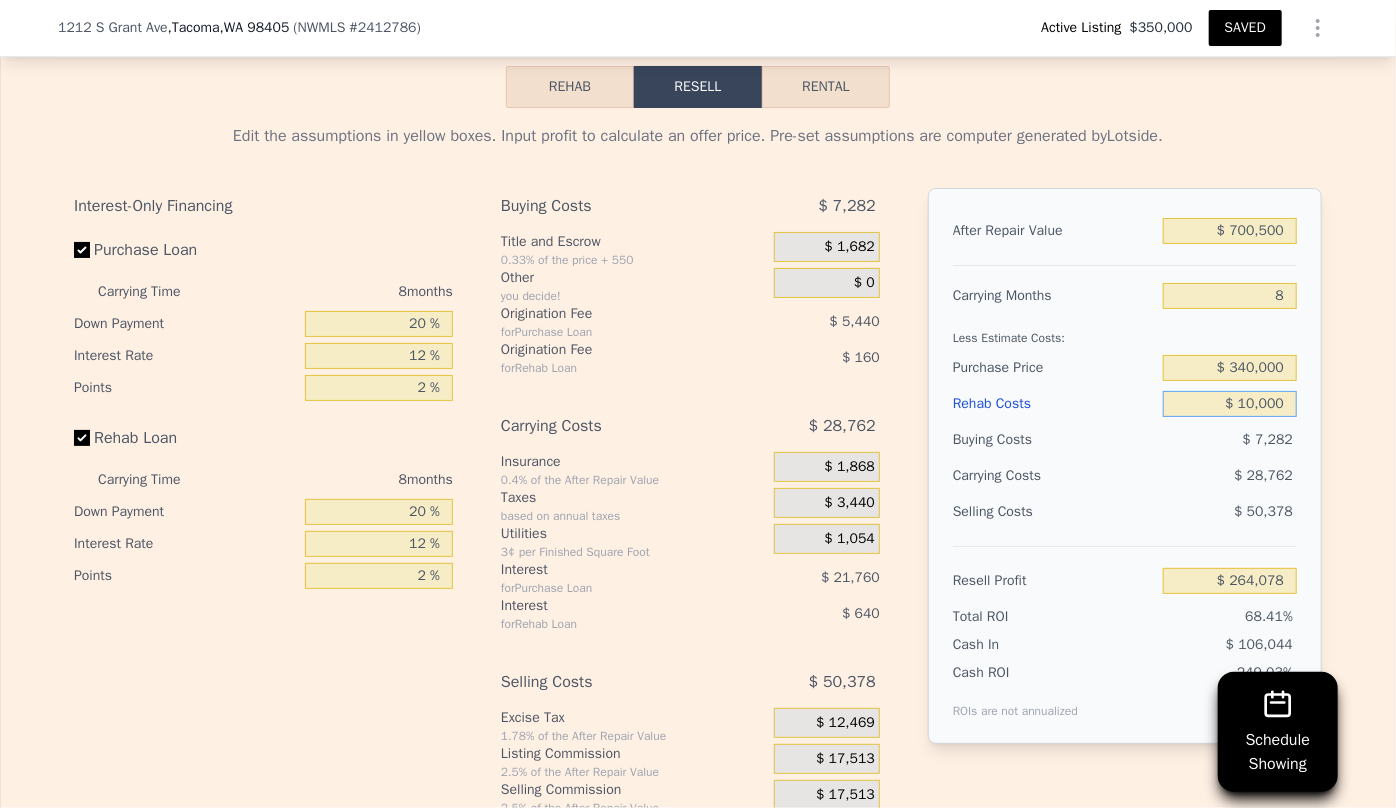 type on "$ 0000" 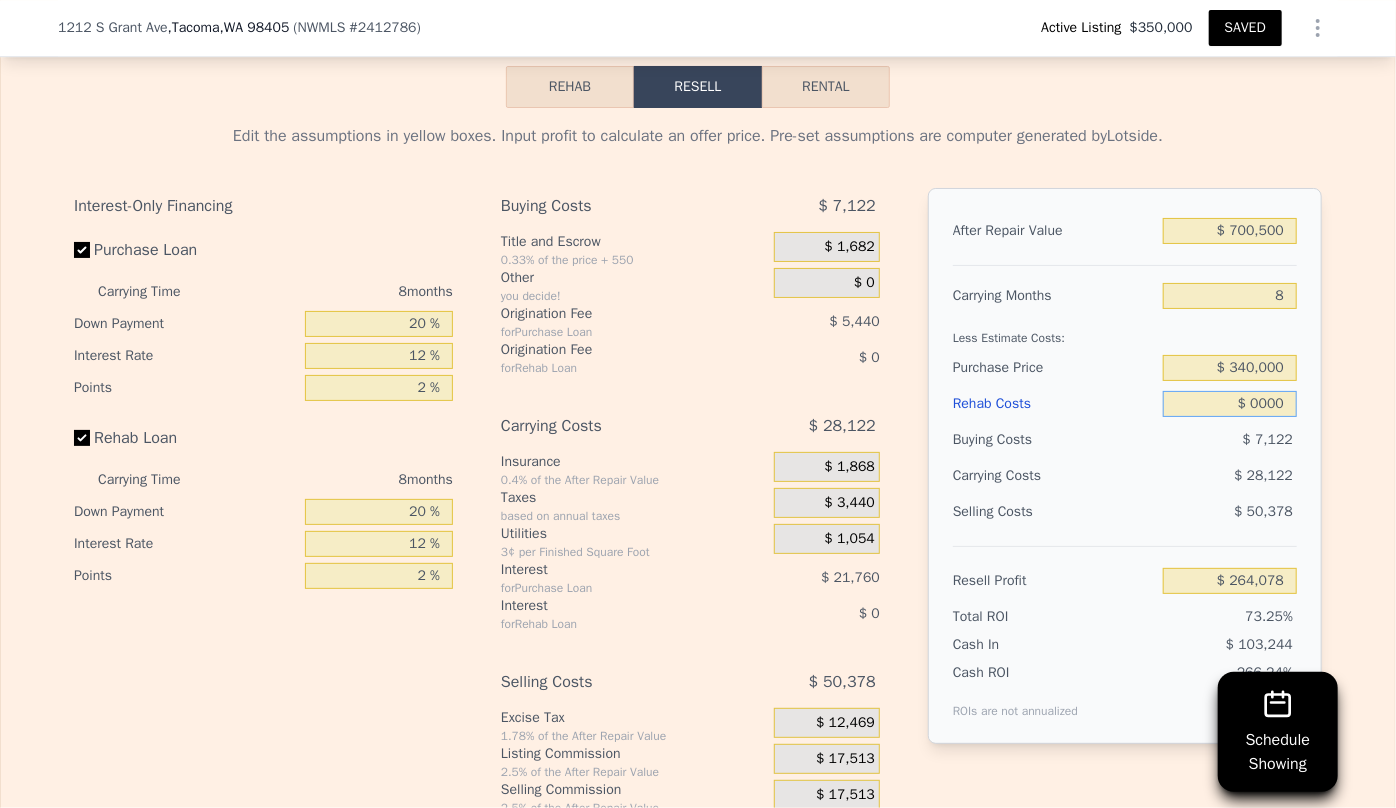 type on "$ 274,878" 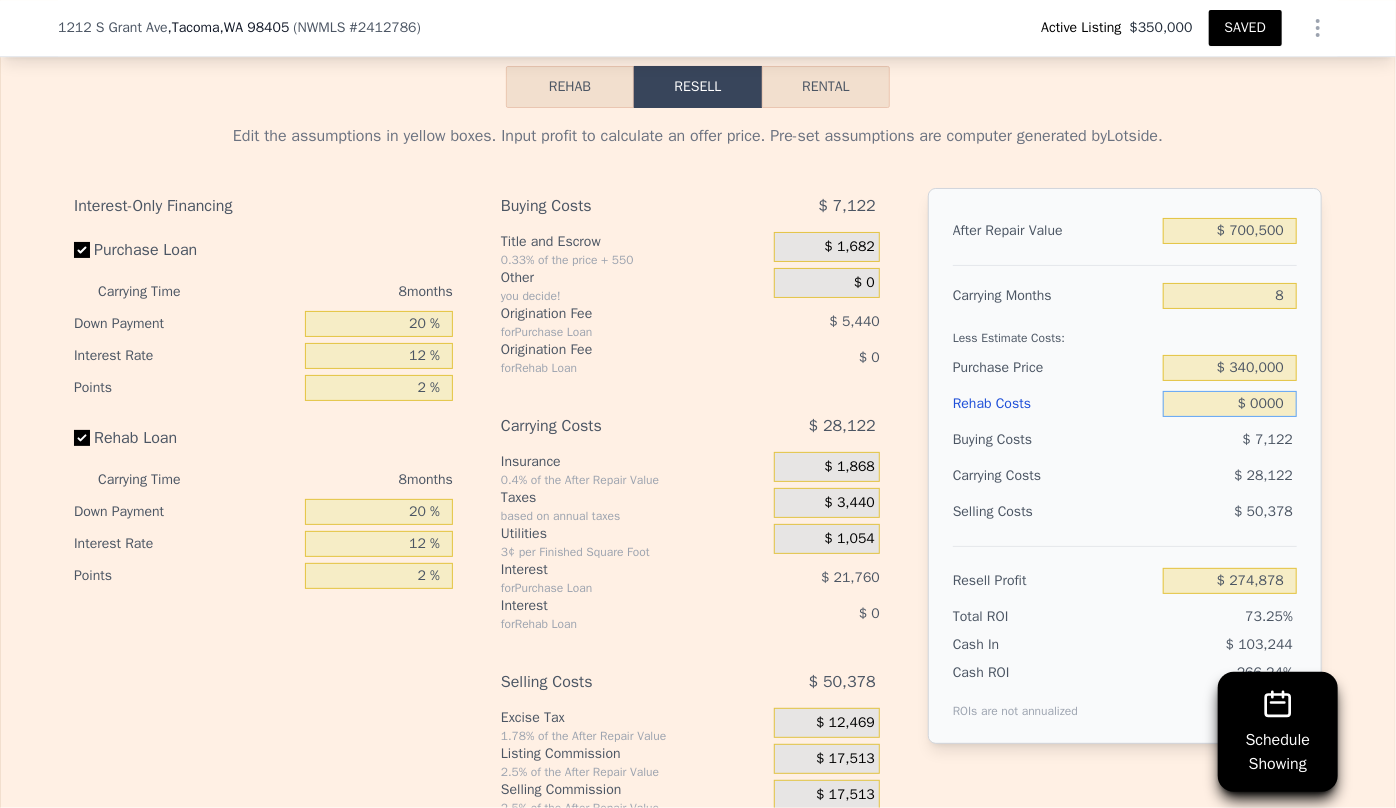 type on "$ 20,000" 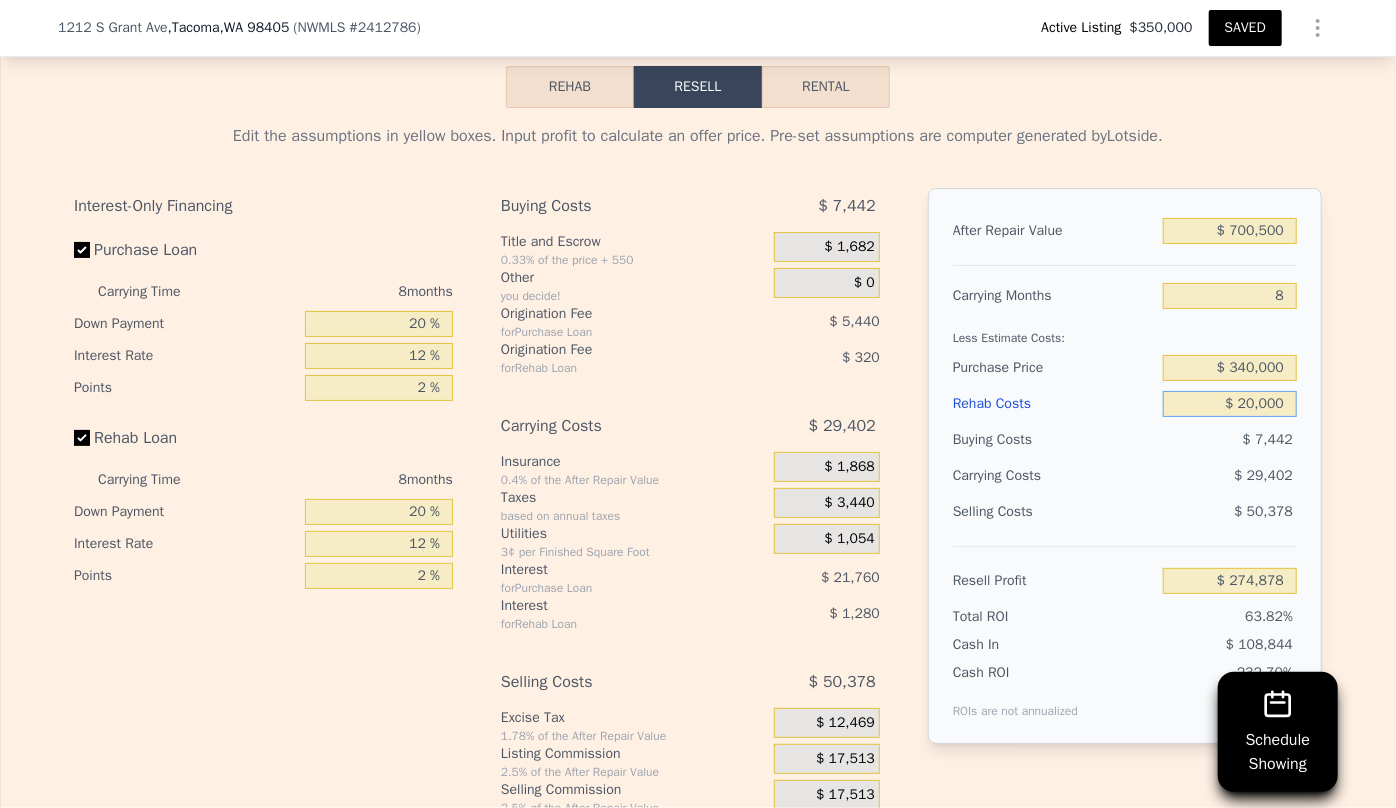 type on "$ 253,278" 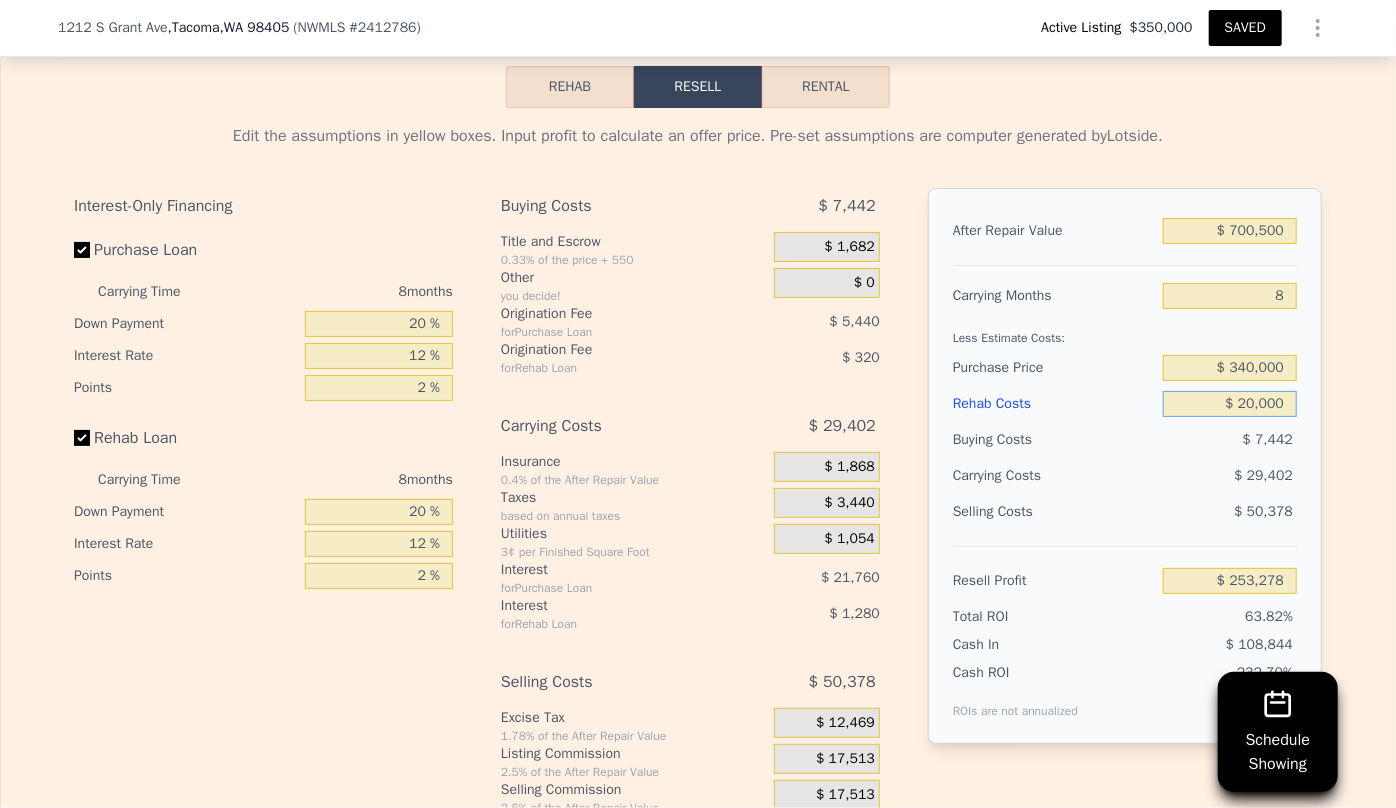 type on "$ 200,000" 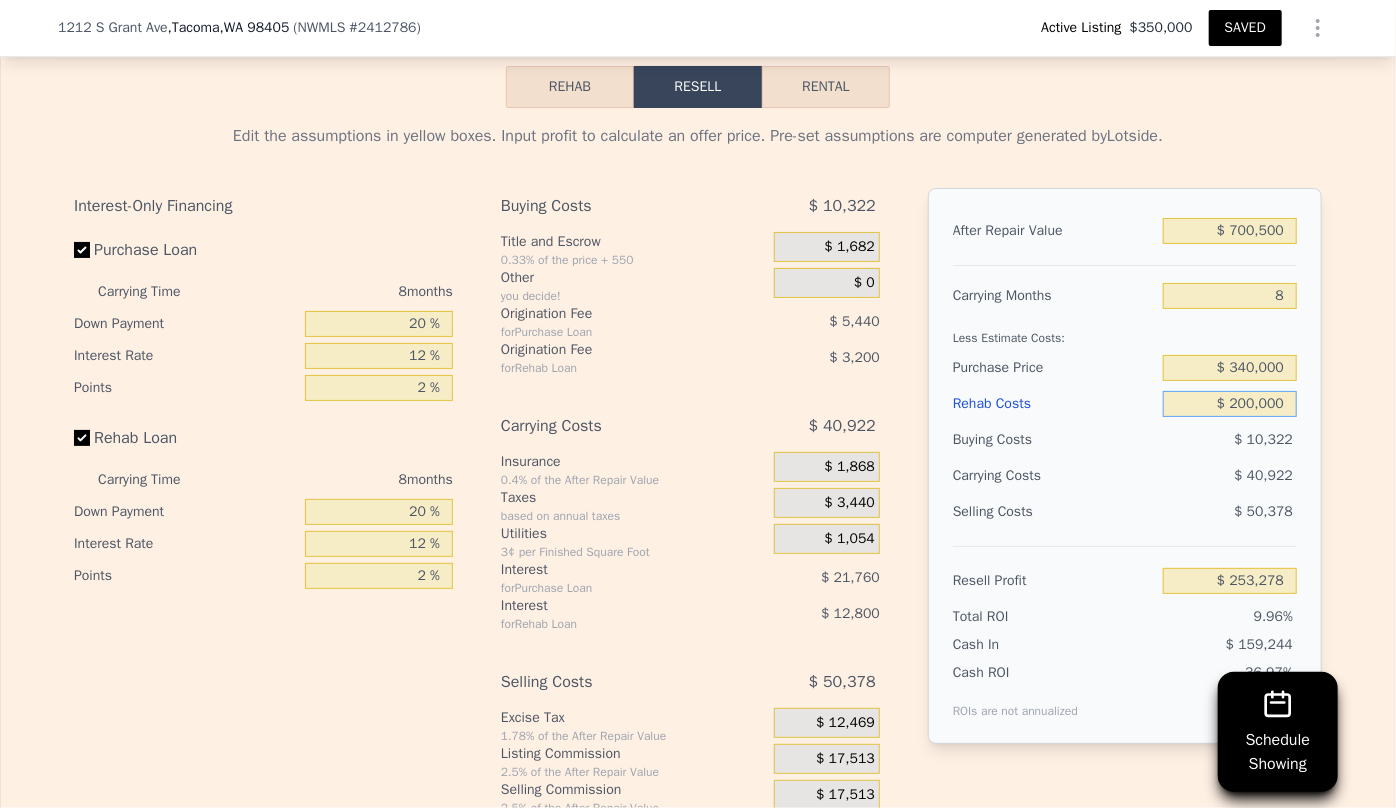 type on "$ 58,878" 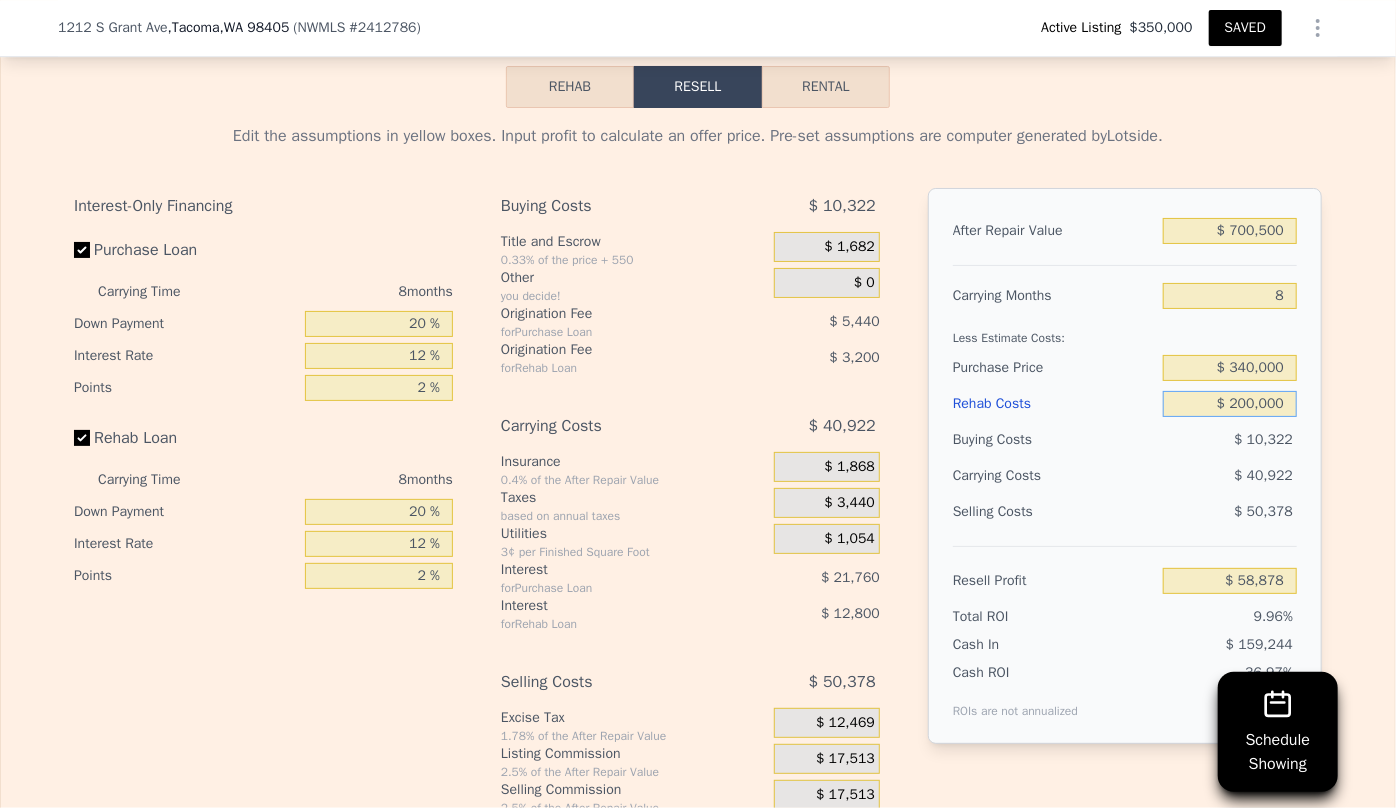 type on "$ 200,000" 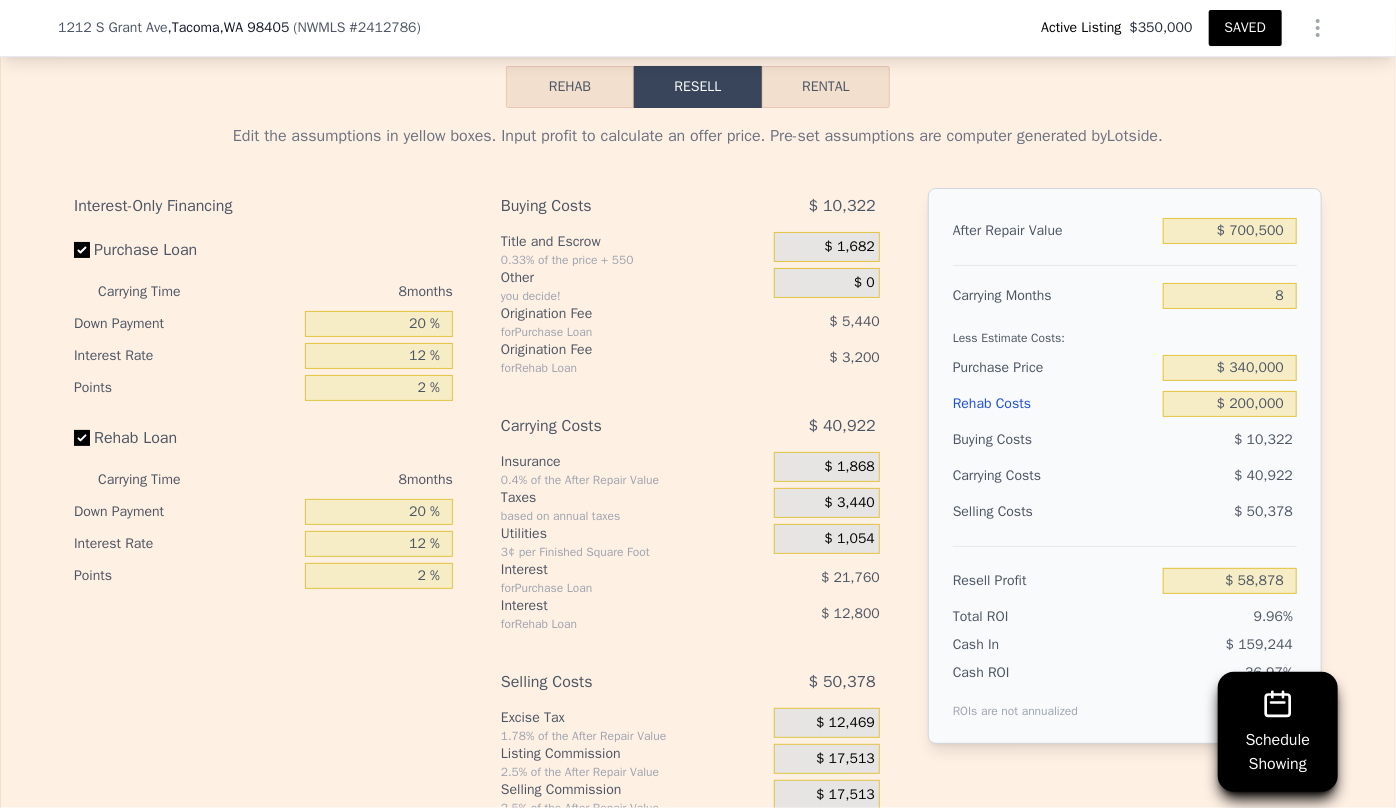 click on "$ 40,922" at bounding box center [1191, 476] 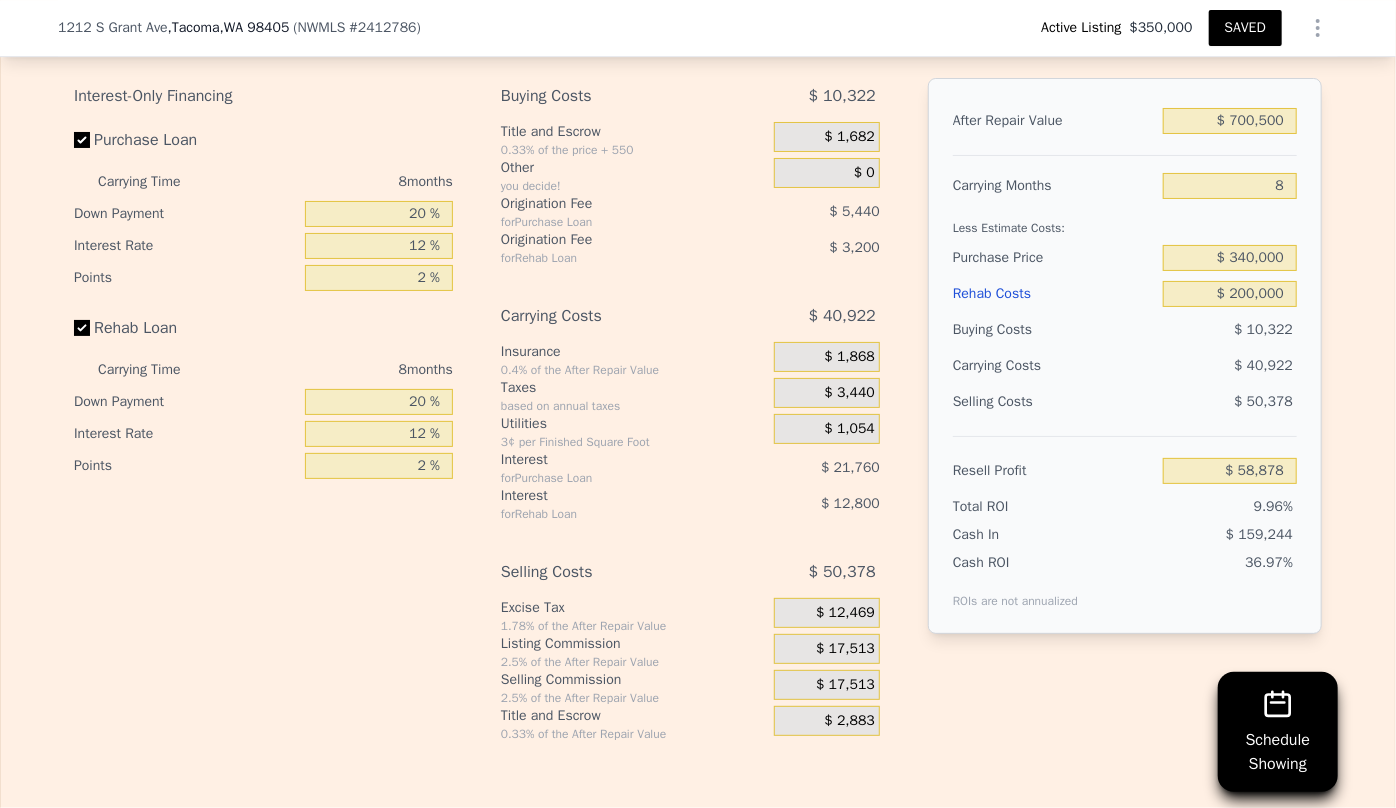 scroll, scrollTop: 3538, scrollLeft: 0, axis: vertical 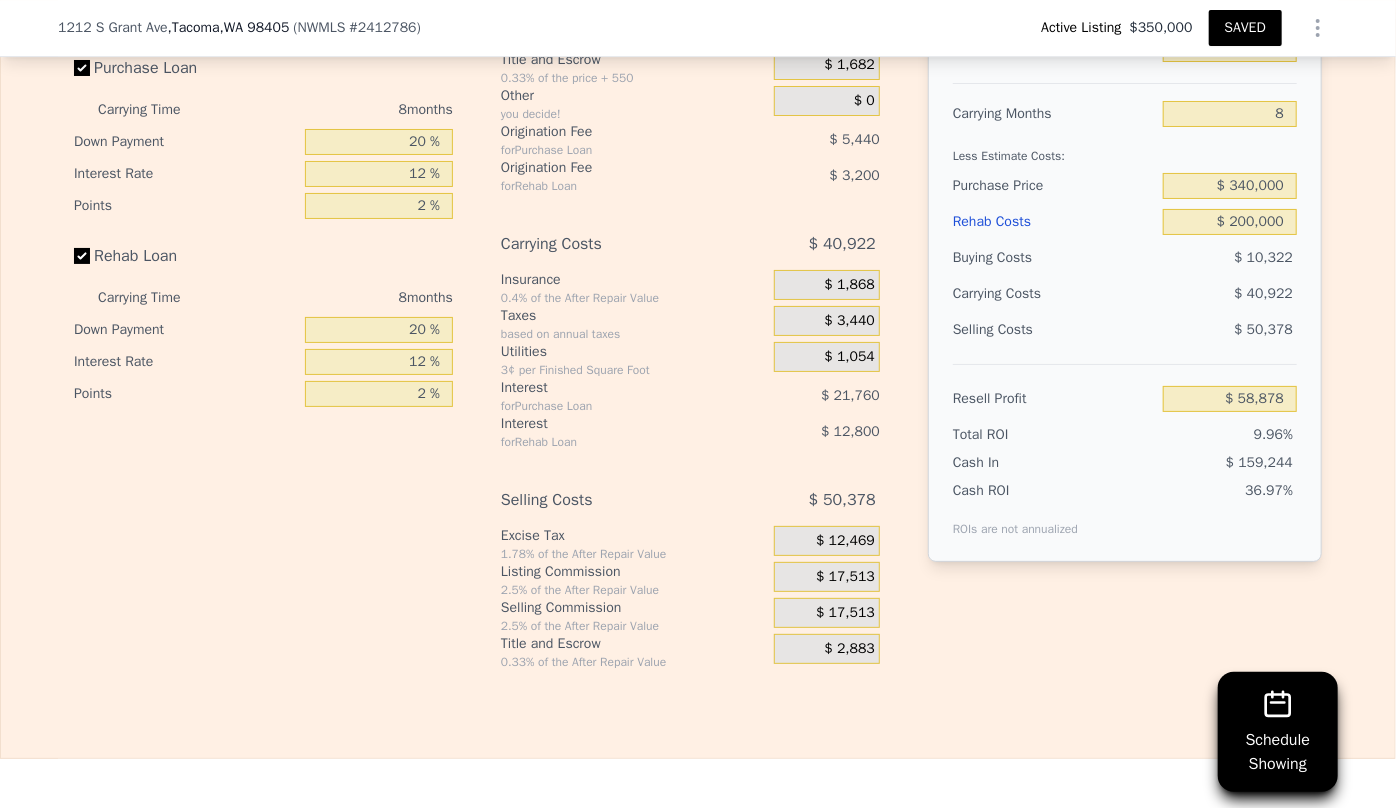 click on "$ 17,513" at bounding box center (845, 613) 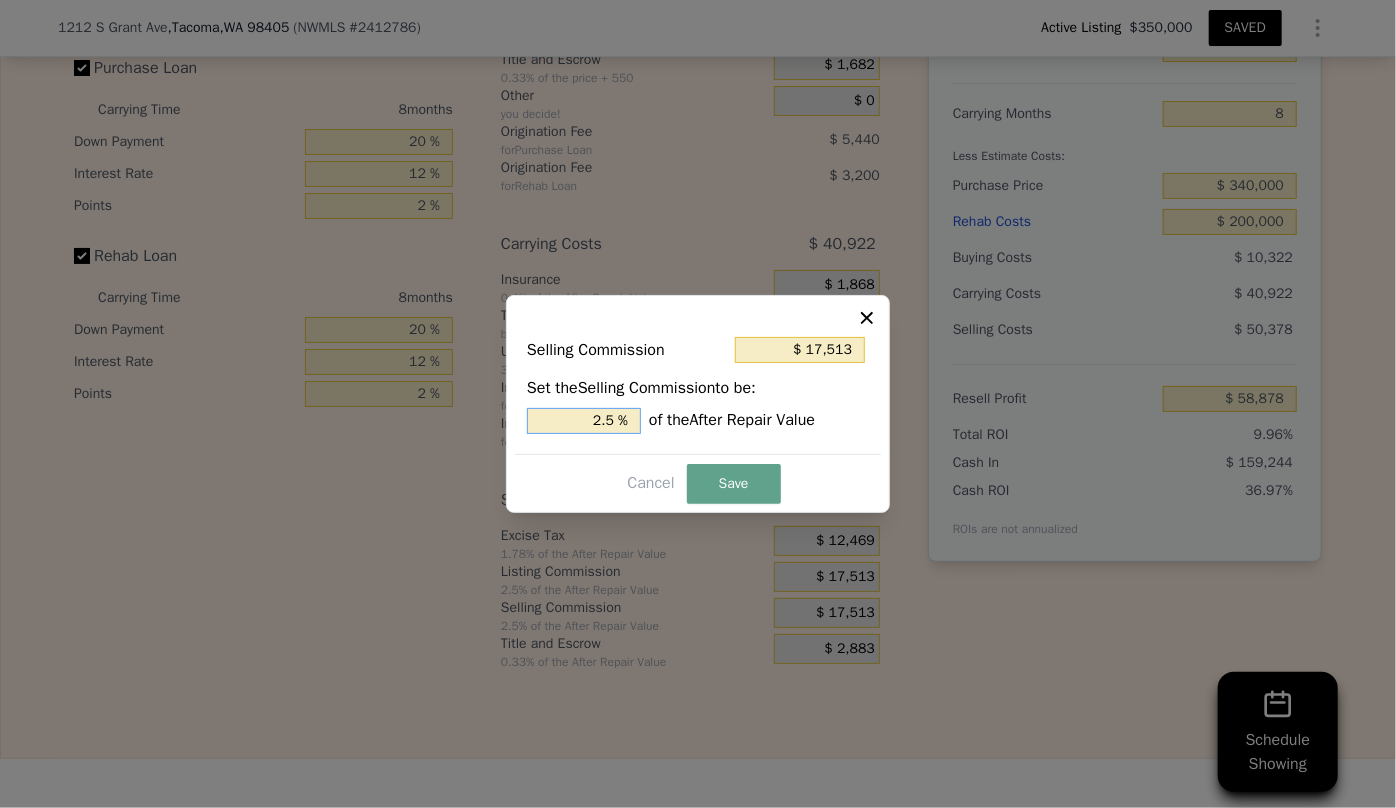 click on "2.5 %" at bounding box center (584, 421) 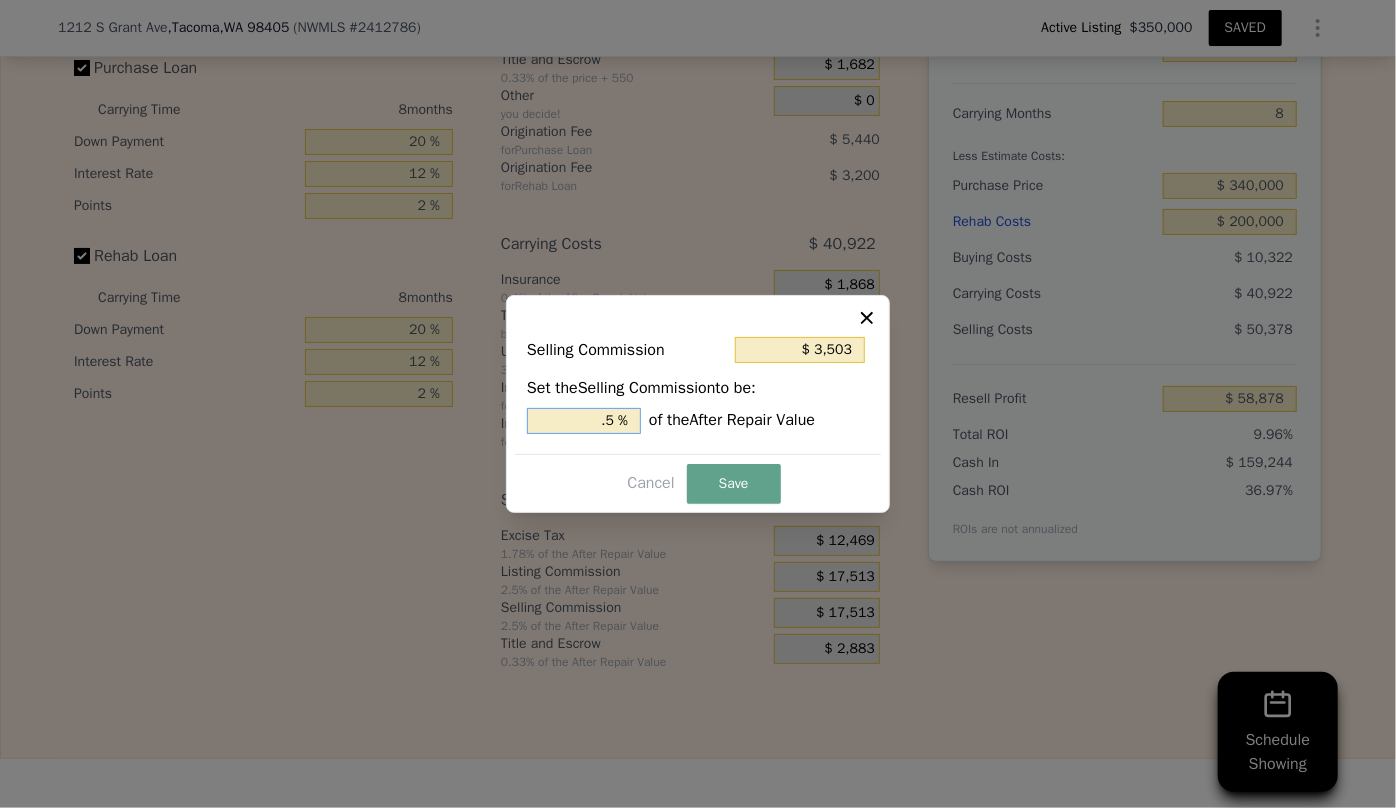 type on "$ 10,508" 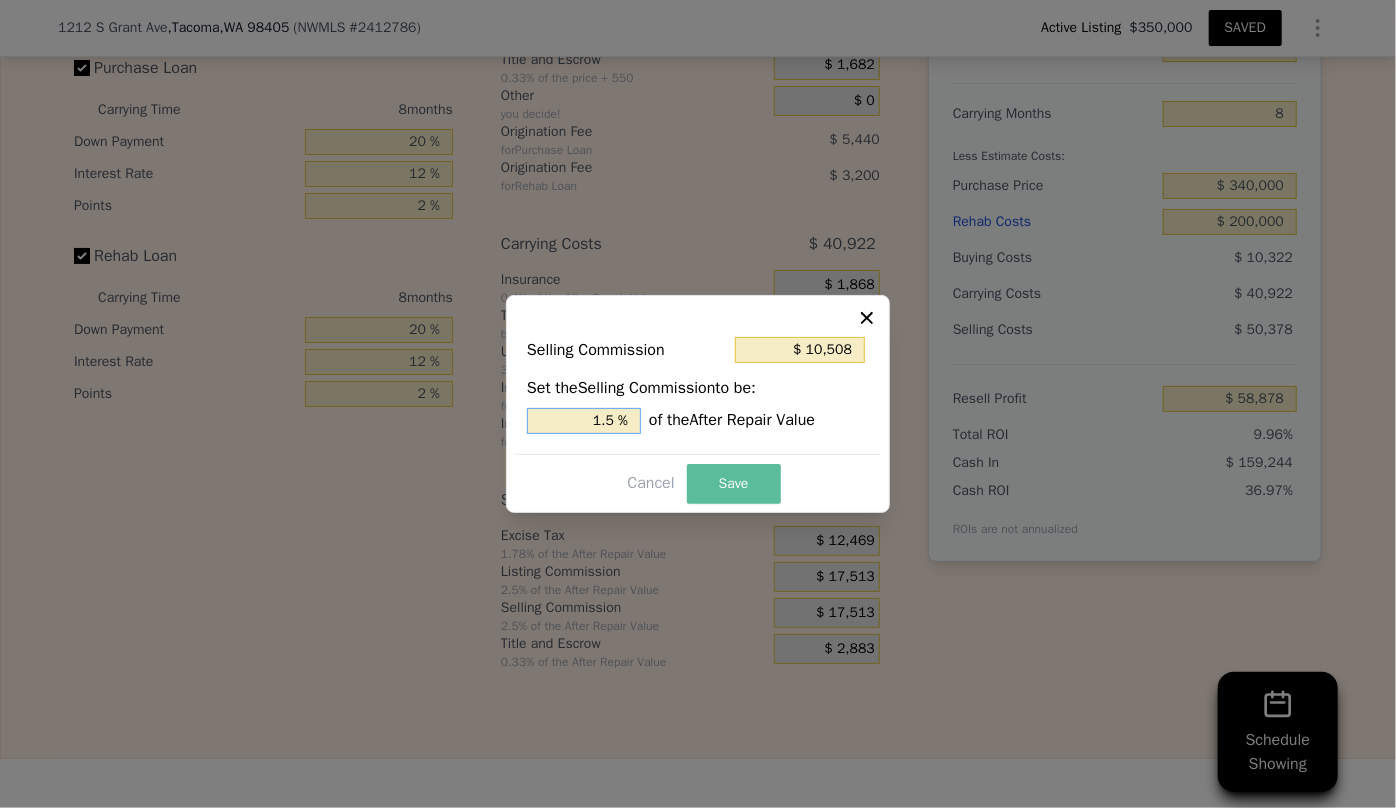 type on "1.5 %" 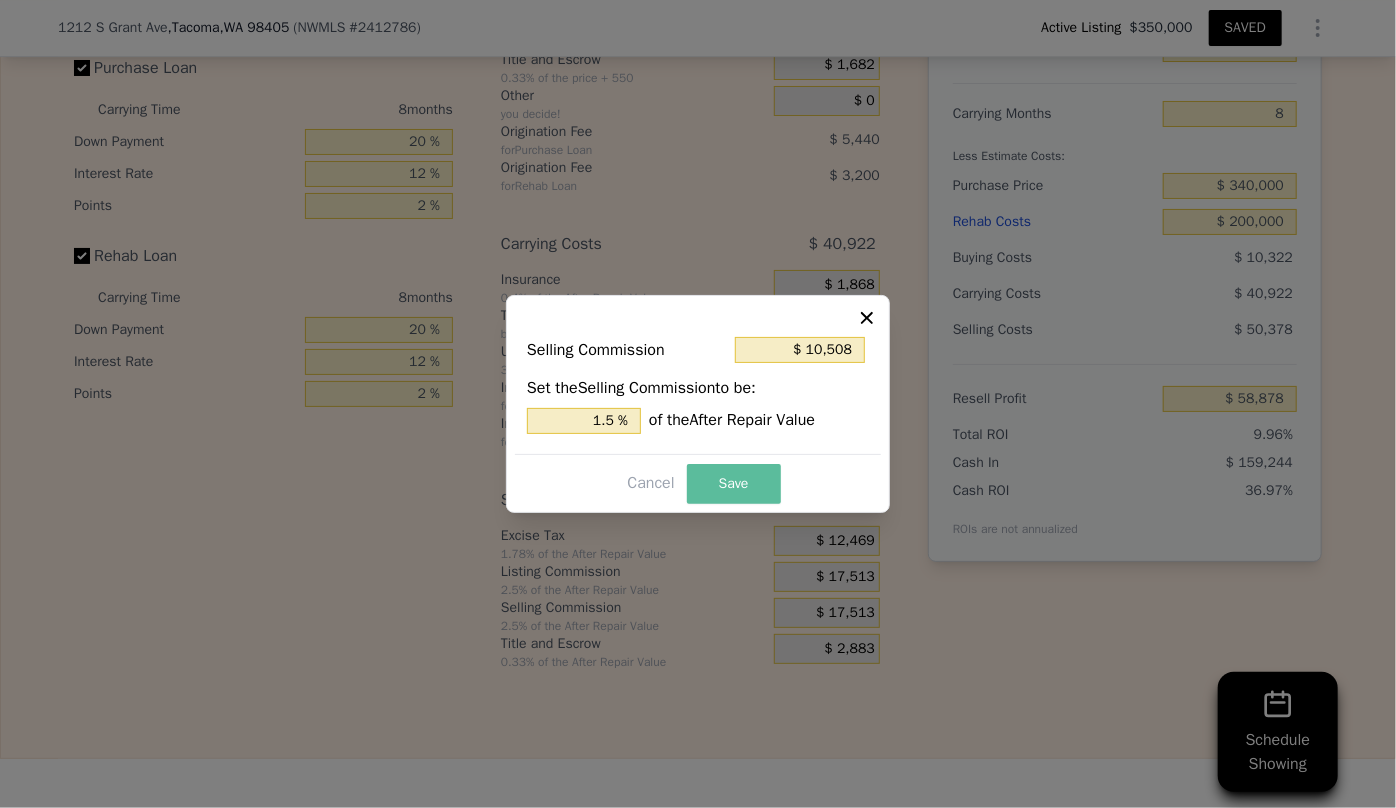 click on "Save" at bounding box center [734, 484] 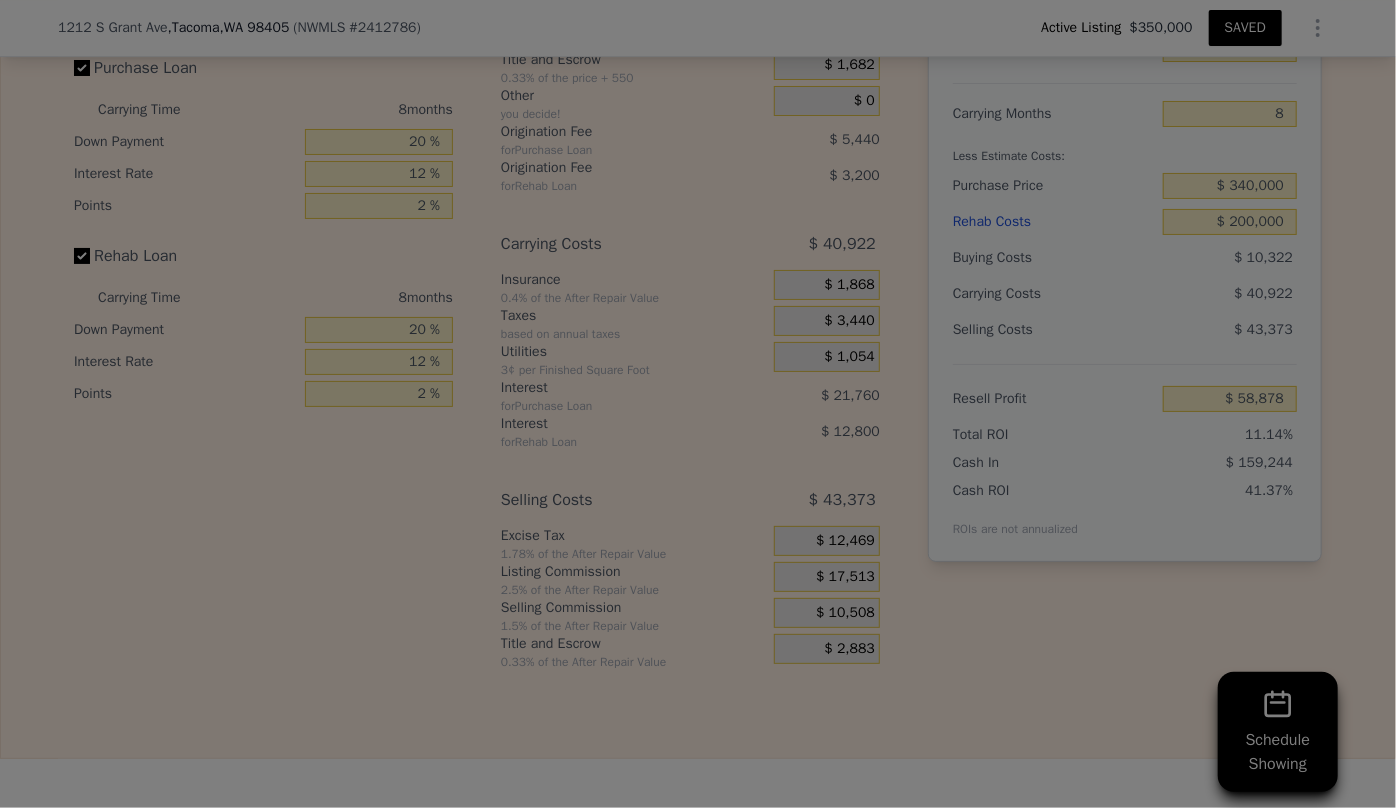 type on "$ 65,883" 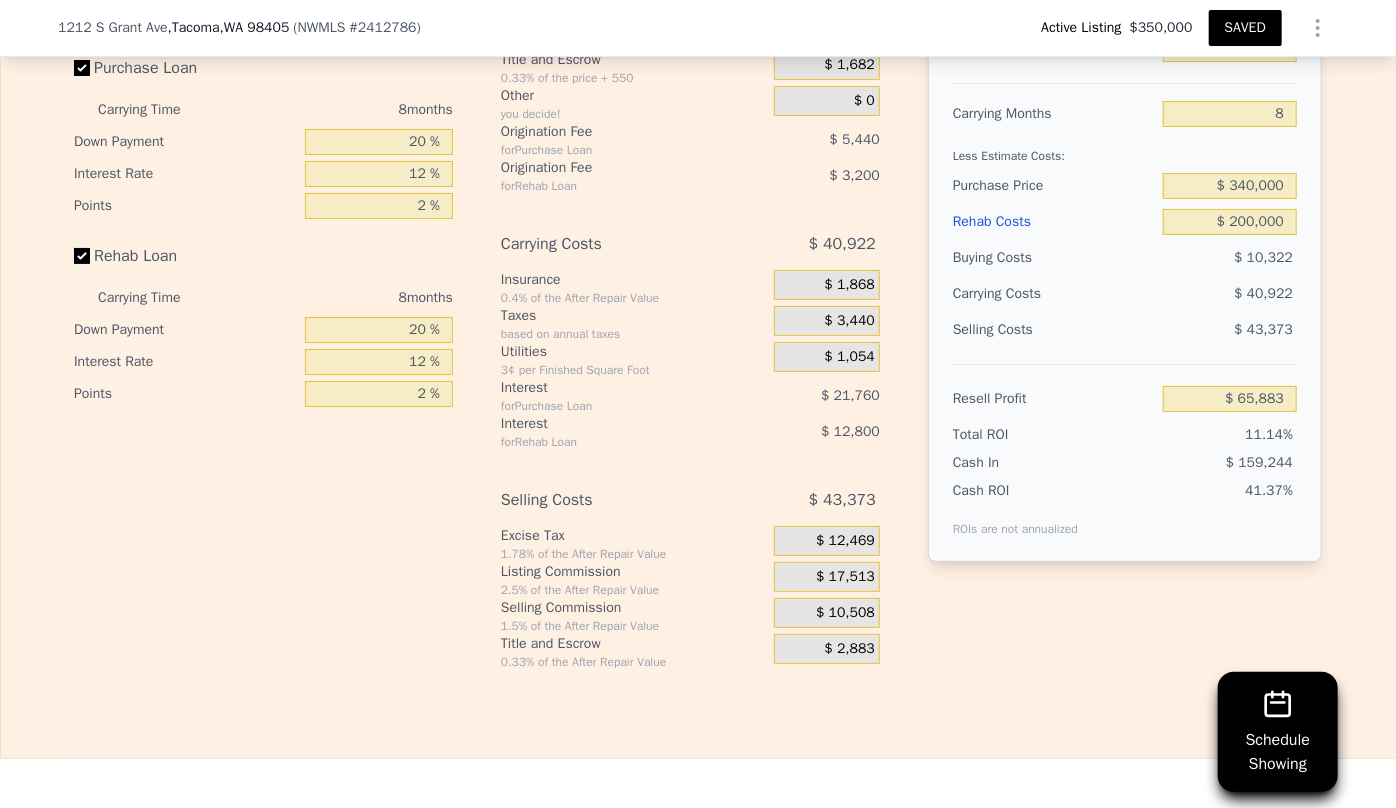 click on "After Repair Value $ 700,500 Carrying Months 8 Less Estimate Costs: Purchase Price $ 340,000 Rehab Costs $ 200,000 Buying Costs $ 10,322 Carrying Costs $ 40,922 Selling Costs $ 43,373 Resell Profit $ 65,883 Total ROI 11.14% Cash In $ 159,244 Cash ROI ROIs are not annualized 41.37%" at bounding box center [1125, 284] 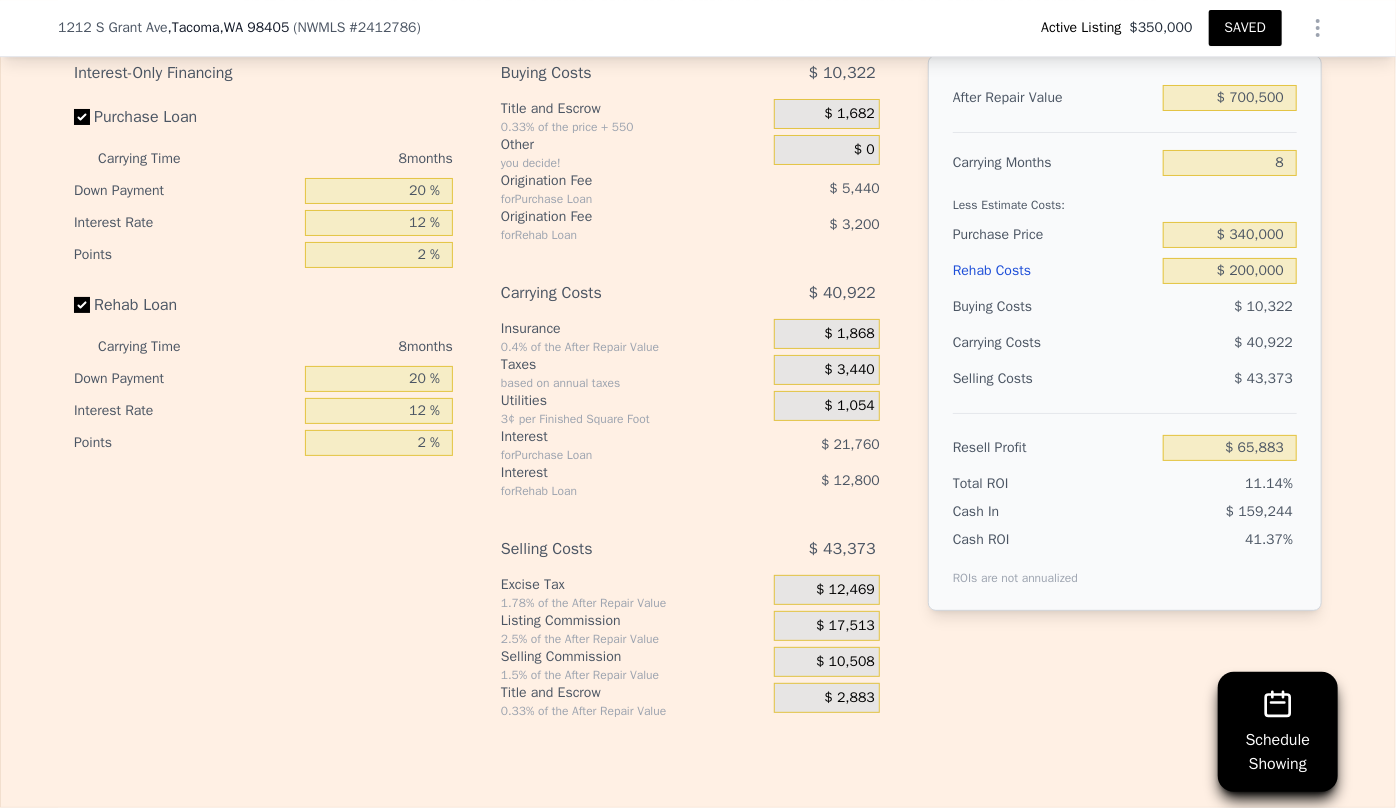 scroll, scrollTop: 3356, scrollLeft: 0, axis: vertical 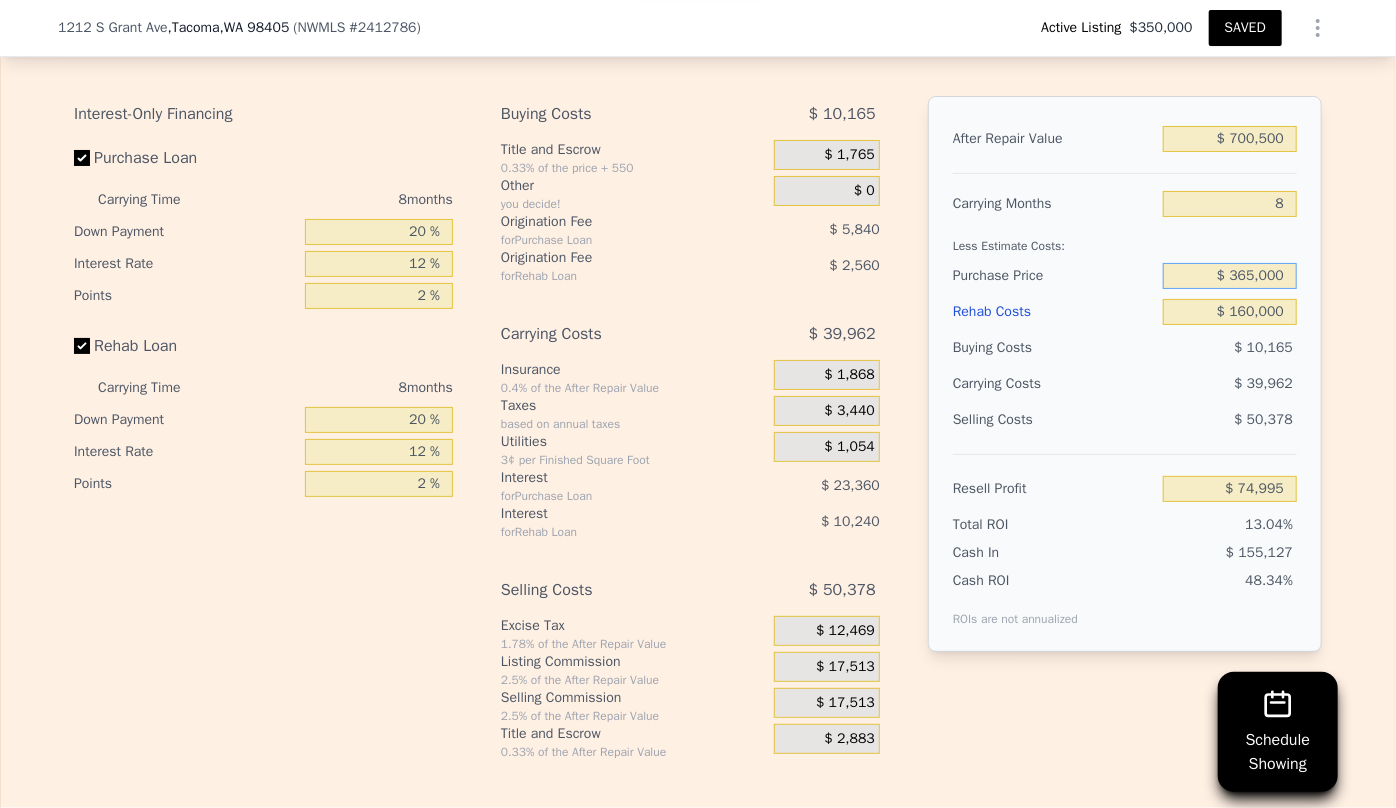 click on "$ 365,000" at bounding box center (1230, 276) 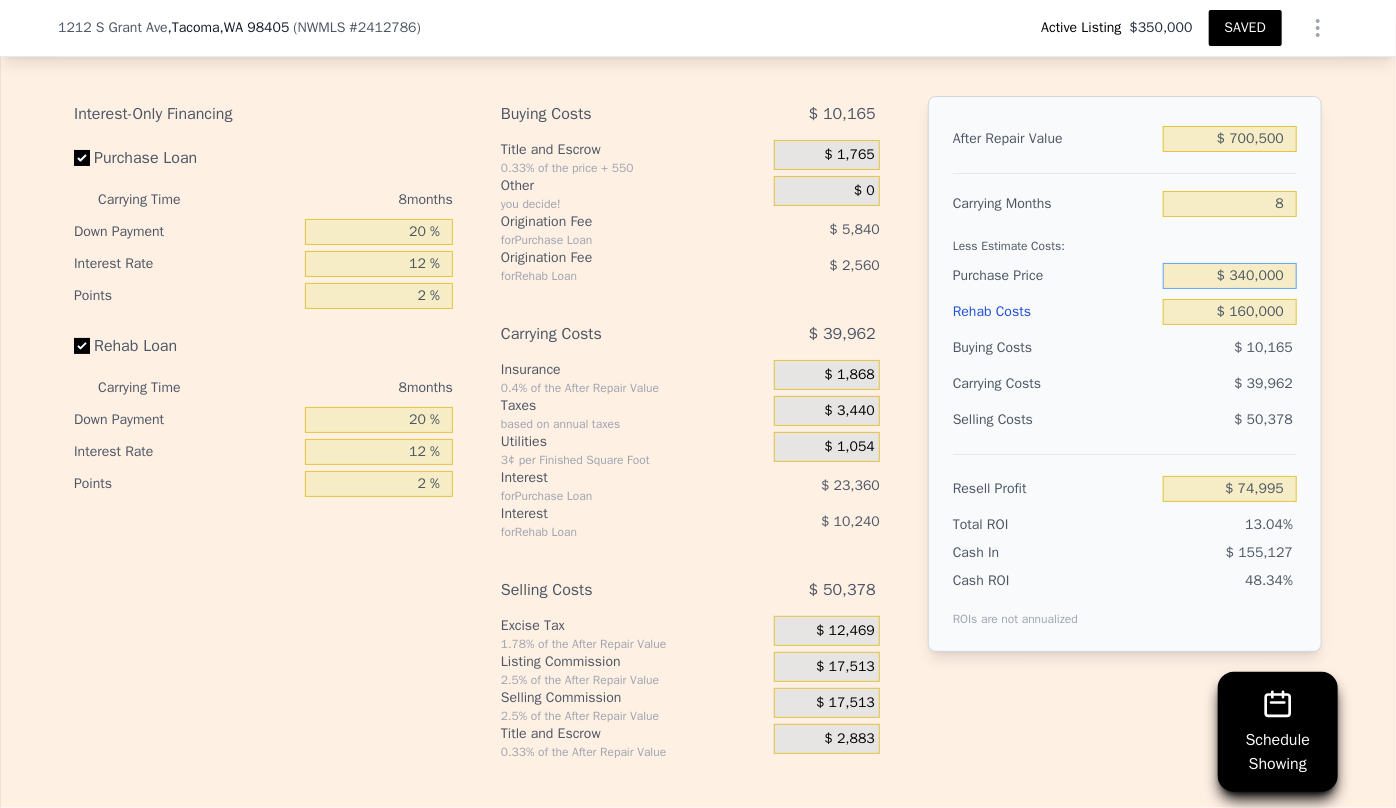type on "$ 340,000" 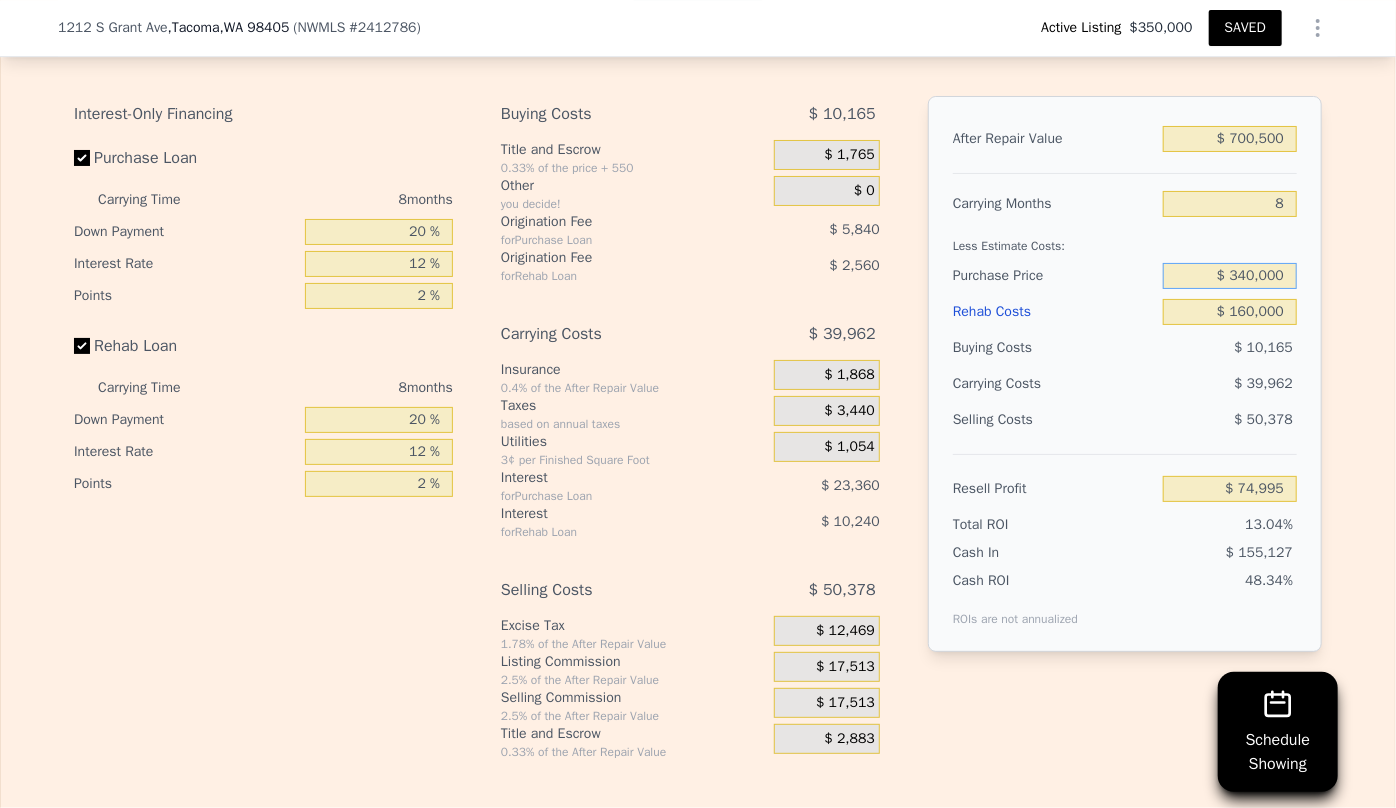 type on "$ 102,078" 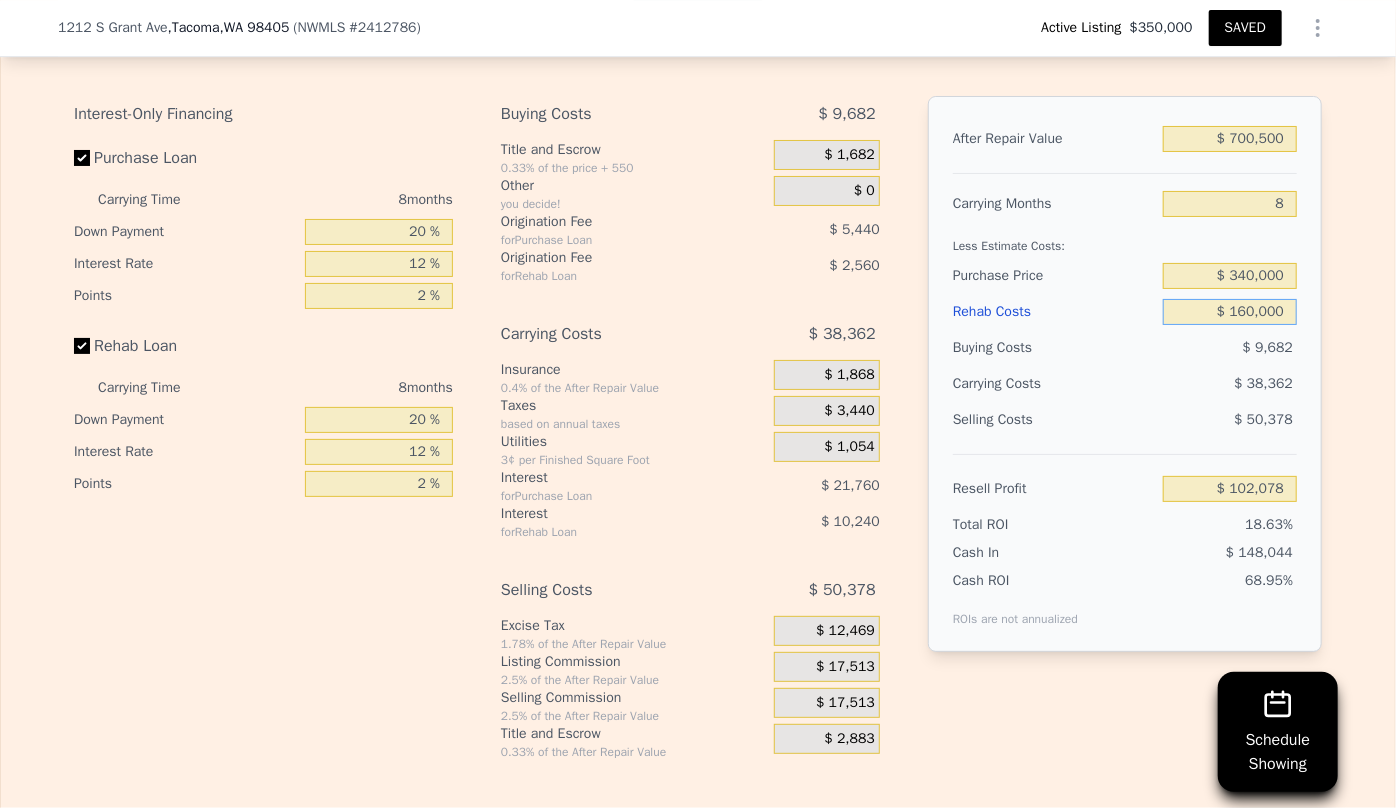 click on "$ 160,000" at bounding box center [1230, 312] 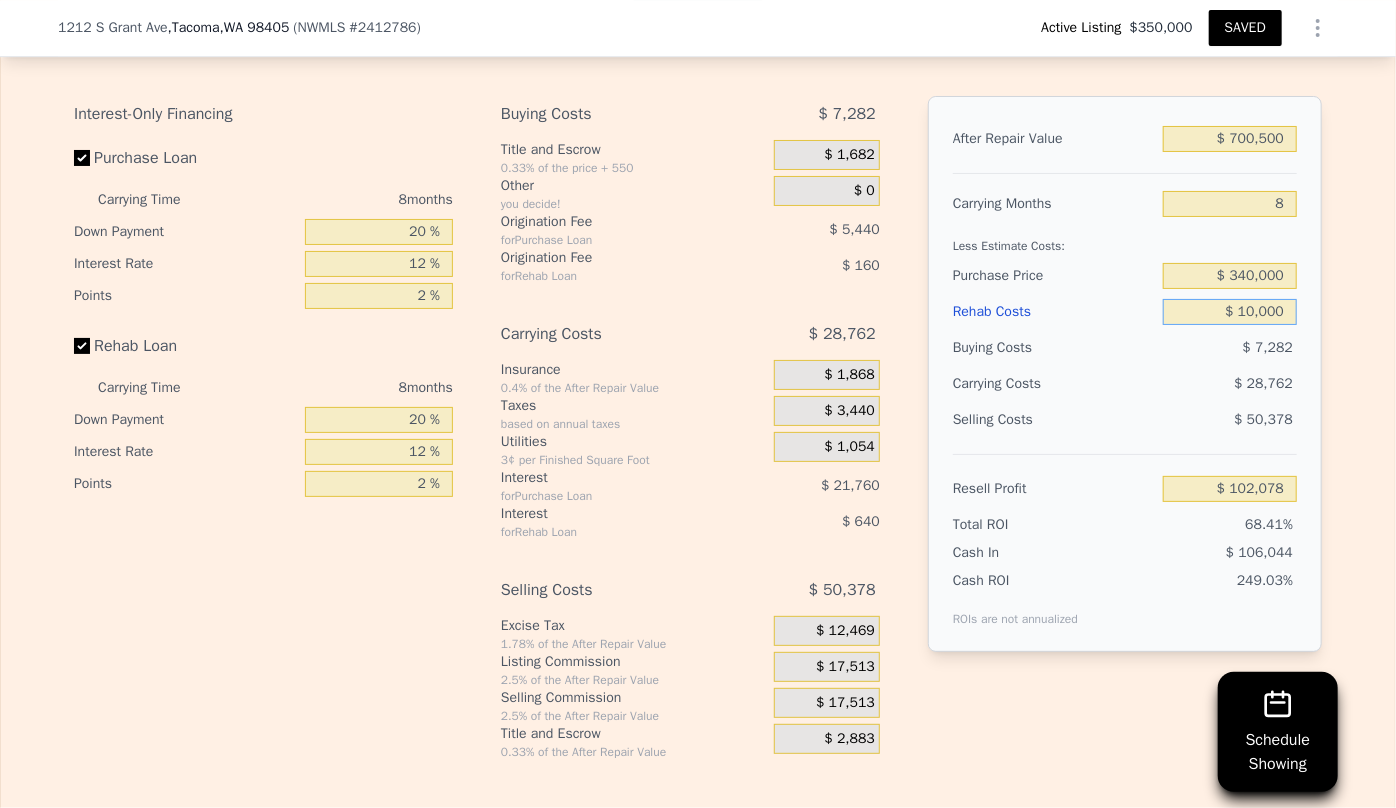 type on "$ 264,078" 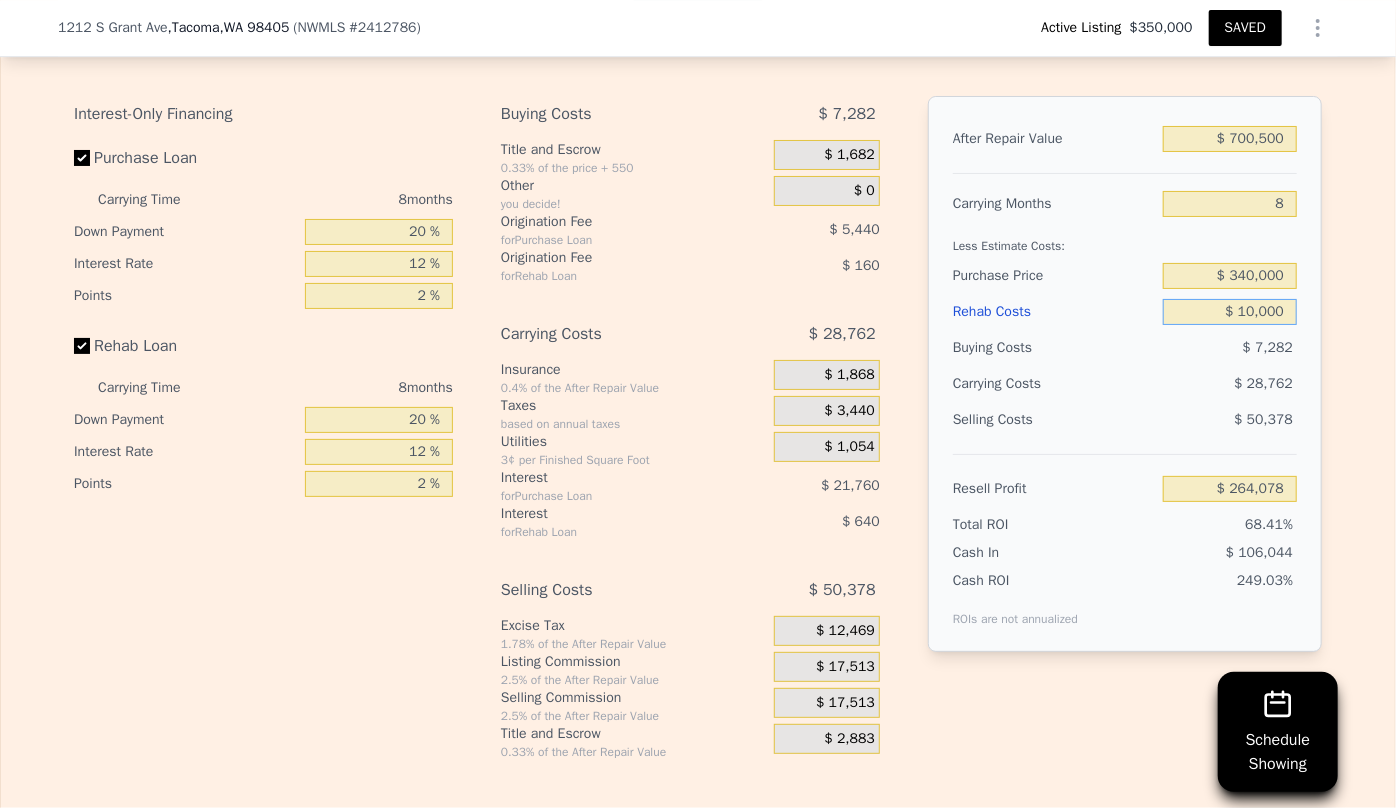 type on "$ 0000" 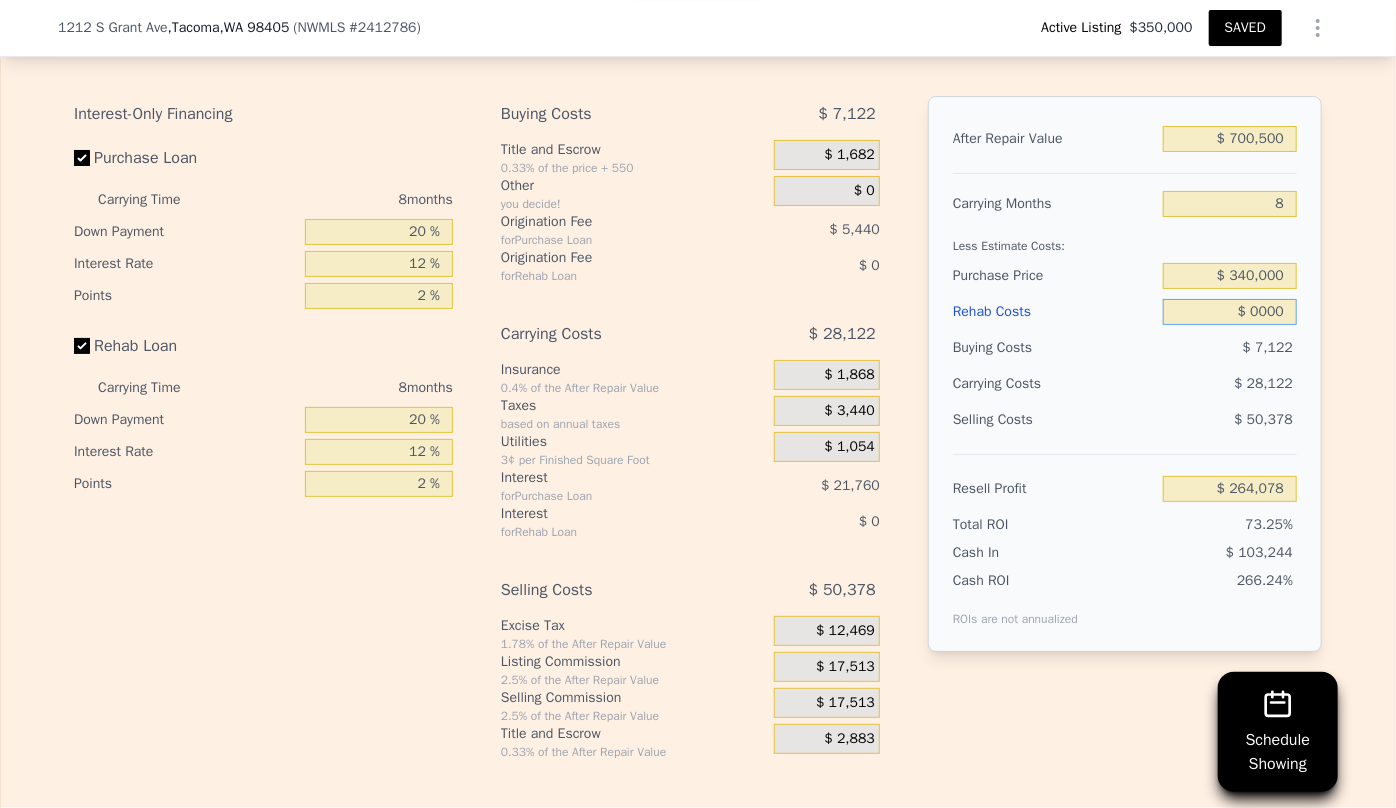 type on "$ 274,878" 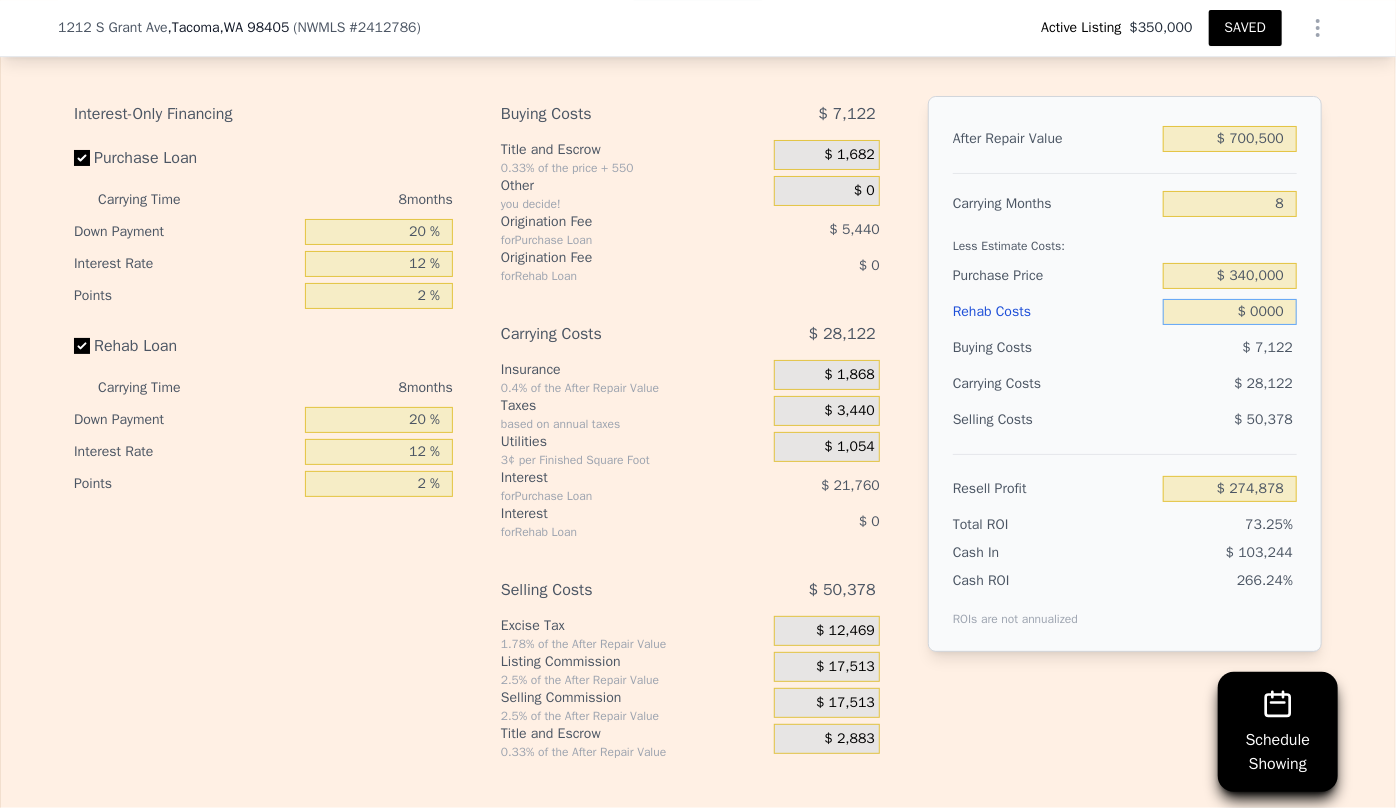 type on "$ 20,000" 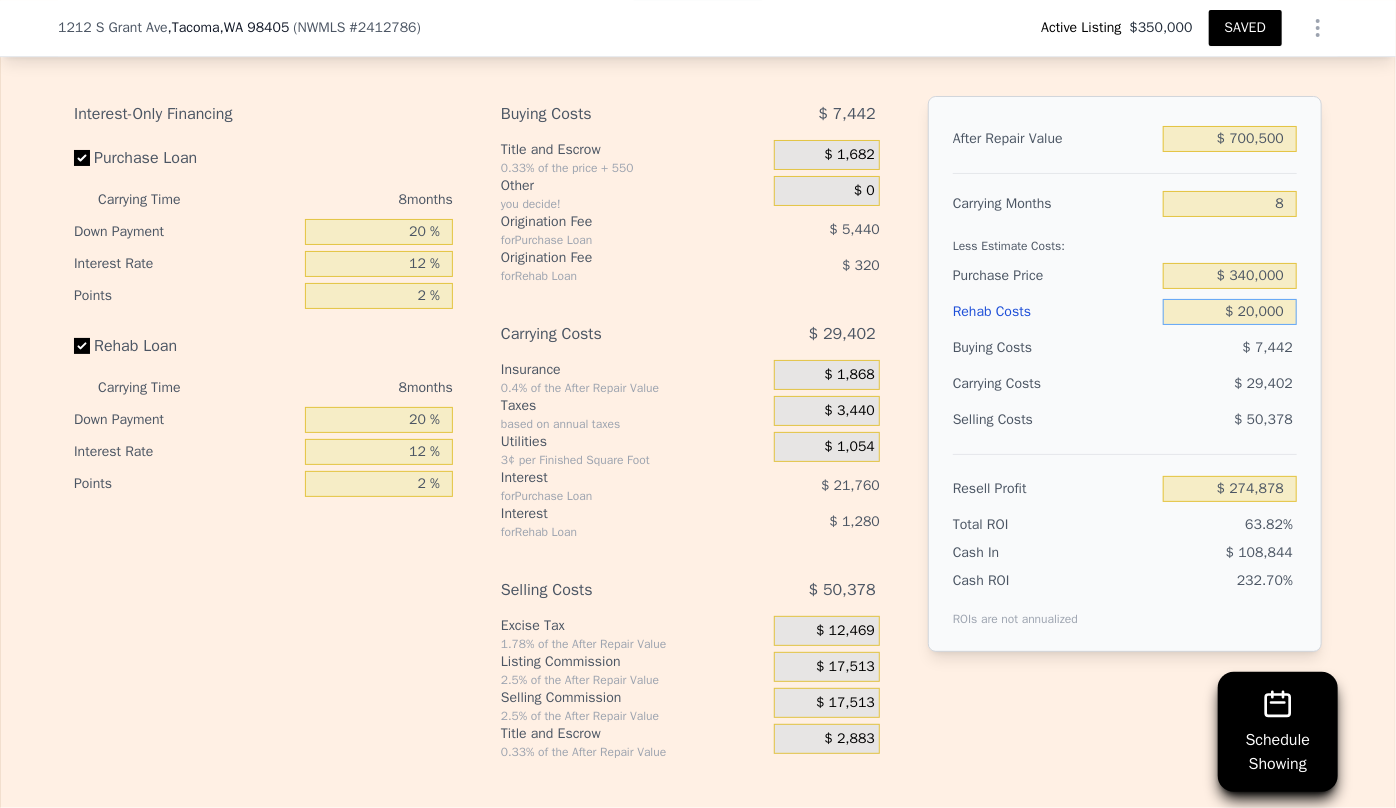 type on "$ 253,278" 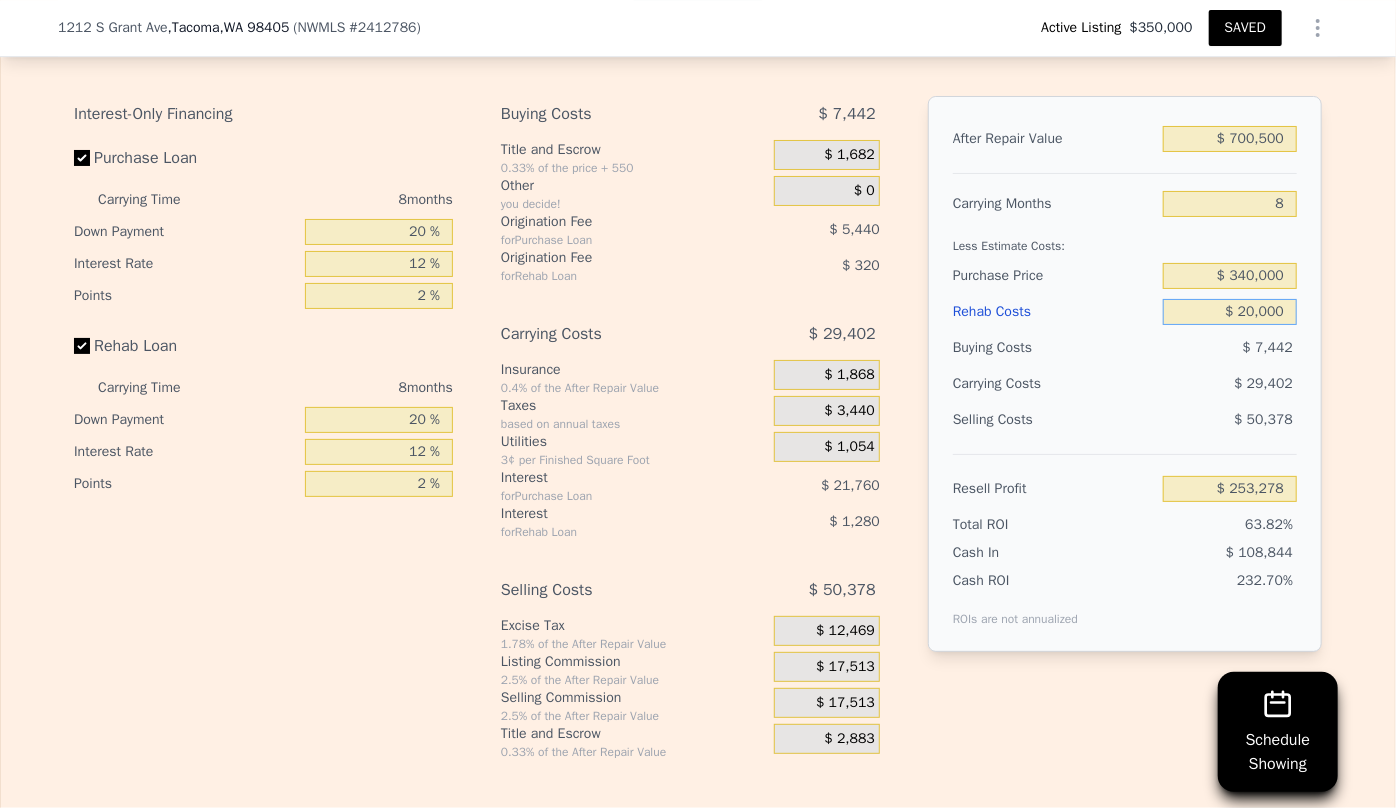 type on "$ 200,000" 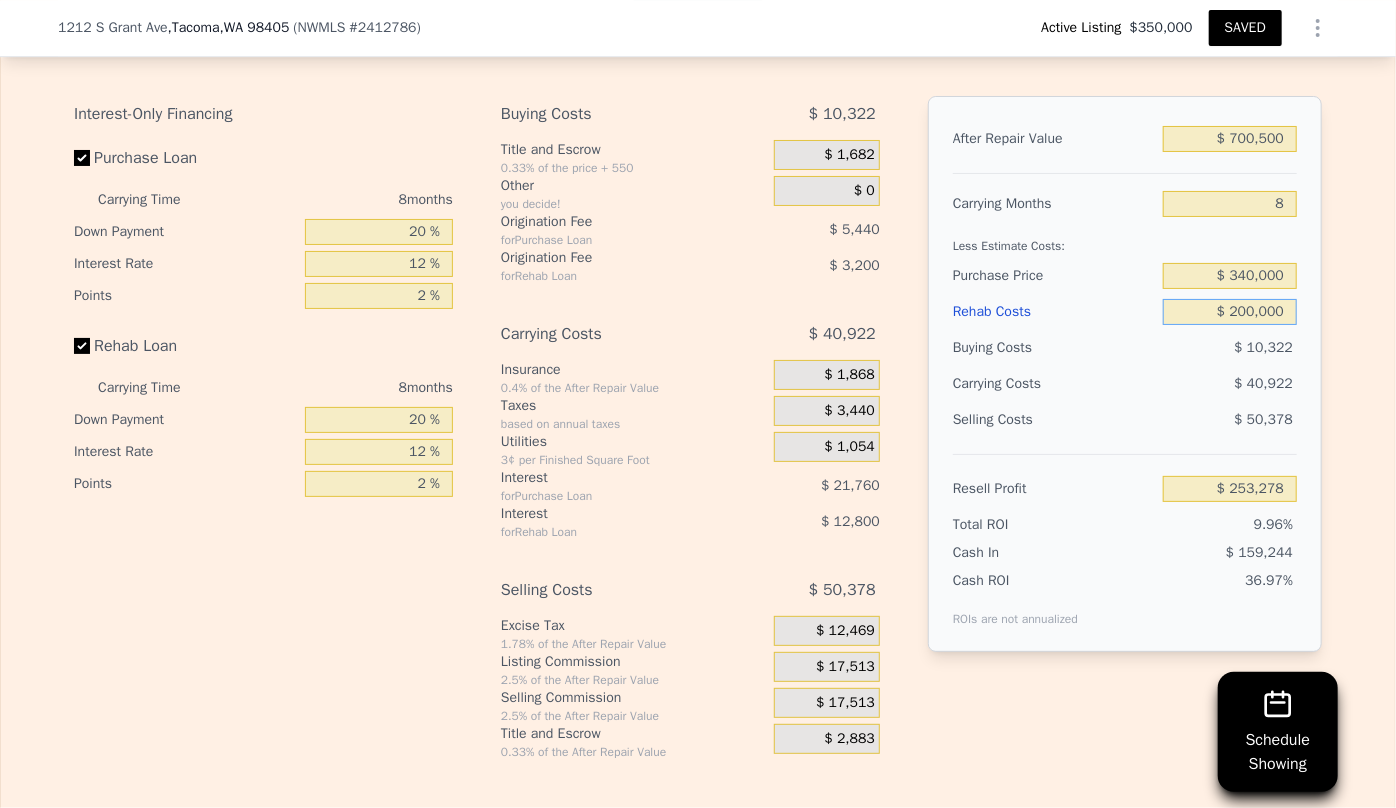 type on "$ 58,878" 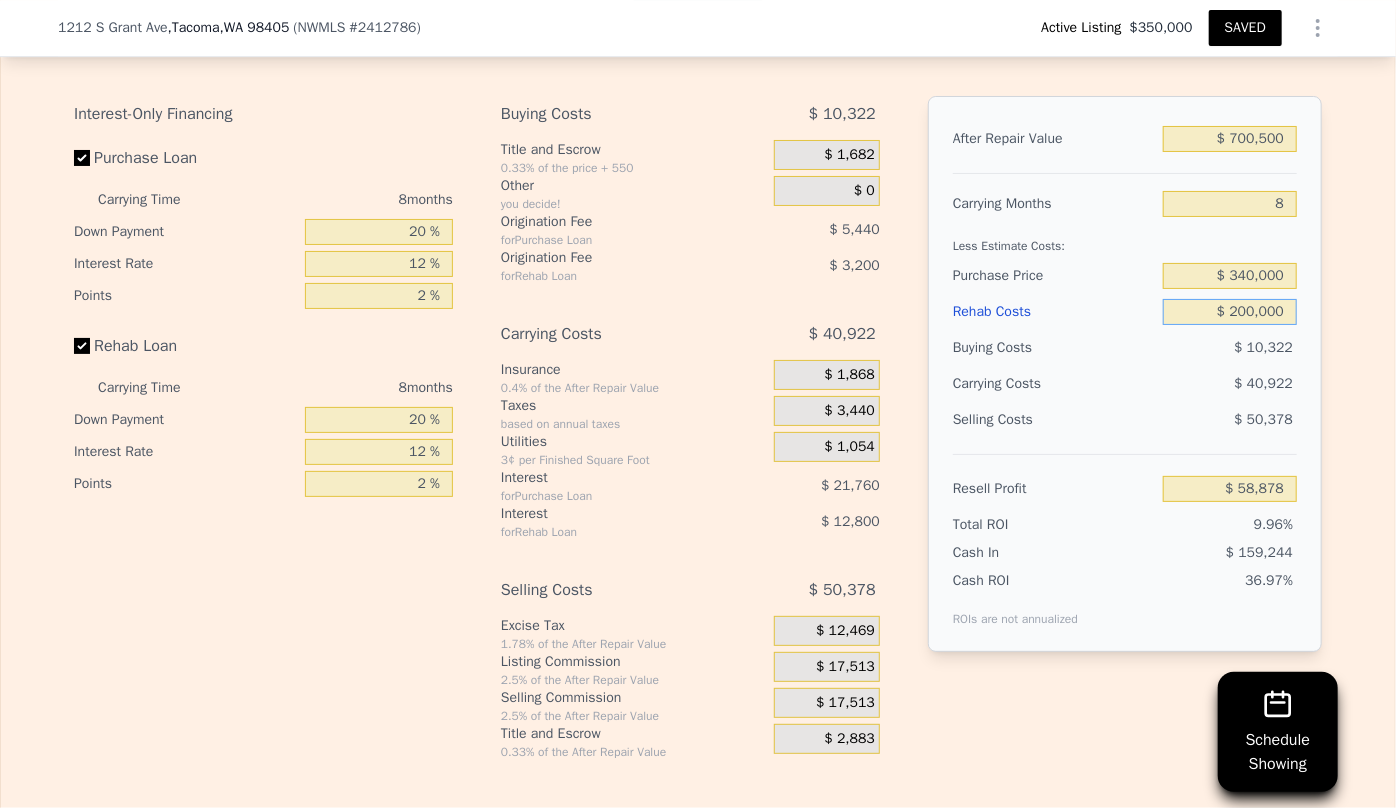 type on "$ 2,000,000" 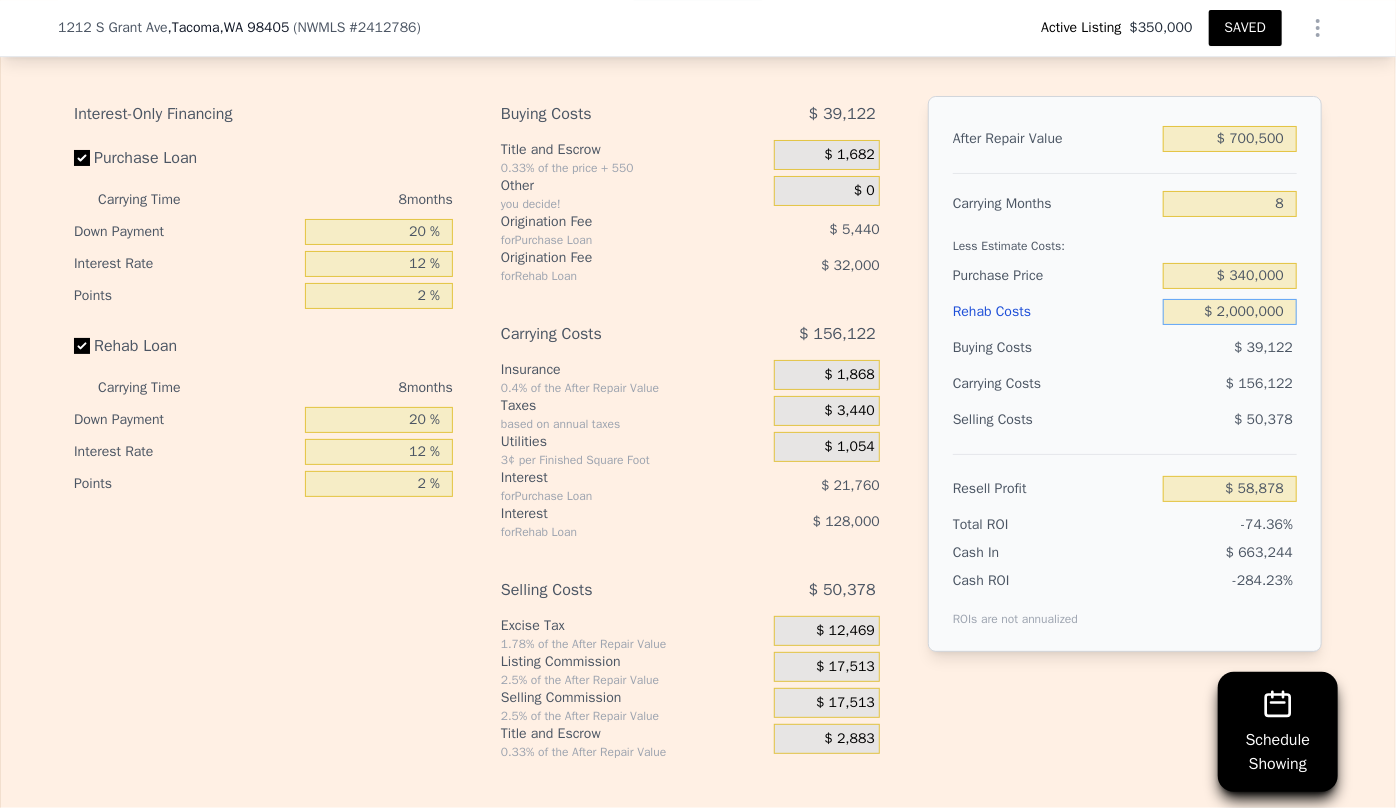 type on "-$ 1,885,122" 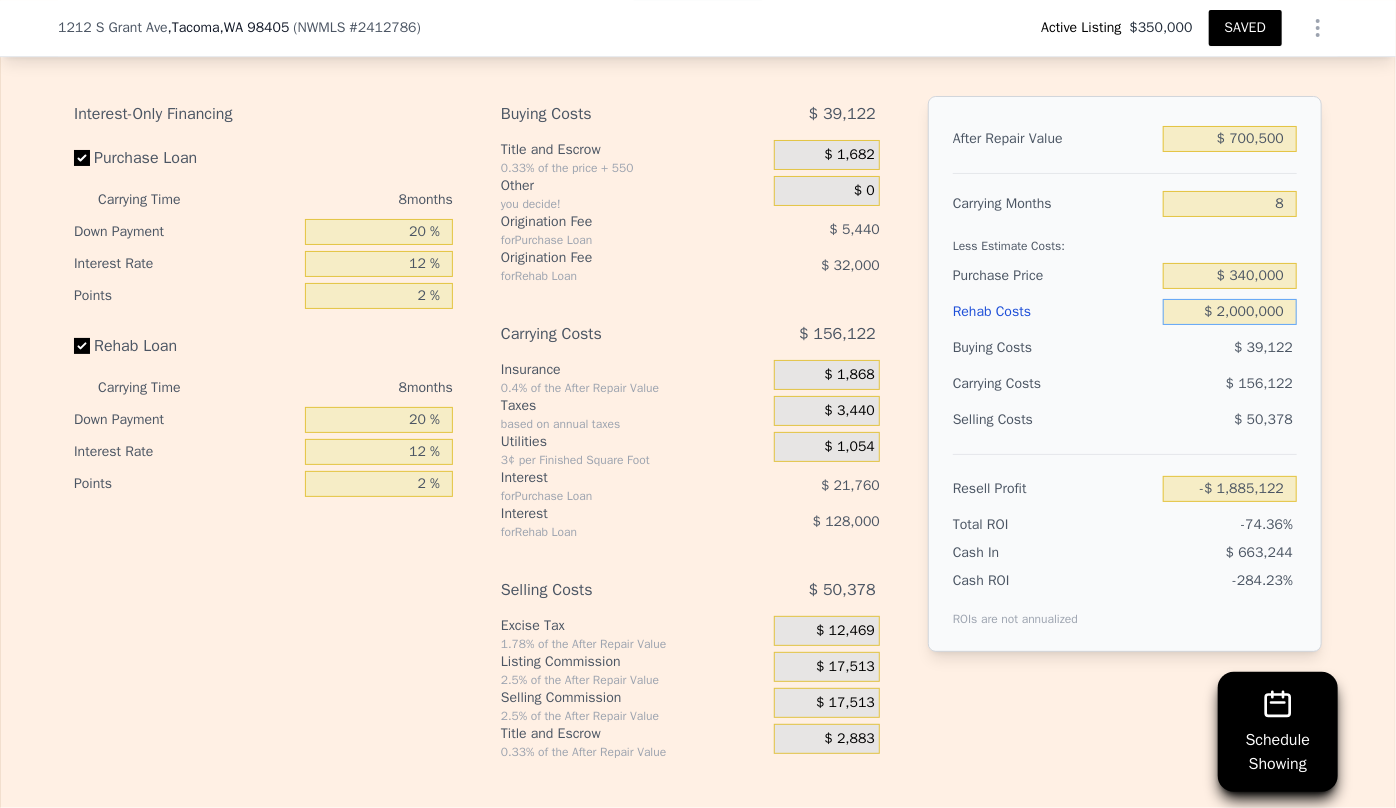 type on "$ 200,000" 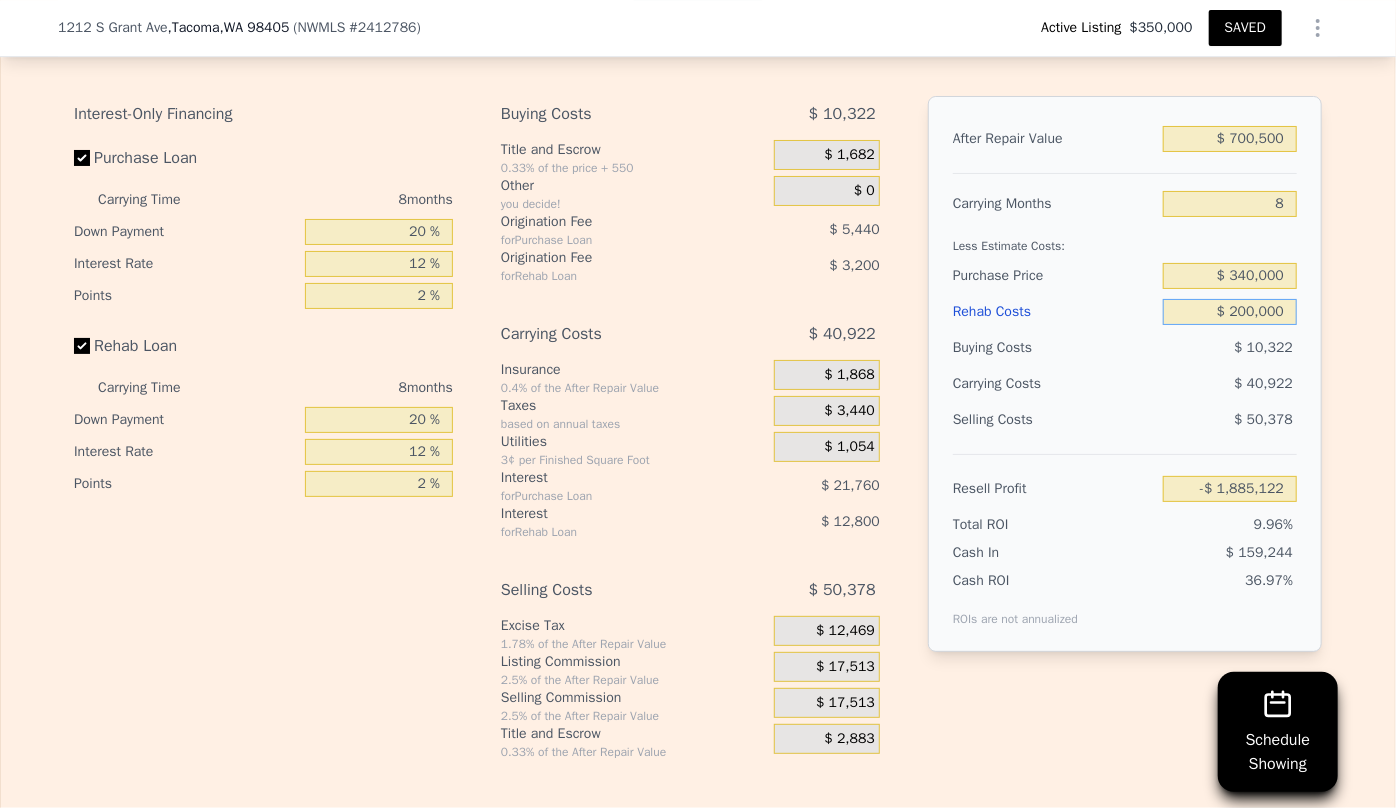type on "$ 58,878" 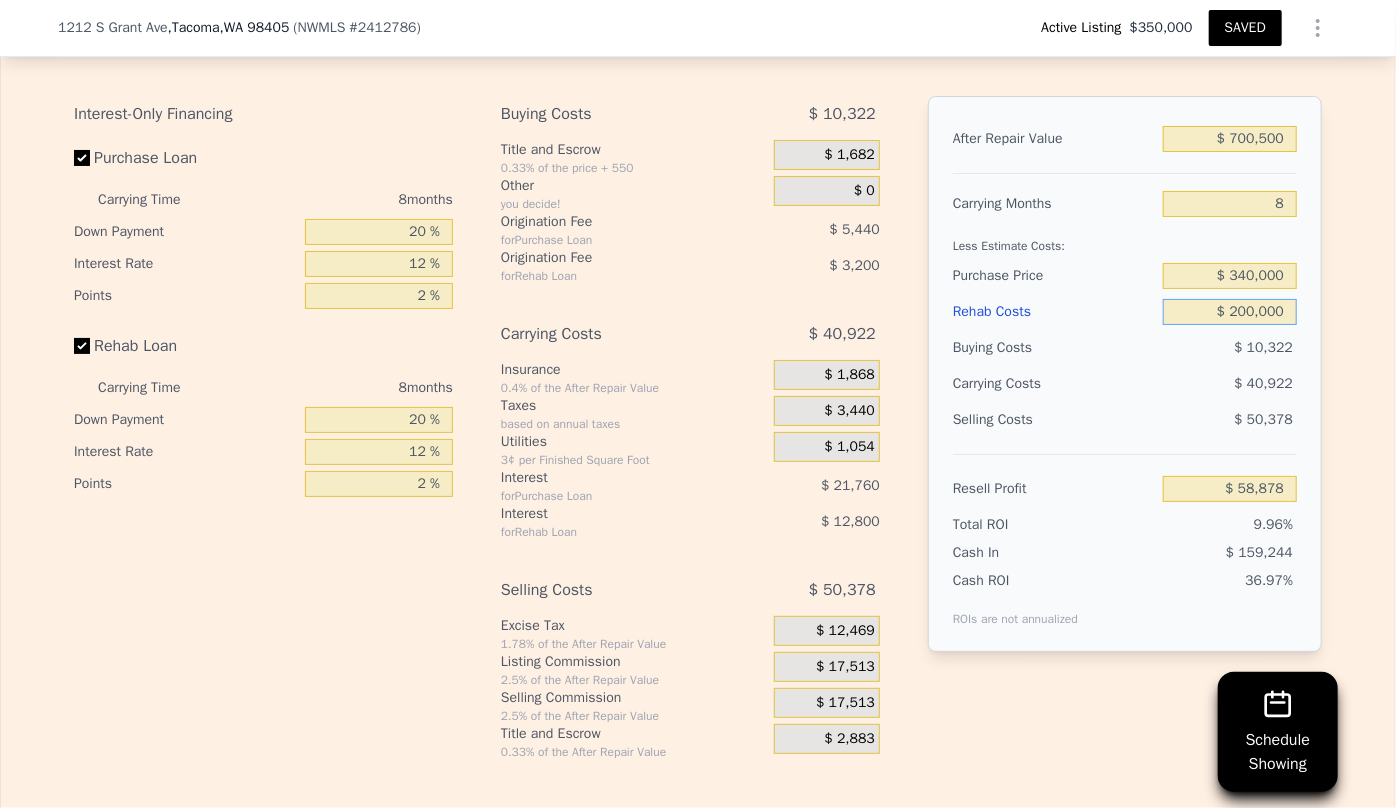 type on "$ 200,000" 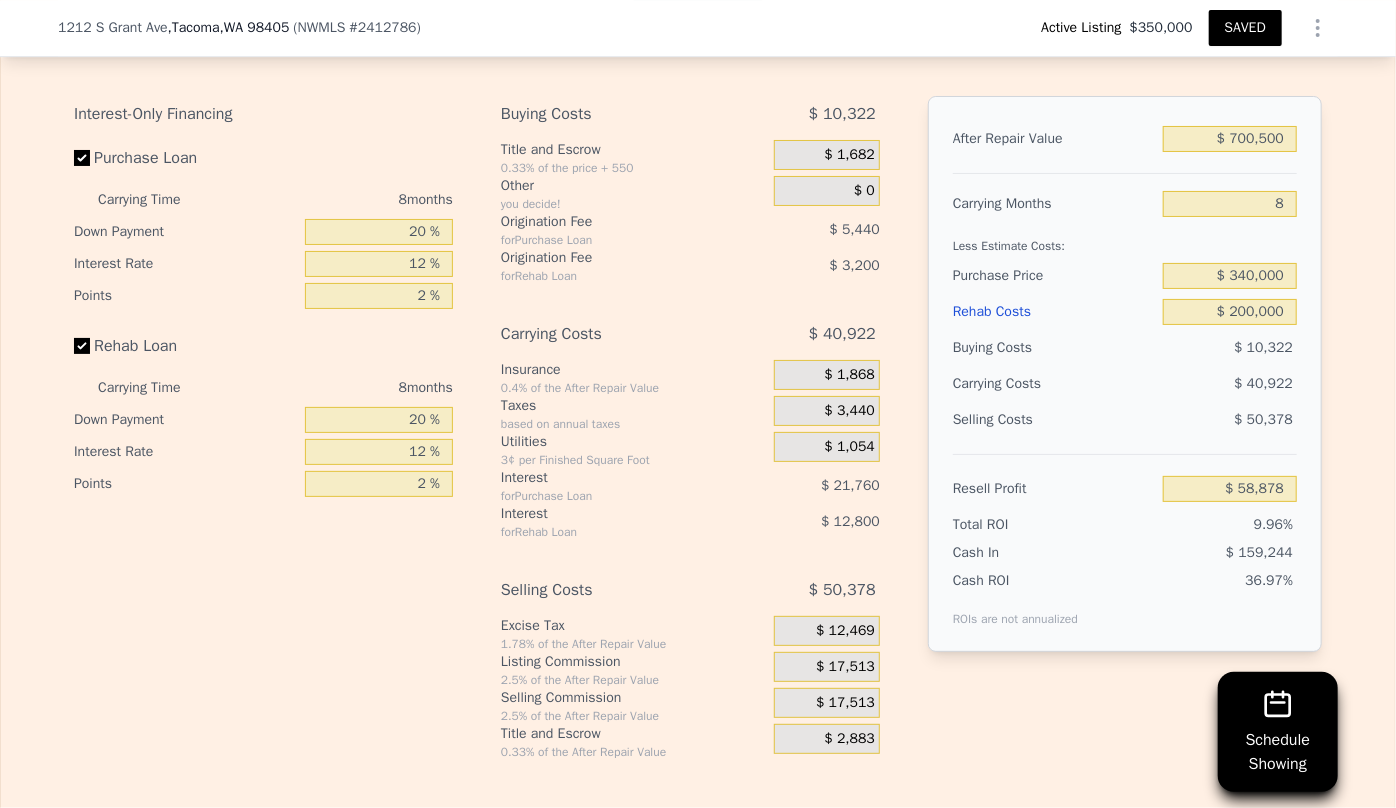 click on "Selling Costs $ 50,378" at bounding box center [1125, 428] 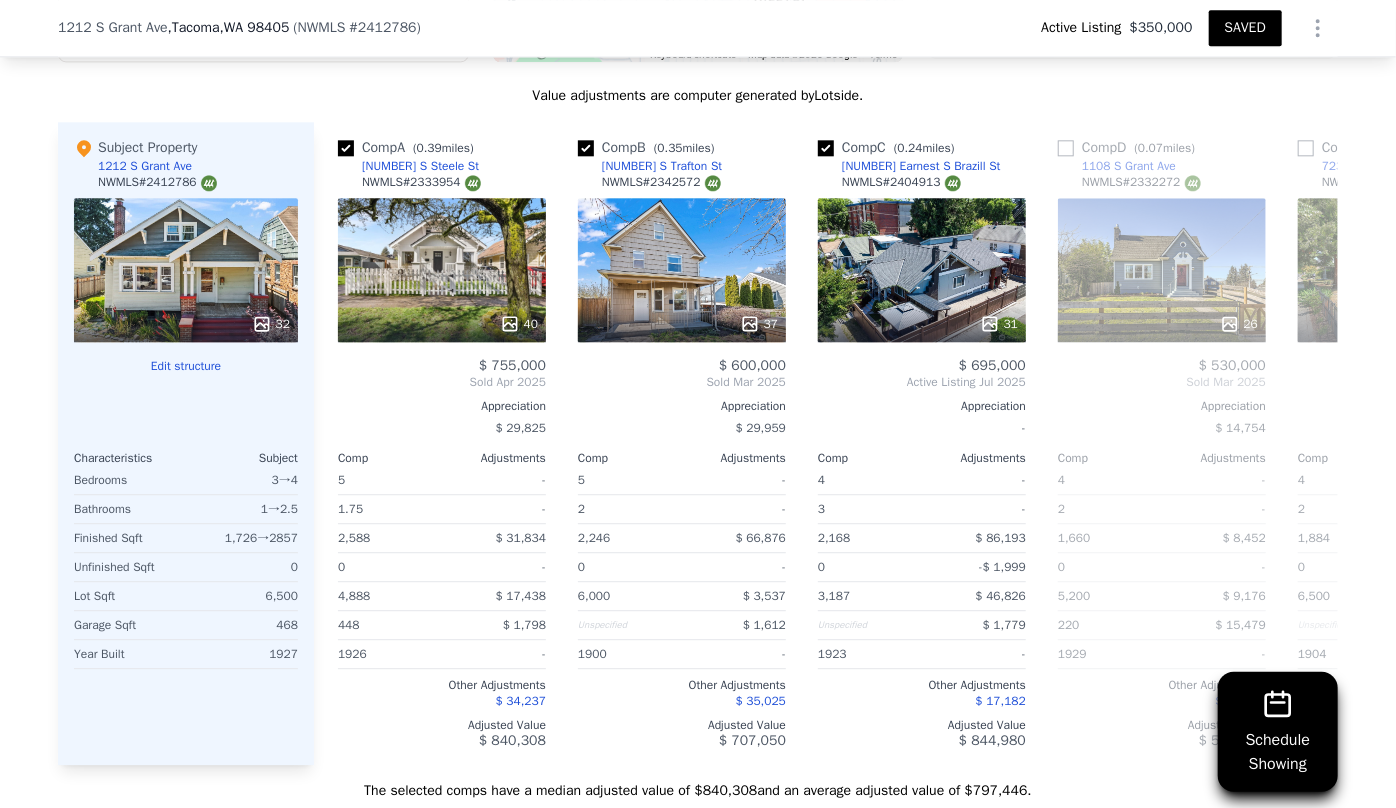 scroll, scrollTop: 2266, scrollLeft: 0, axis: vertical 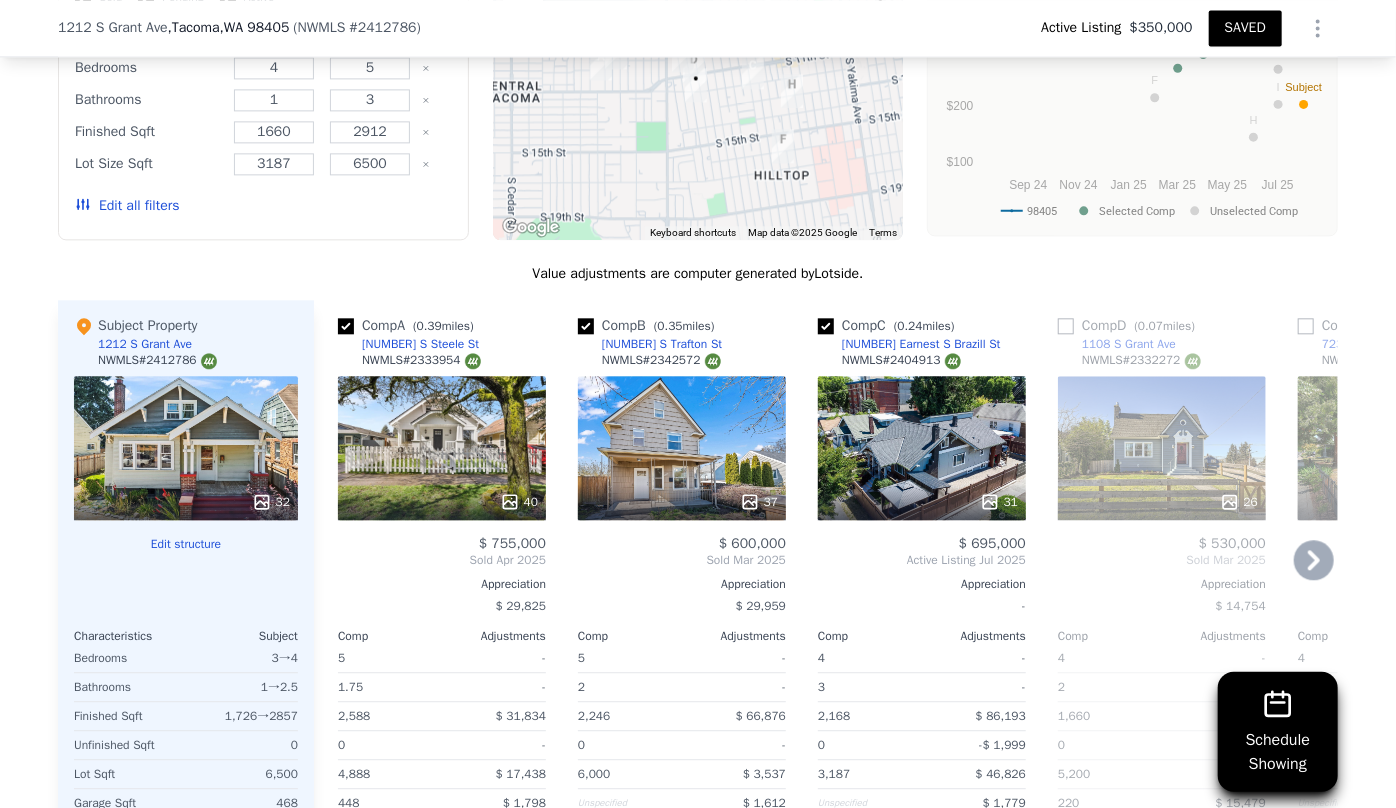 click 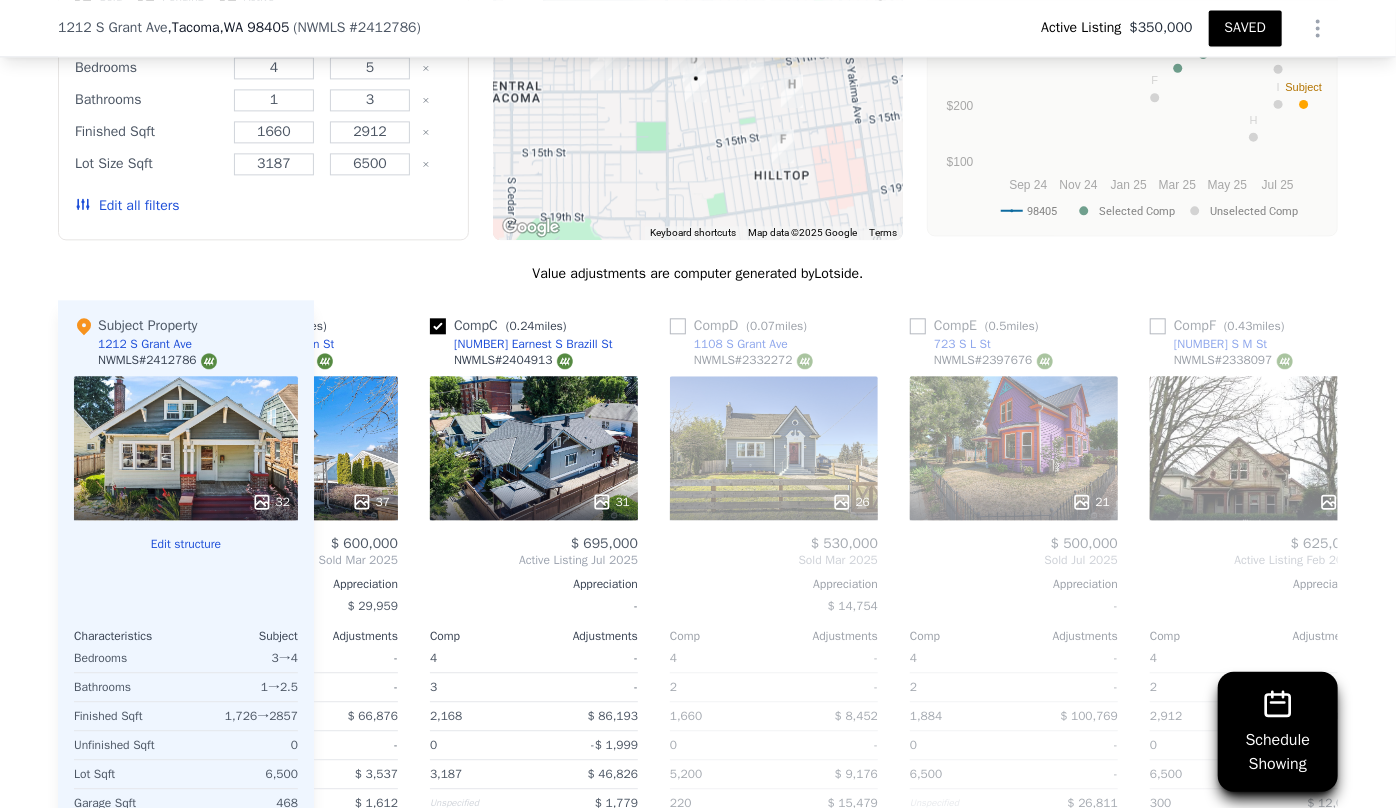 scroll, scrollTop: 0, scrollLeft: 480, axis: horizontal 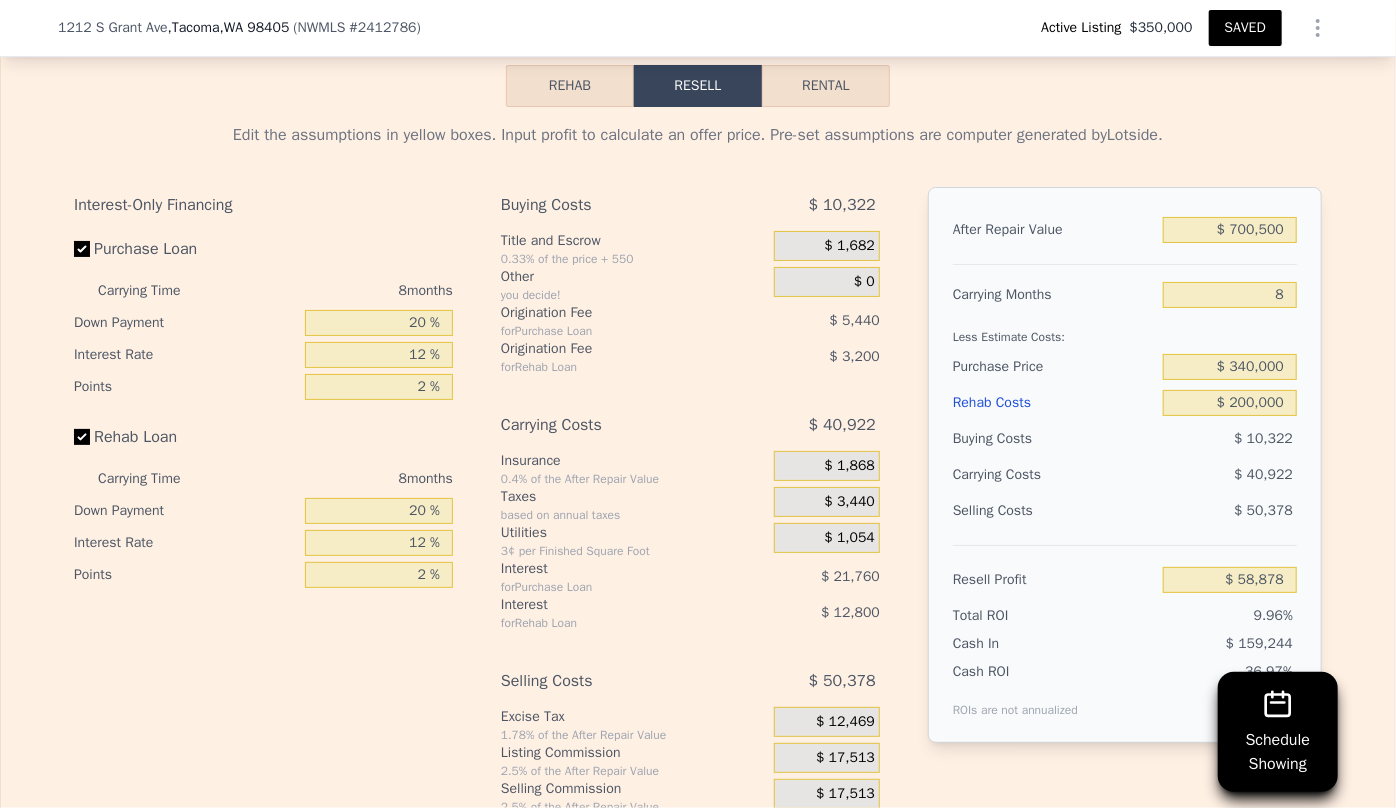 click on "Rehab Costs" at bounding box center [1054, 403] 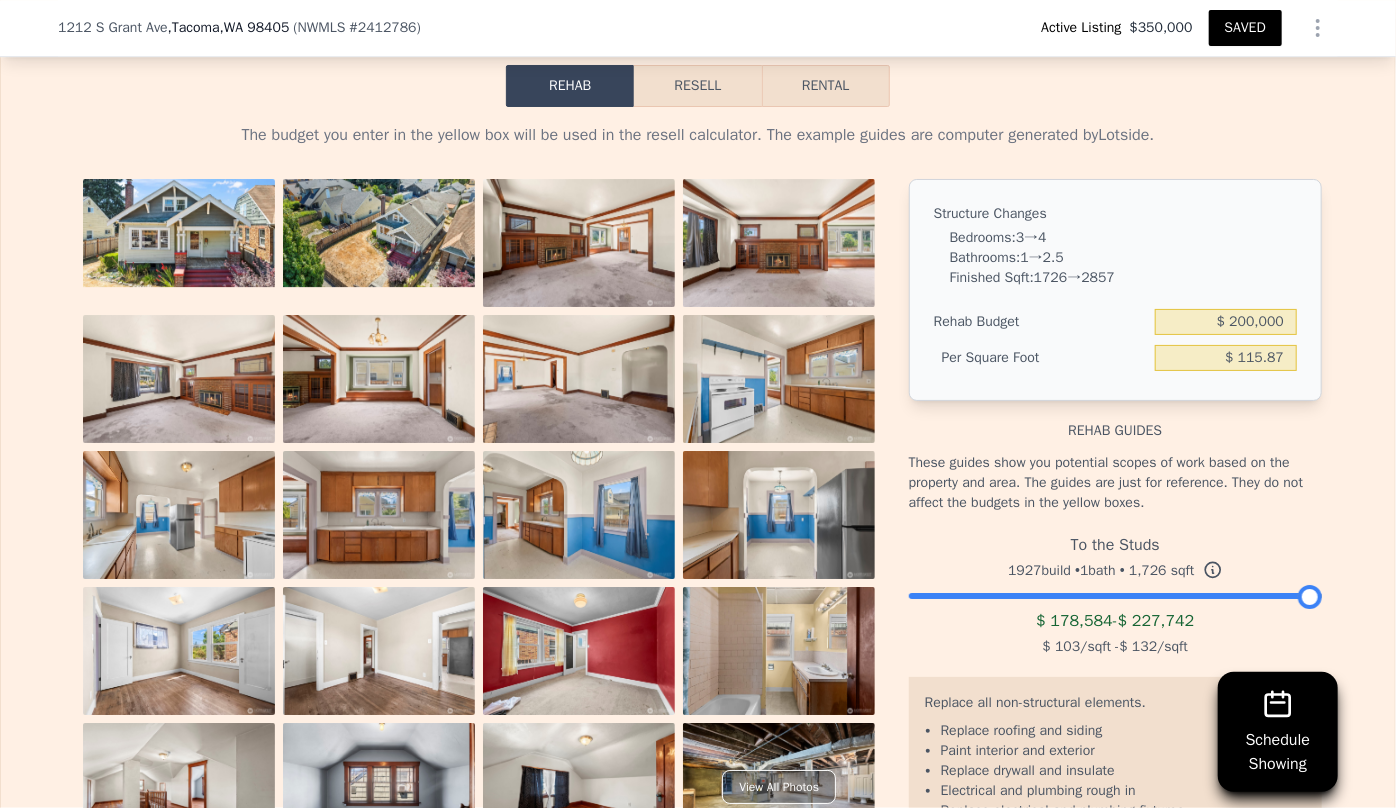 click on "Resell" at bounding box center (697, 86) 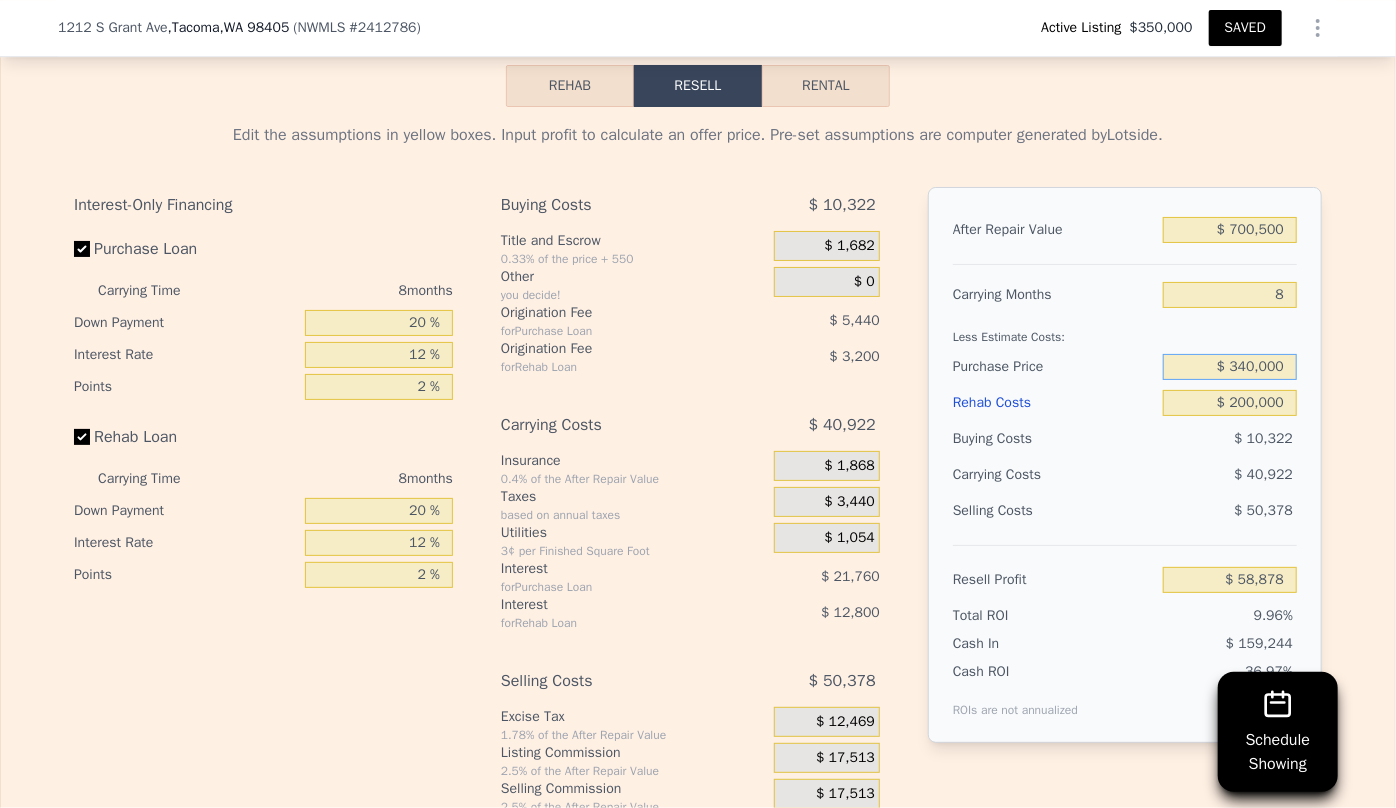 click on "$ 340,000" at bounding box center [1230, 367] 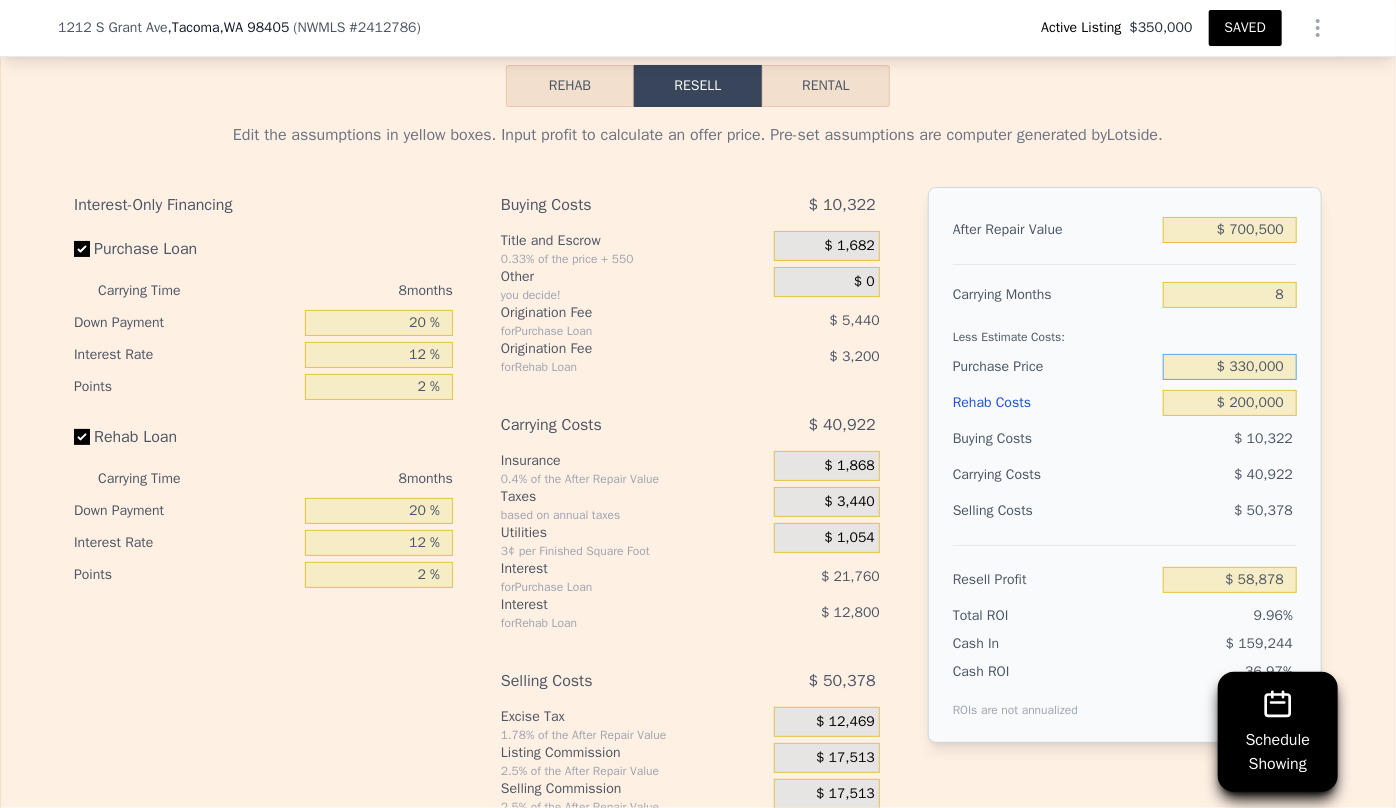 type on "$ 330,000" 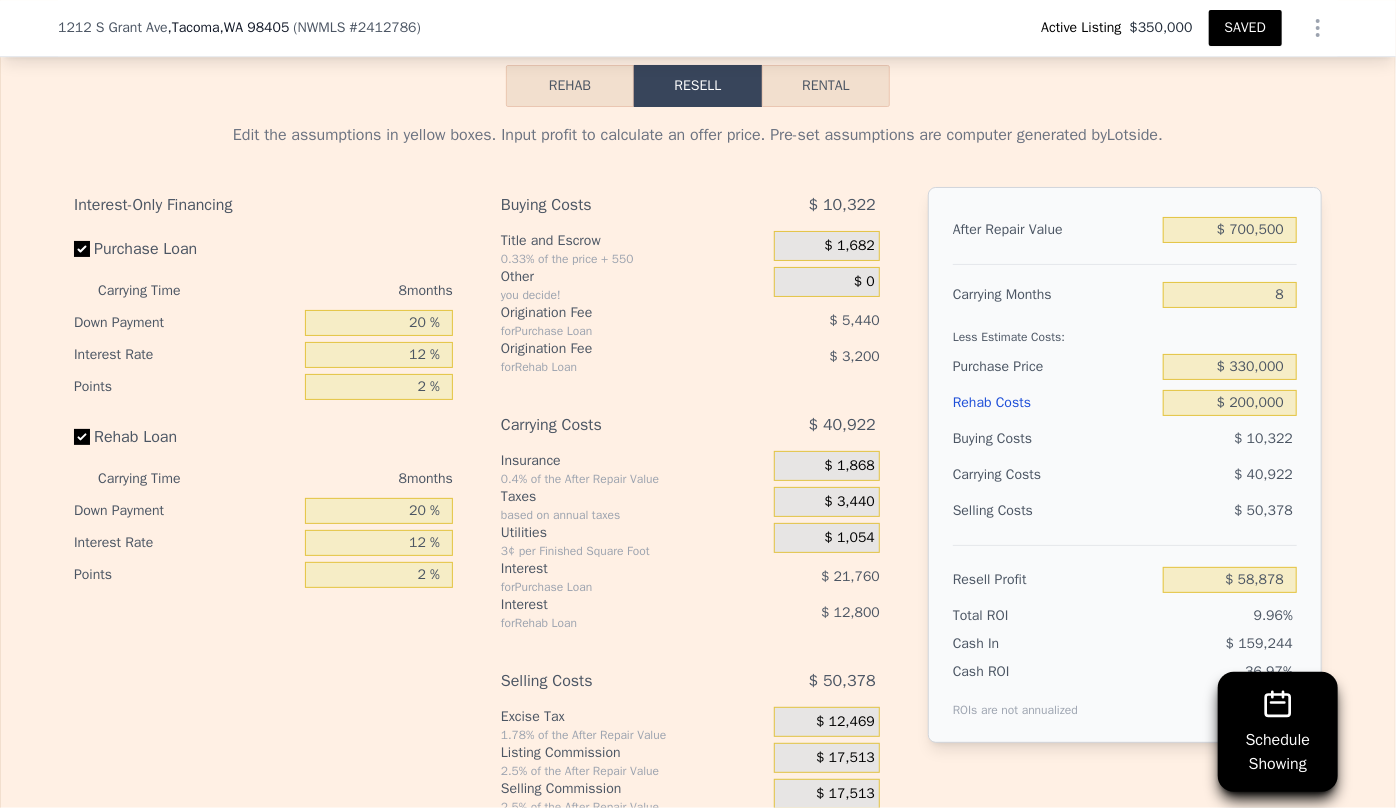 click on "Resell Profit $ 58,878" at bounding box center (1125, 571) 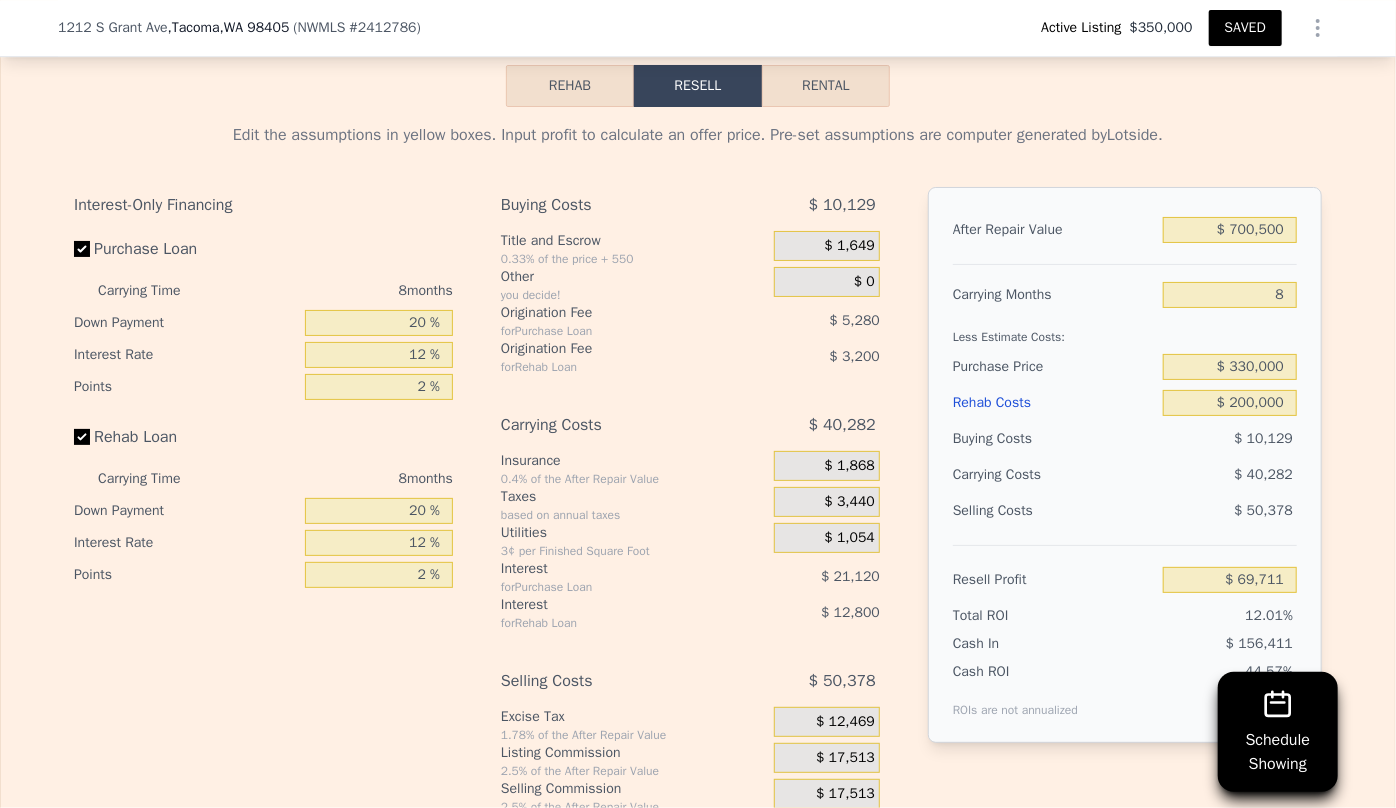 click on "Rehab Costs" at bounding box center [1054, 403] 